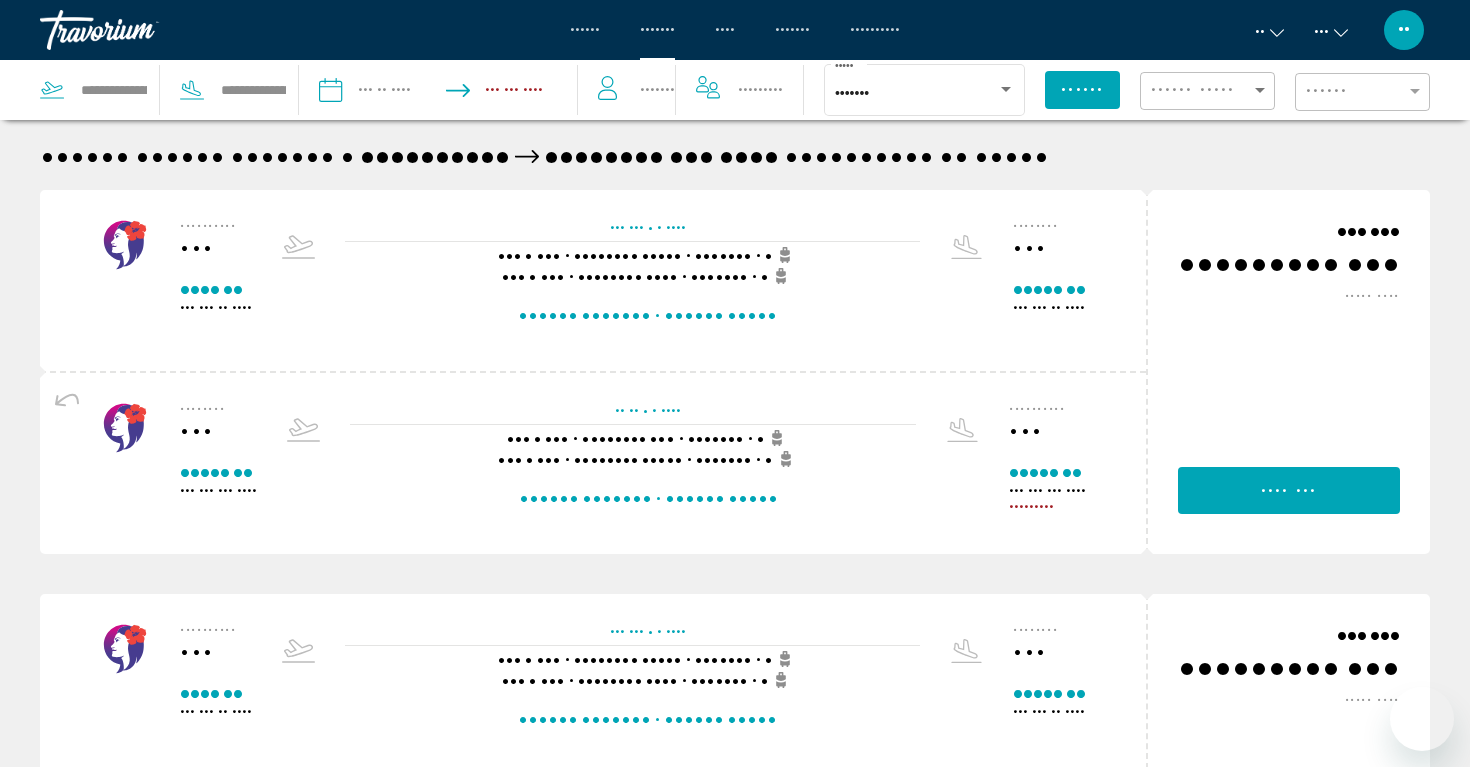 scroll, scrollTop: 0, scrollLeft: 0, axis: both 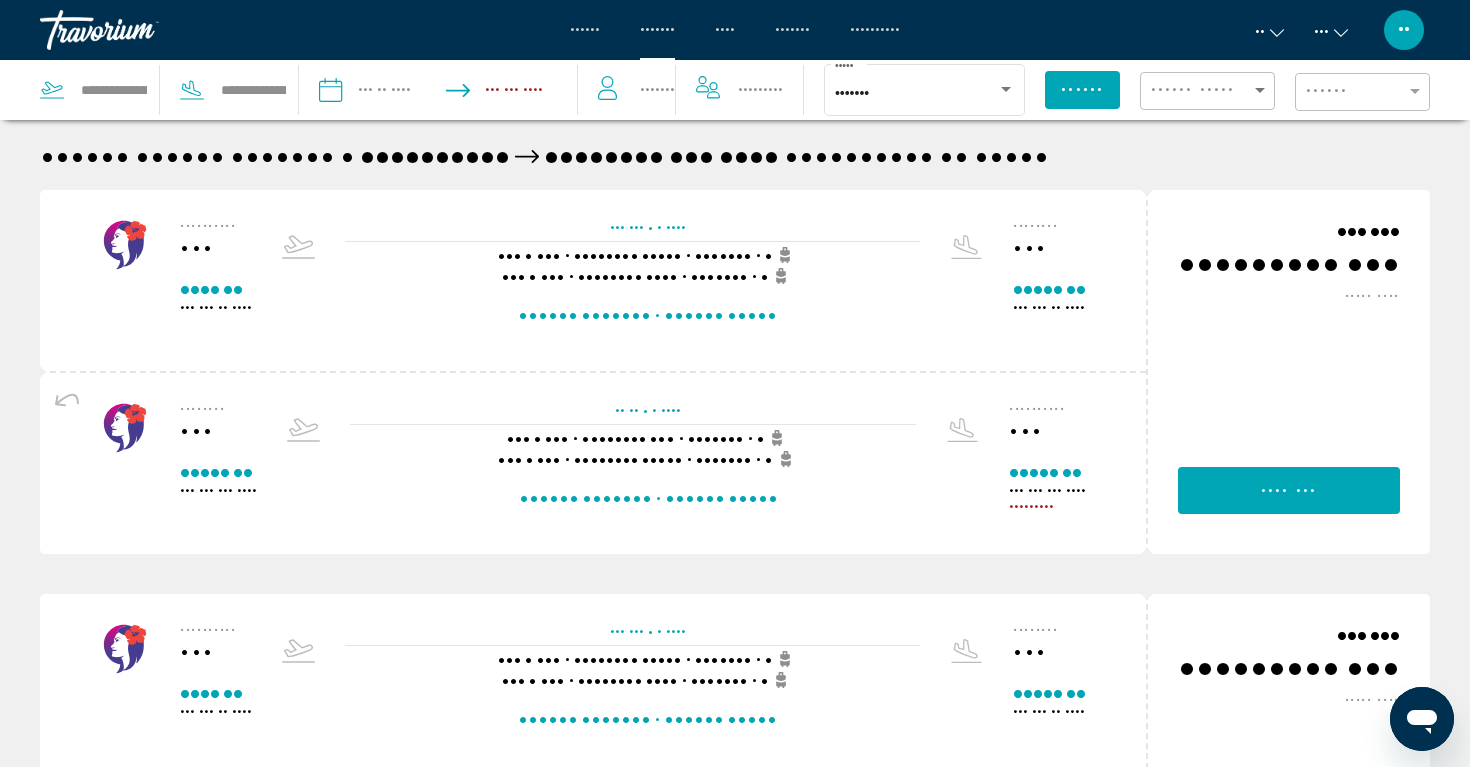 click on "••••••" at bounding box center [585, 30] 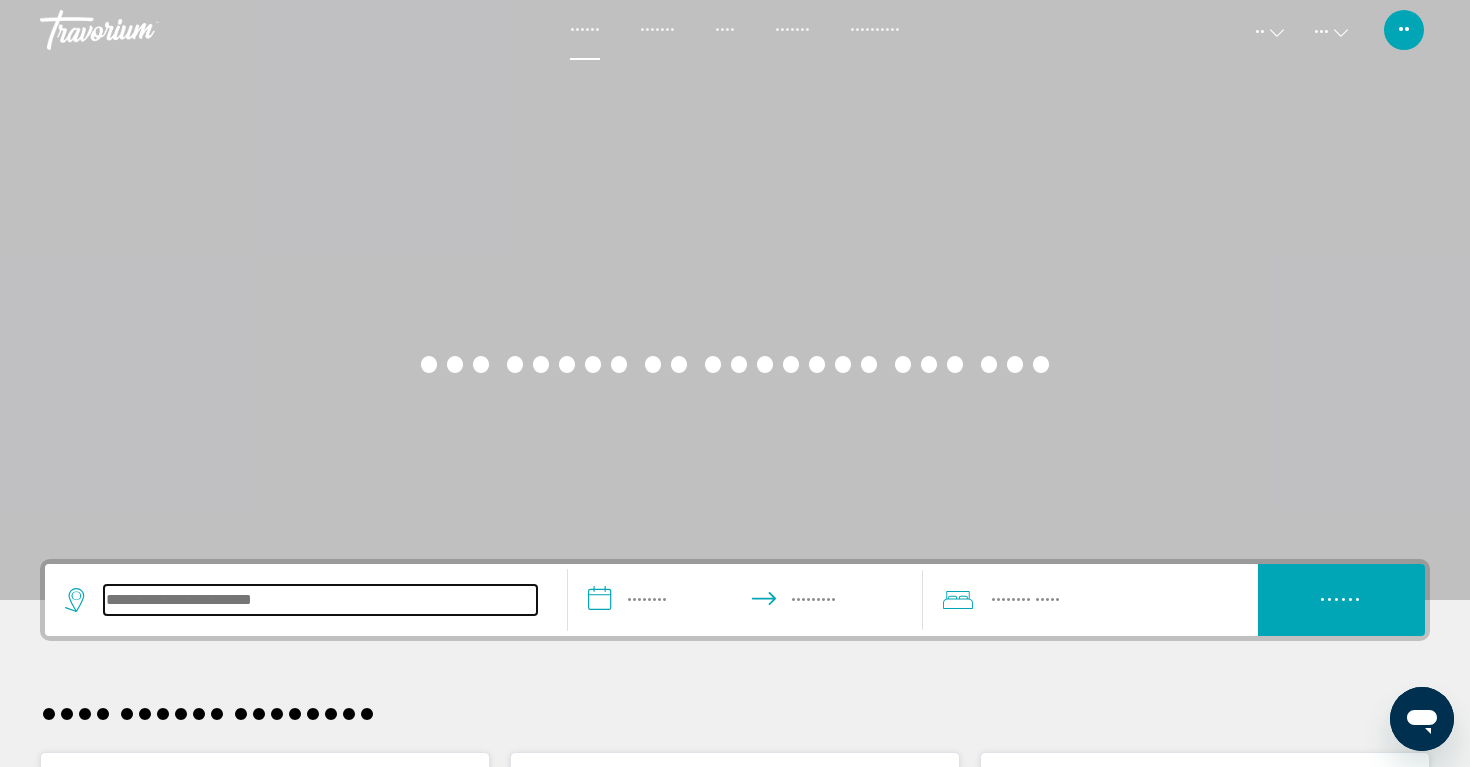 click at bounding box center (320, 600) 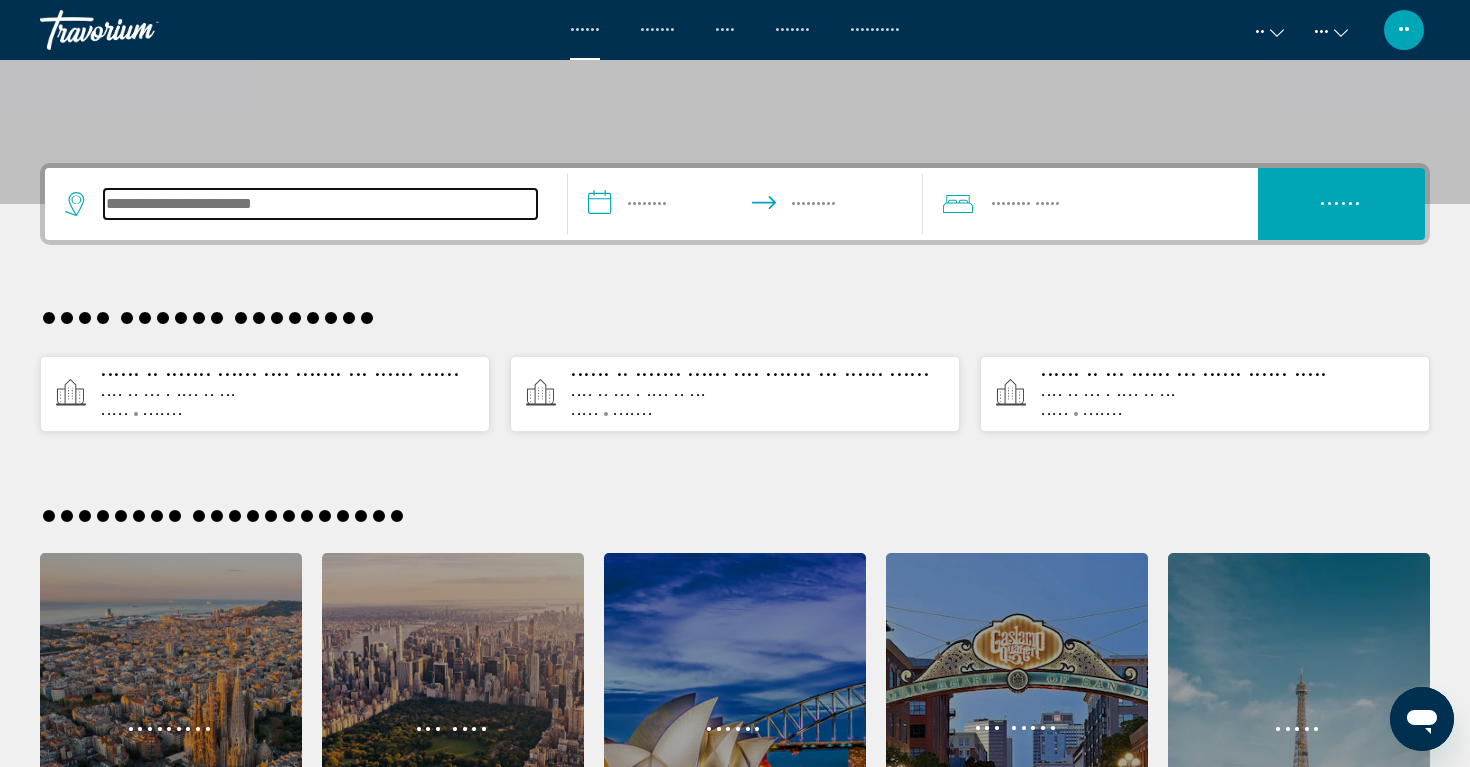 scroll, scrollTop: 494, scrollLeft: 0, axis: vertical 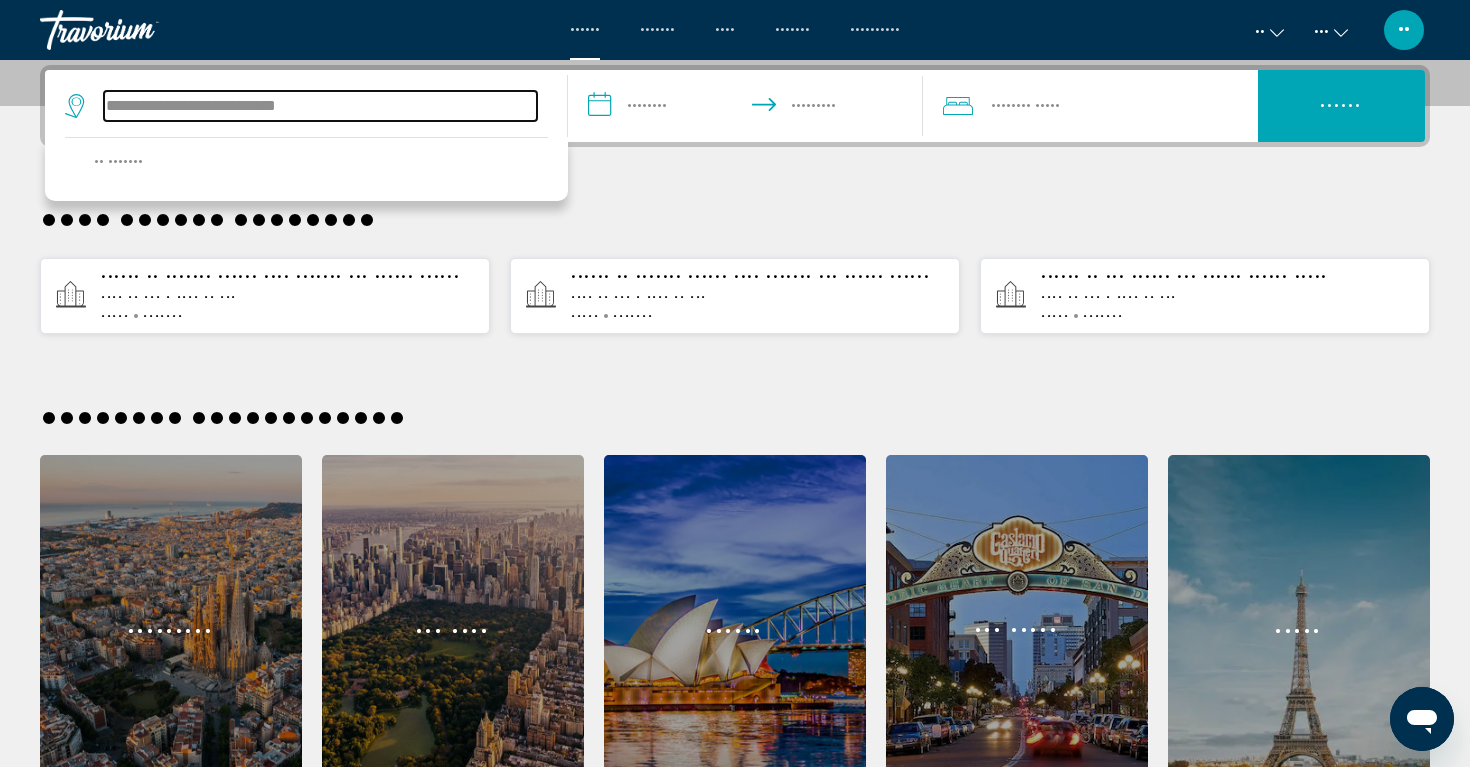 type on "••••••••••••••••••••••••••••" 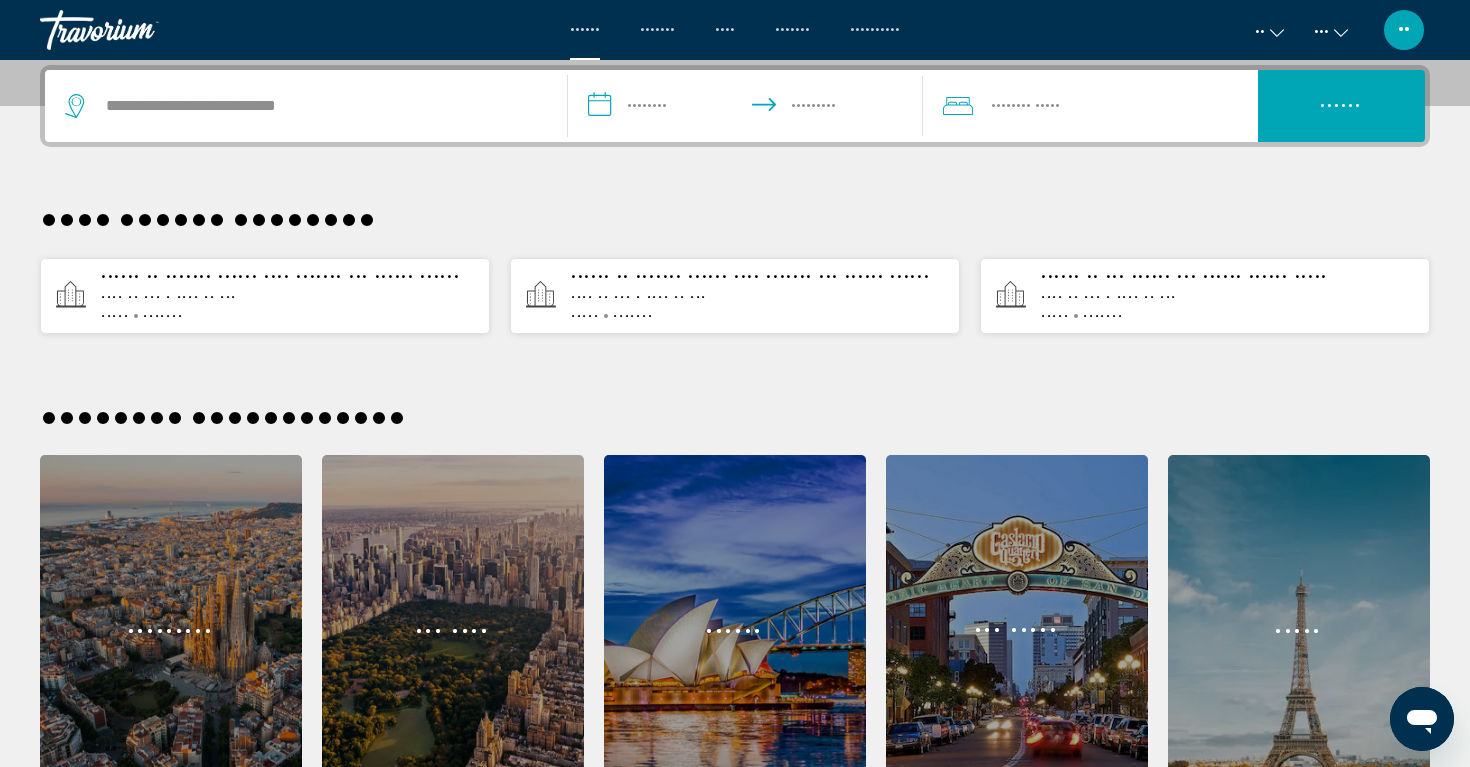 click on "•••• •••••• ••••••••" at bounding box center [735, 217] 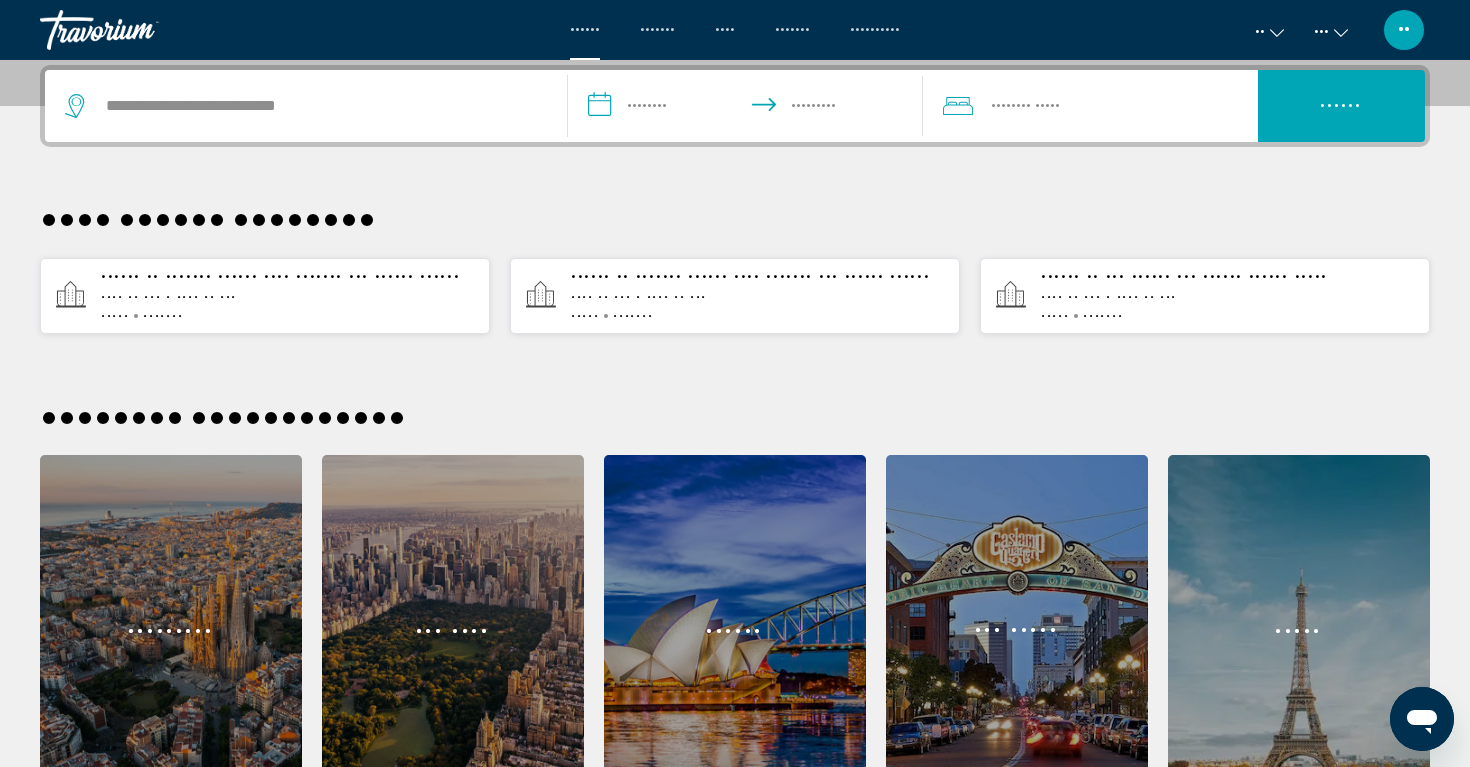 click on "•••••••••••••••••••••••••••••••••••••••••" at bounding box center [749, 109] 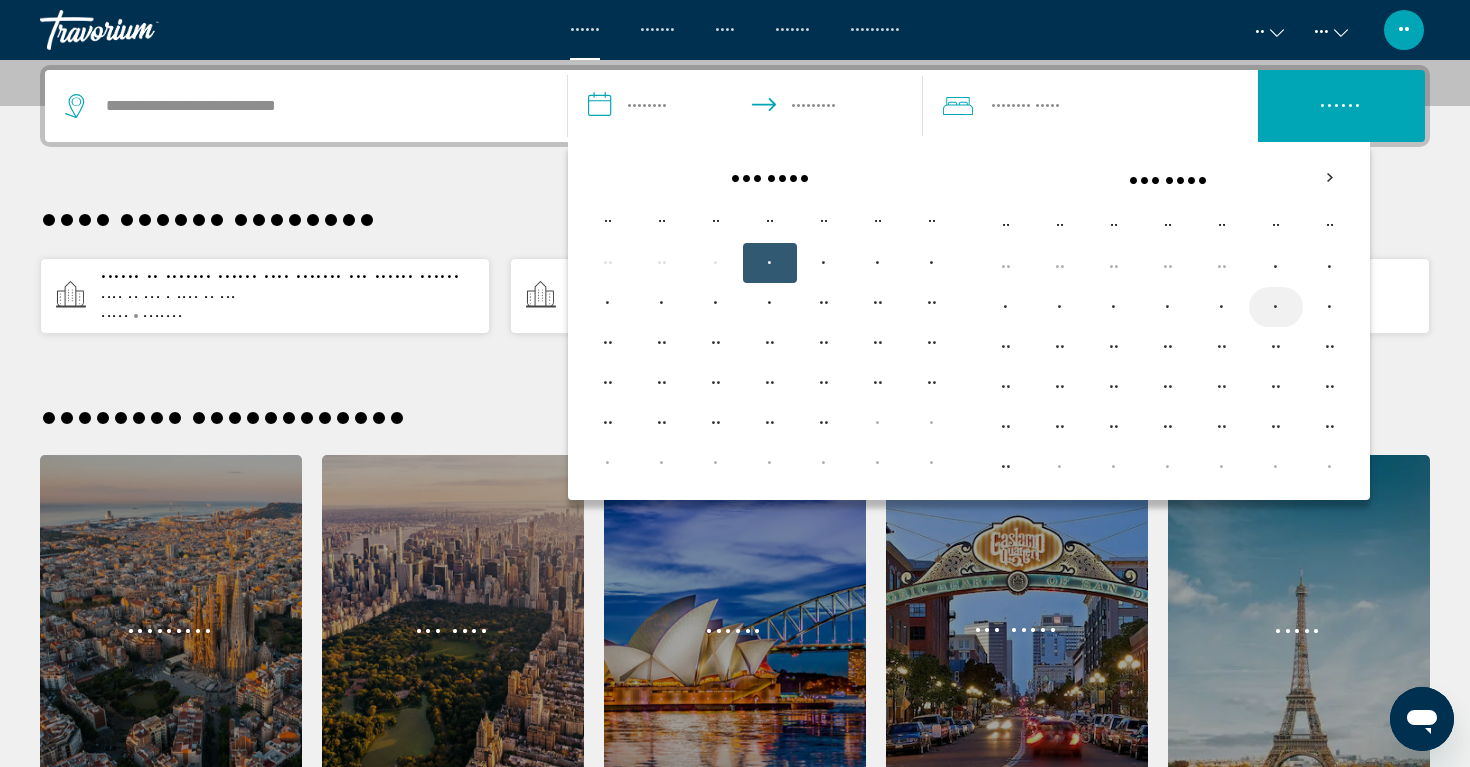 click on "•" at bounding box center (1276, 307) 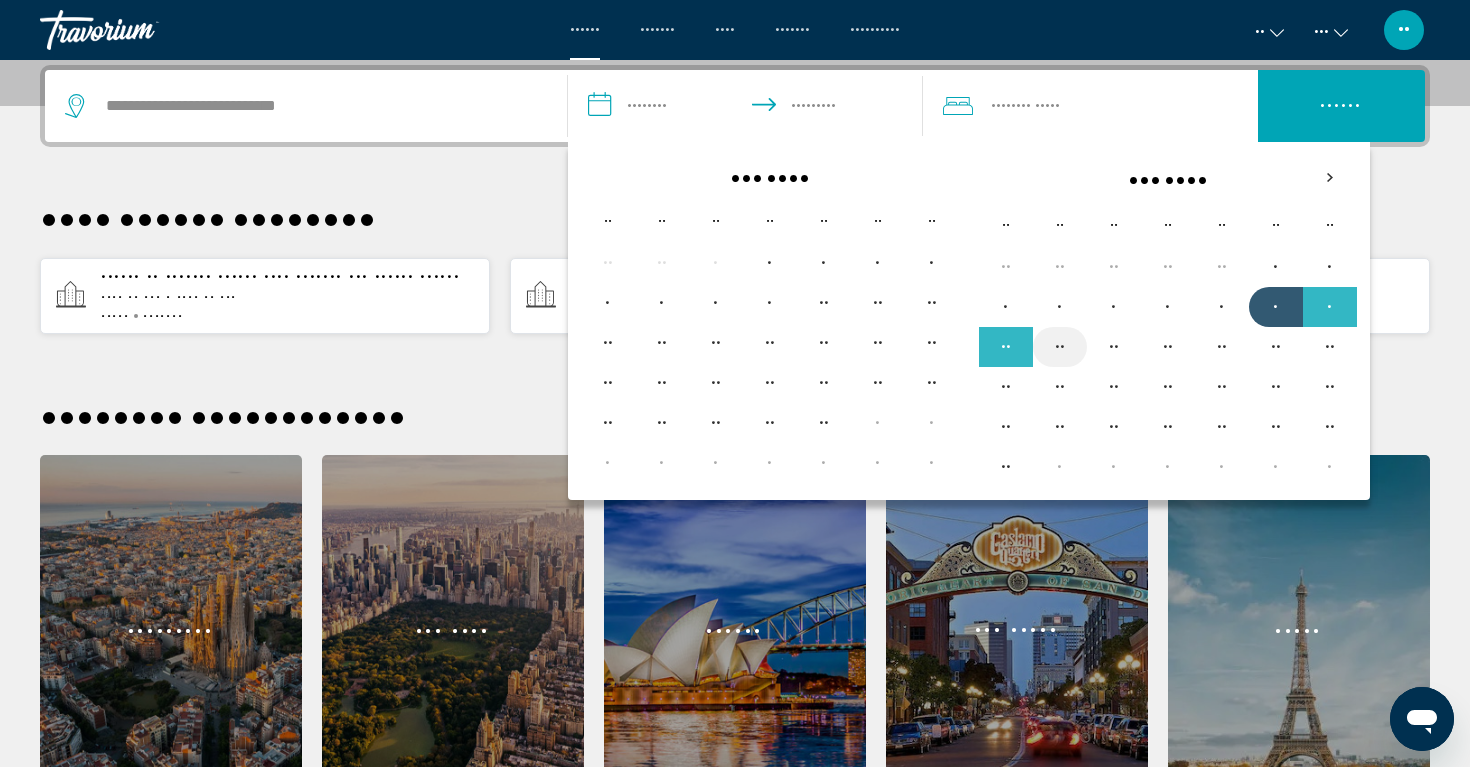 click on "••" at bounding box center [1060, 347] 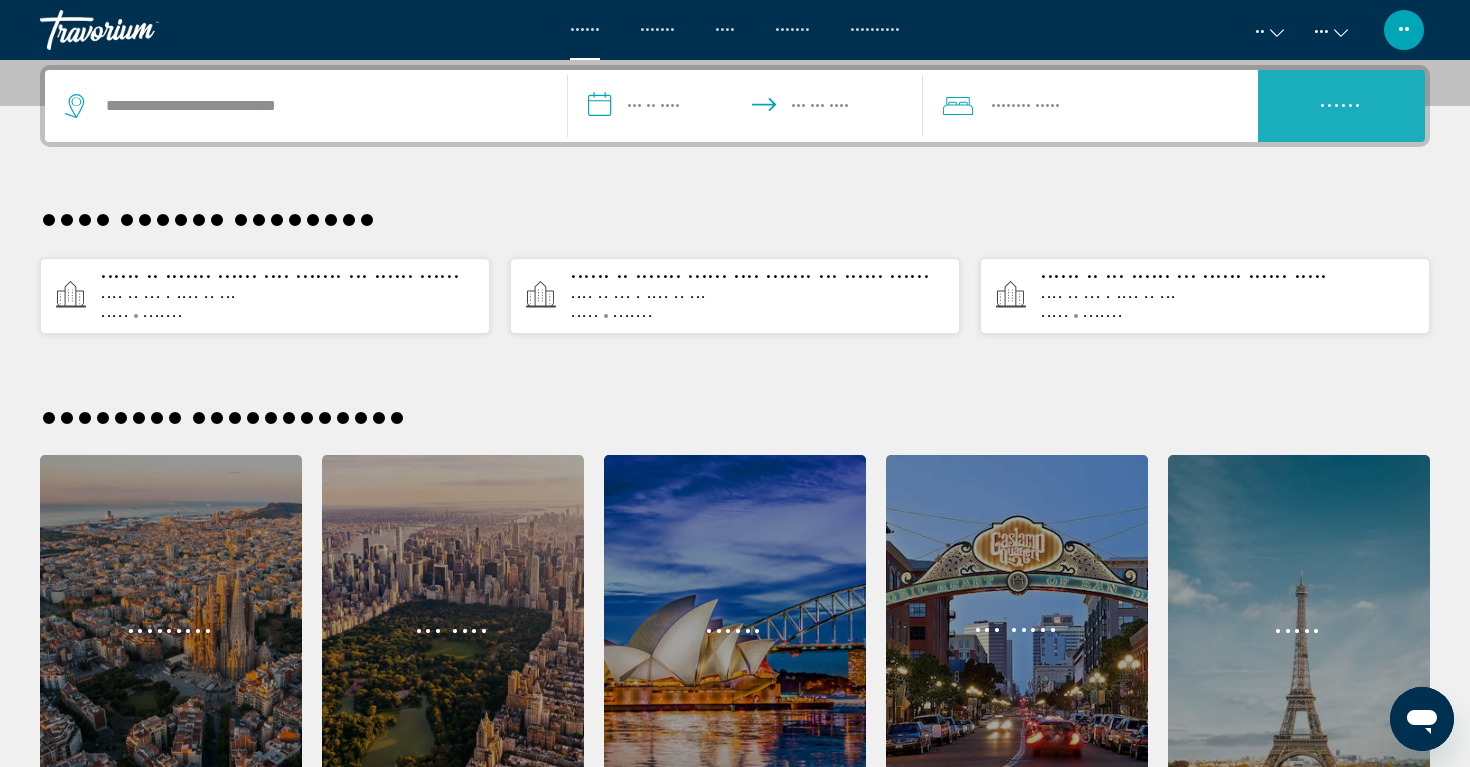 click on "••••••" at bounding box center [1341, 107] 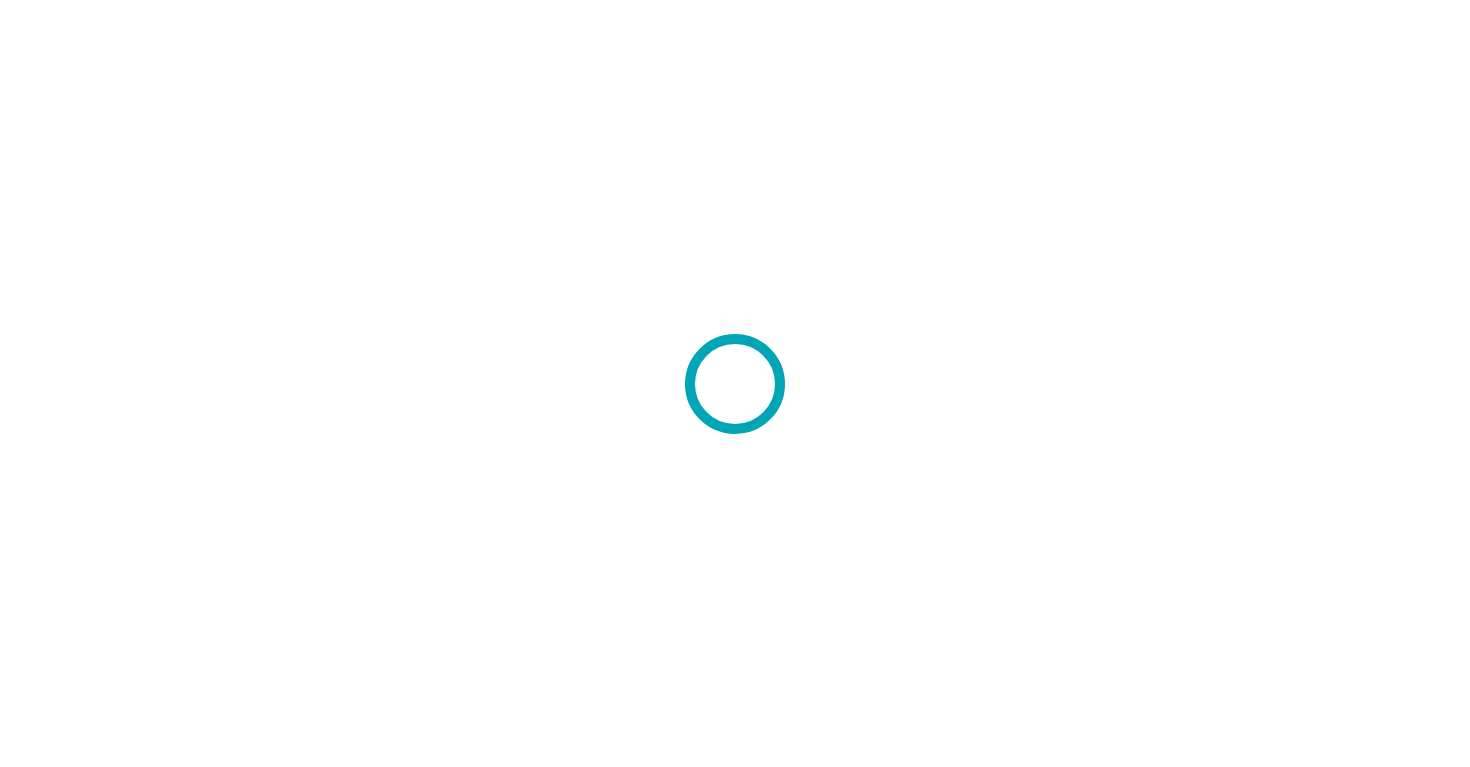 scroll, scrollTop: 0, scrollLeft: 0, axis: both 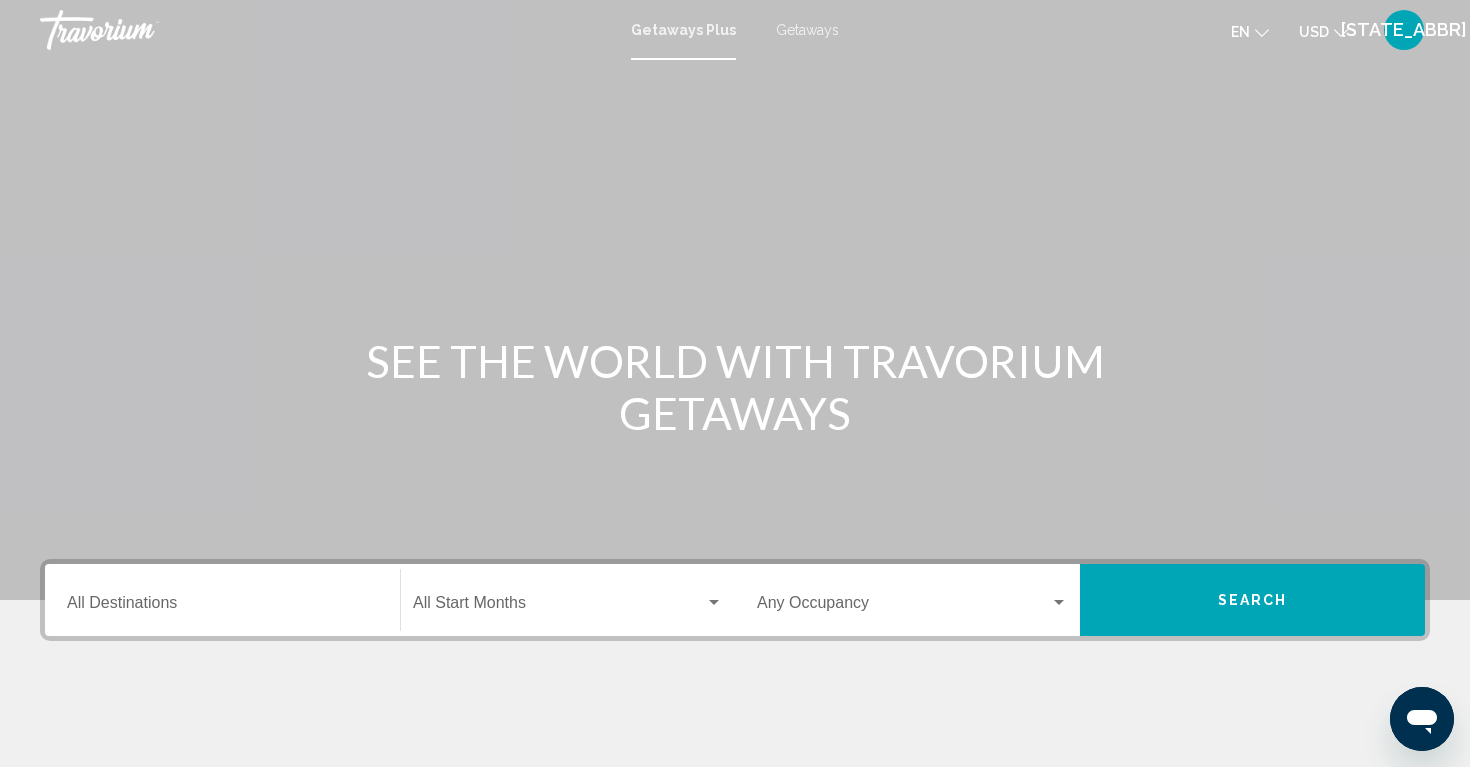 click on "Destination All Destinations" at bounding box center (222, 600) 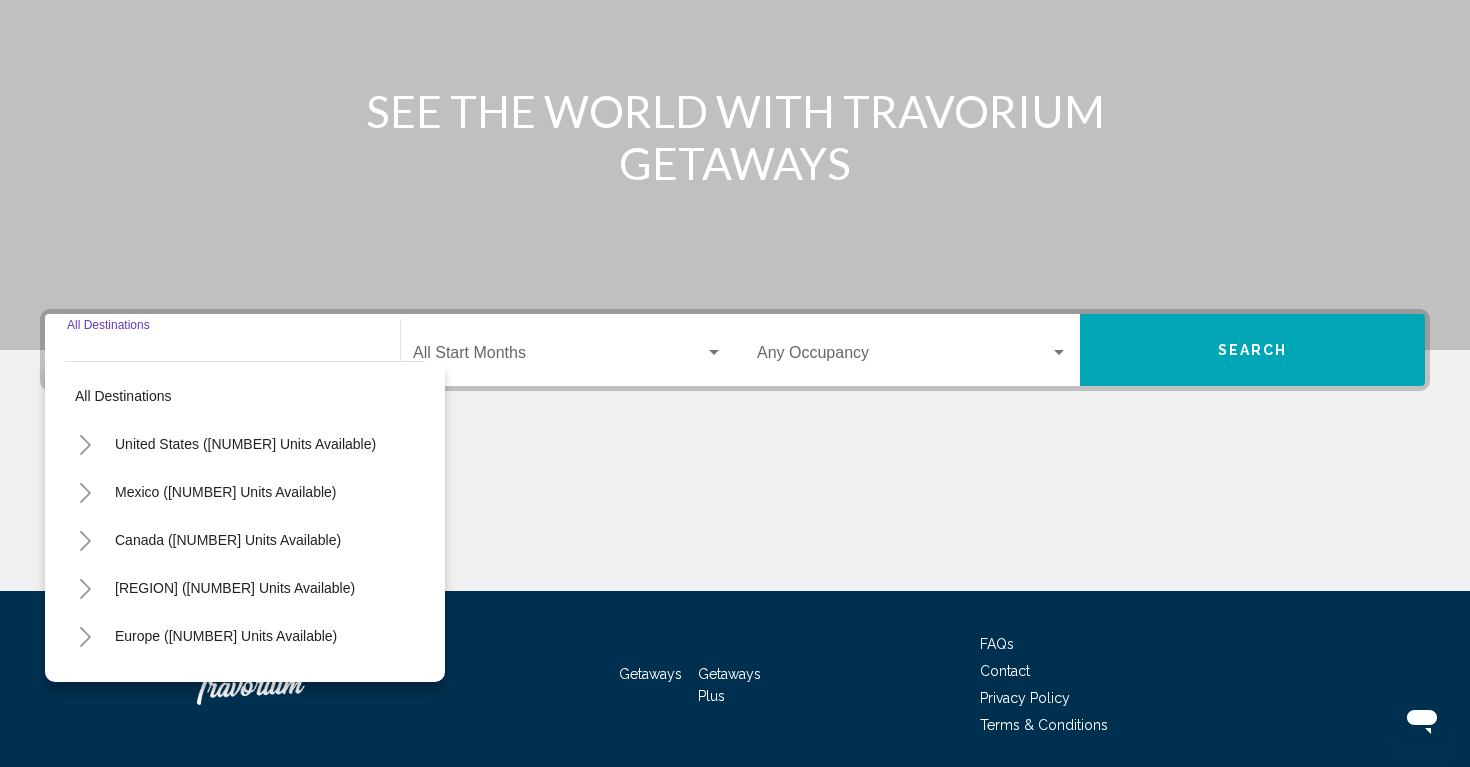 scroll, scrollTop: 319, scrollLeft: 0, axis: vertical 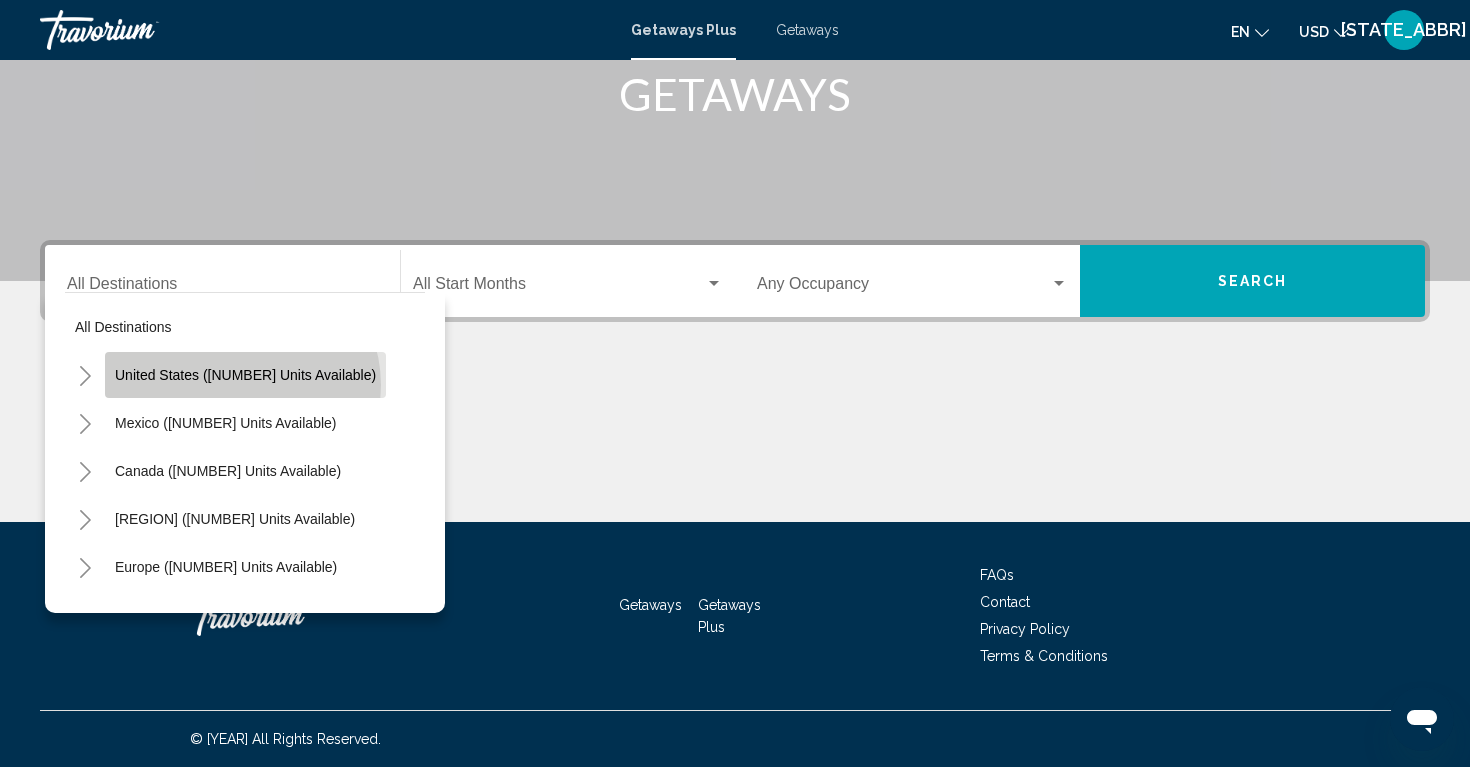 click on "United States ([NUMBER] units available)" at bounding box center [245, 375] 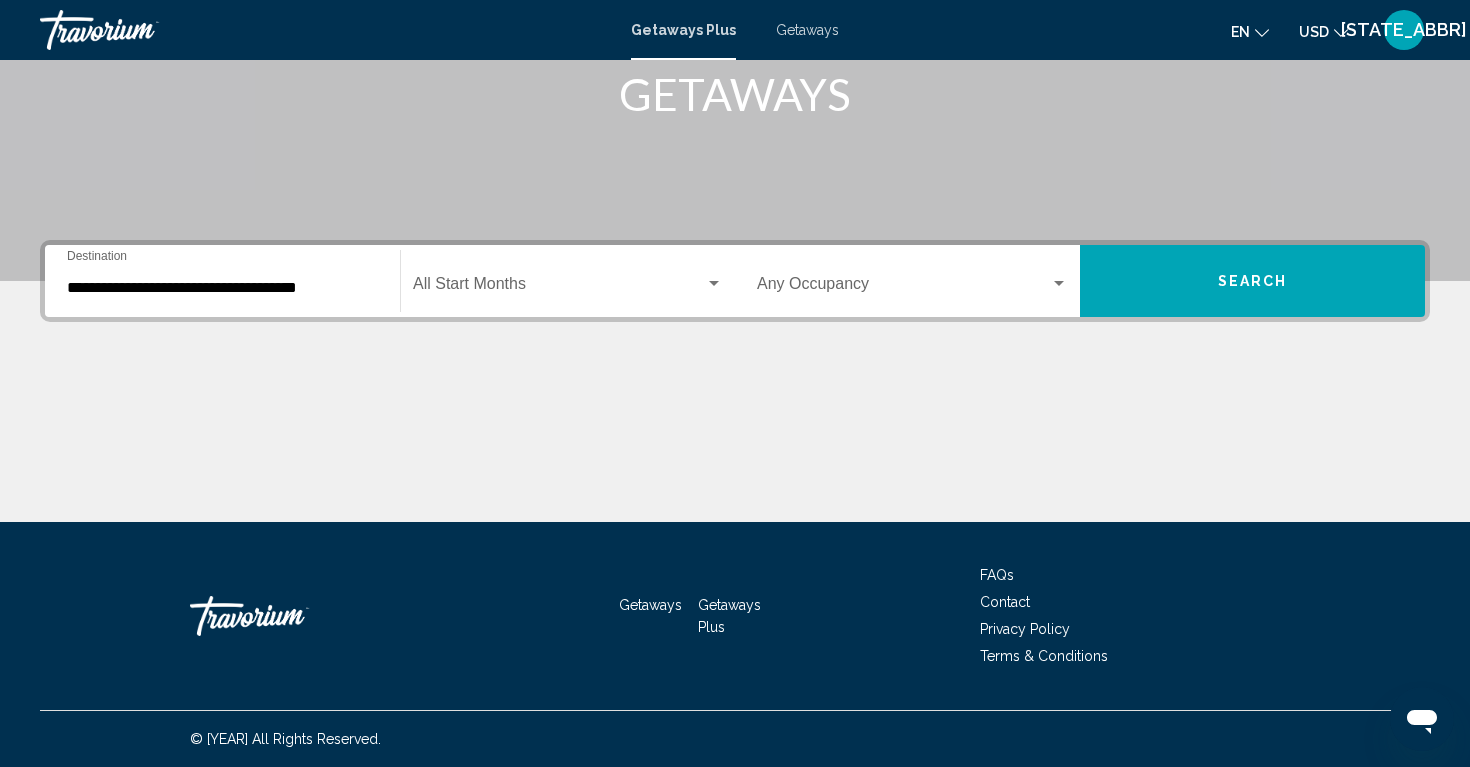 click on "**********" at bounding box center [222, 281] 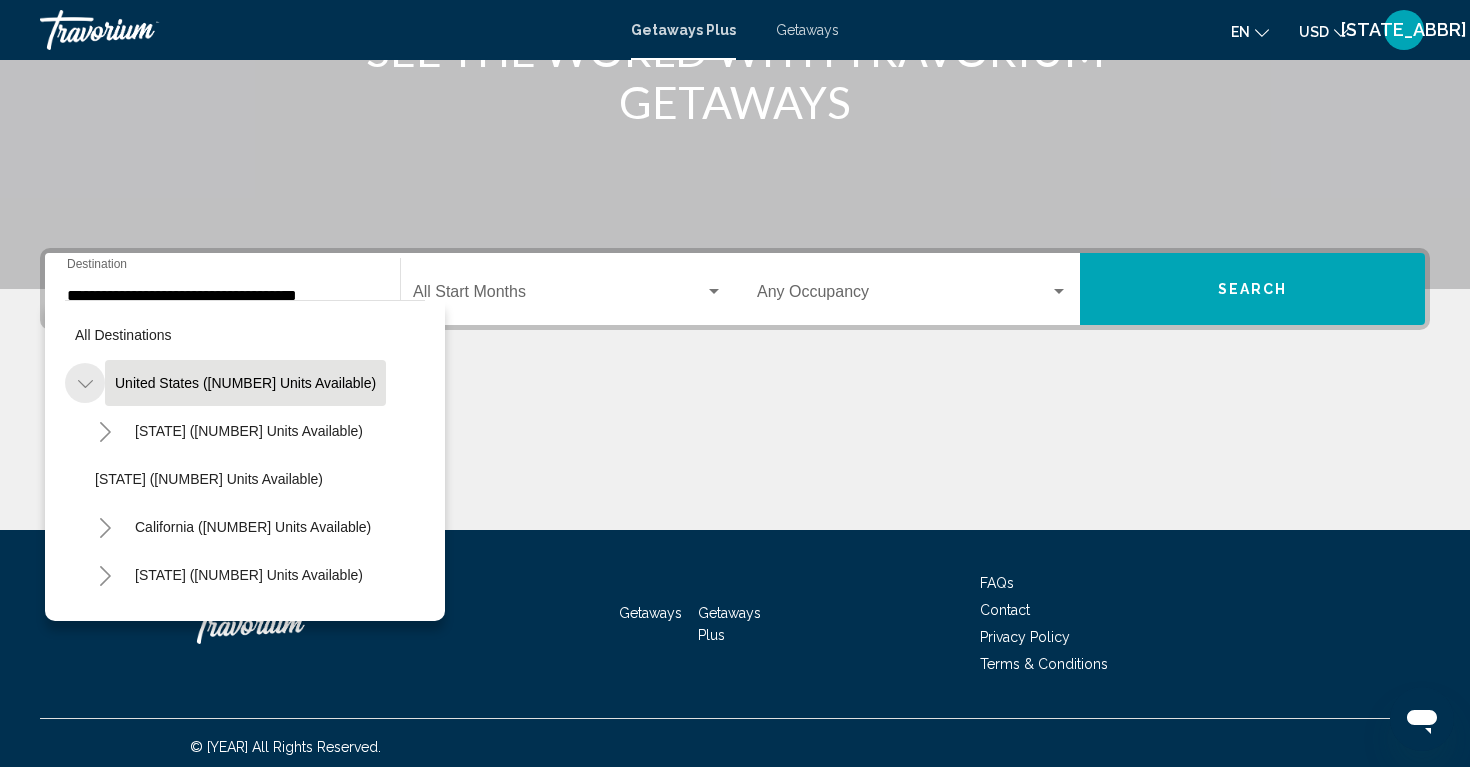 click at bounding box center [85, 384] 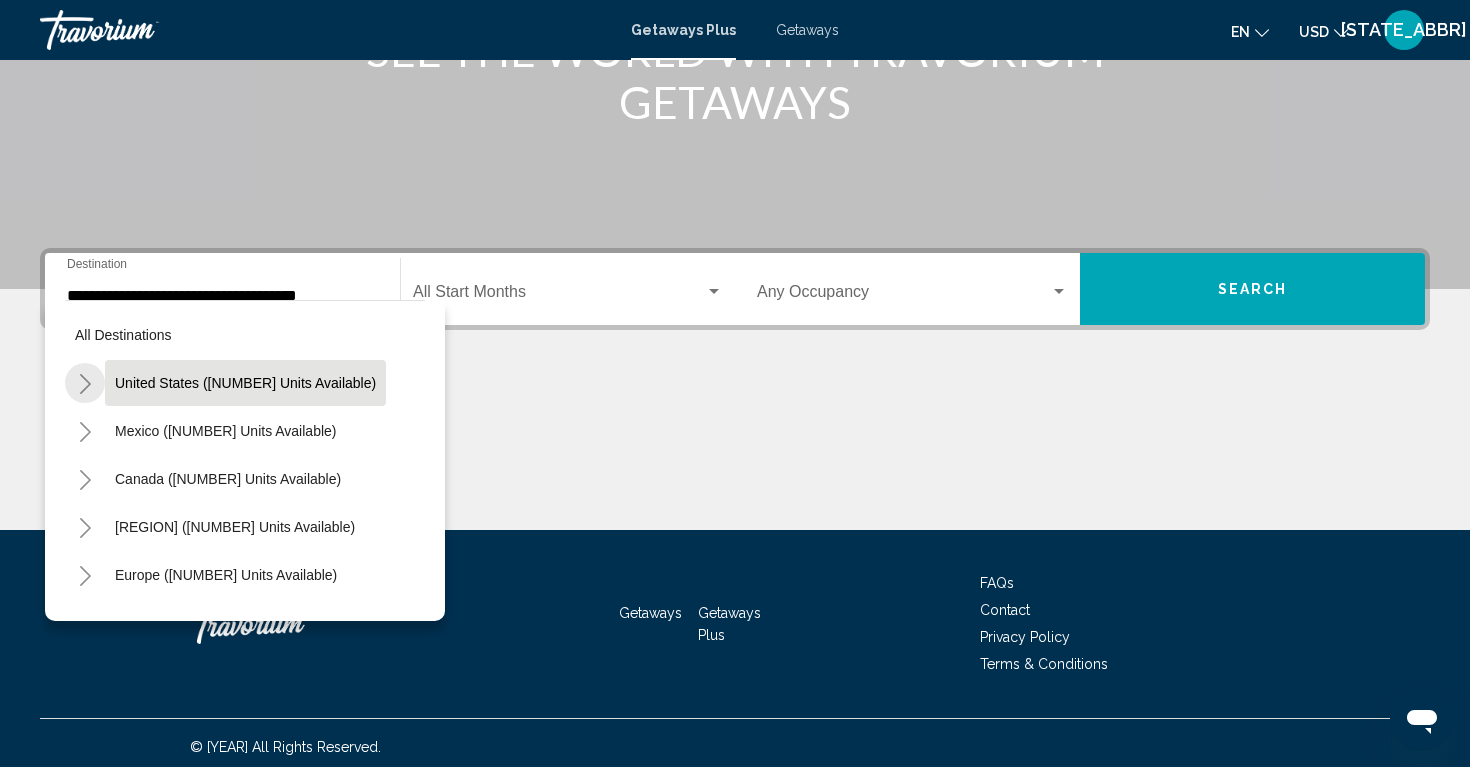 click at bounding box center (85, 383) 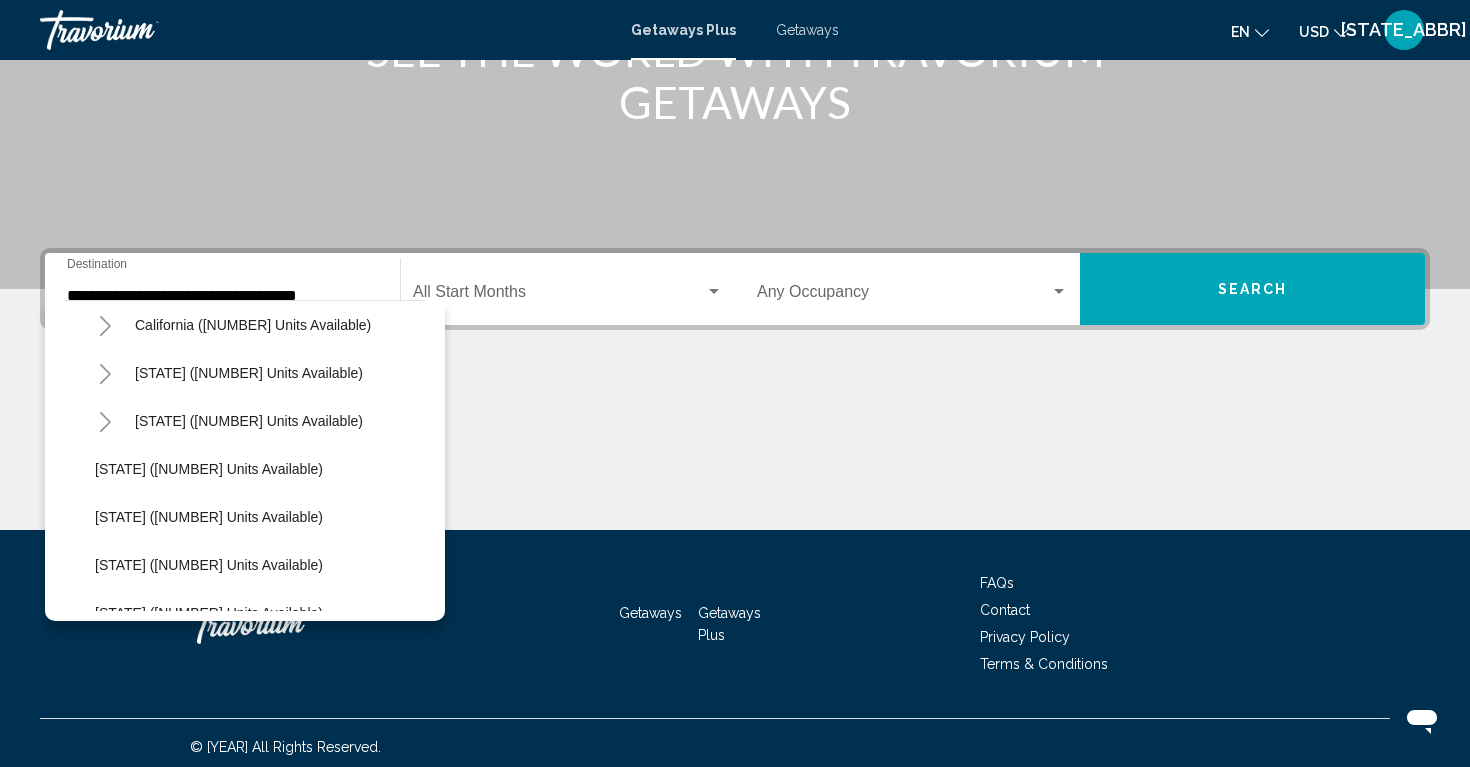 scroll, scrollTop: 207, scrollLeft: 0, axis: vertical 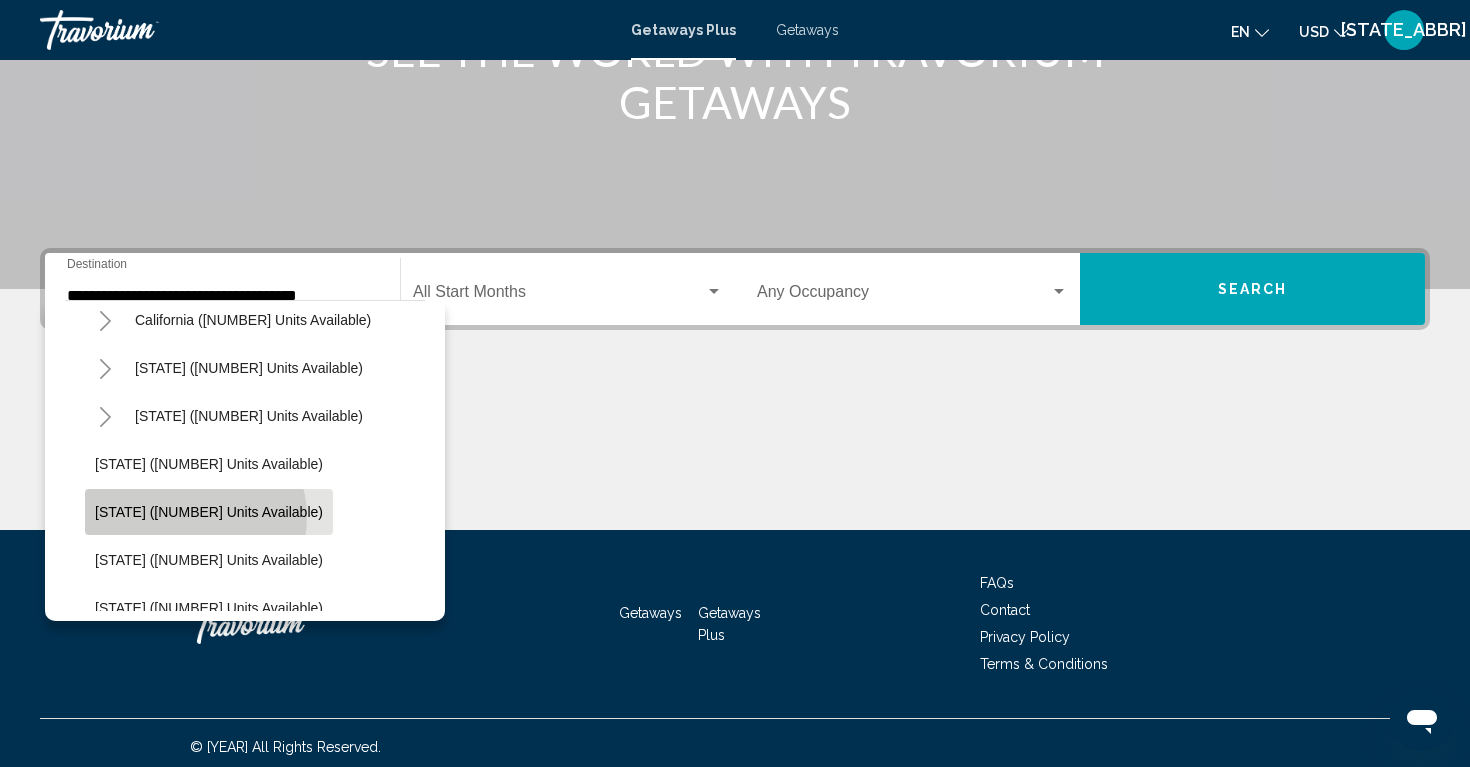 click on "[STATE] ([NUMBER] units available)" at bounding box center (209, 272) 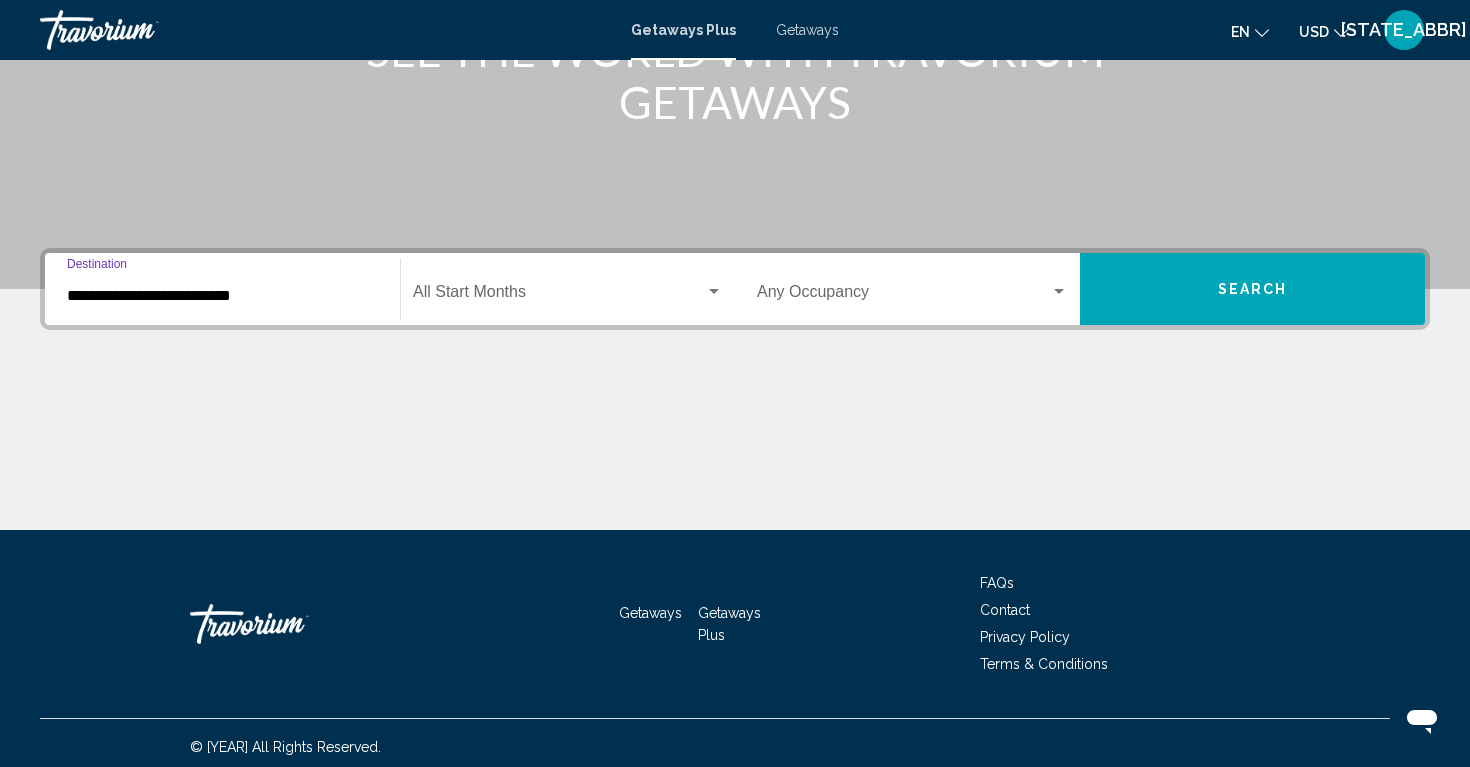 scroll, scrollTop: 319, scrollLeft: 0, axis: vertical 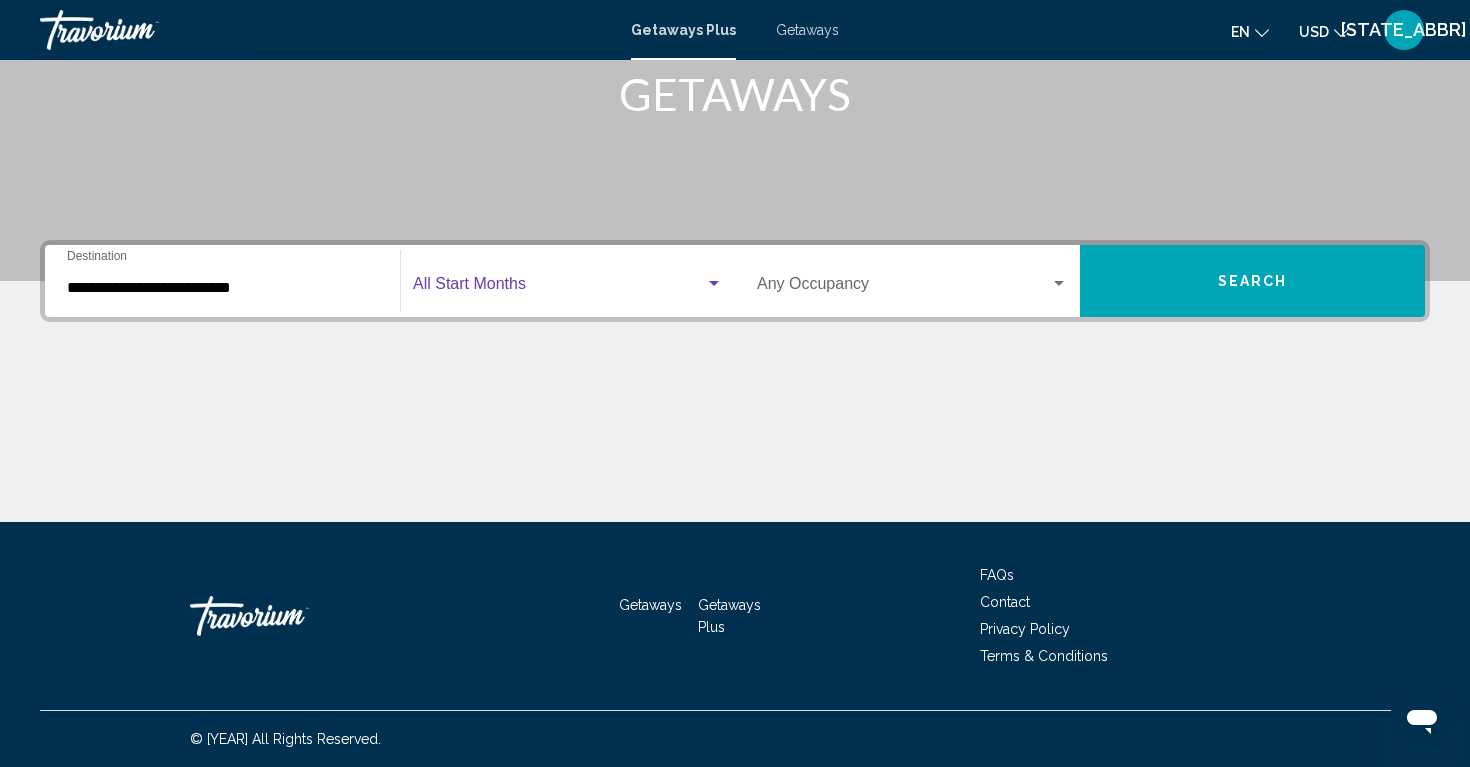 click at bounding box center [559, 288] 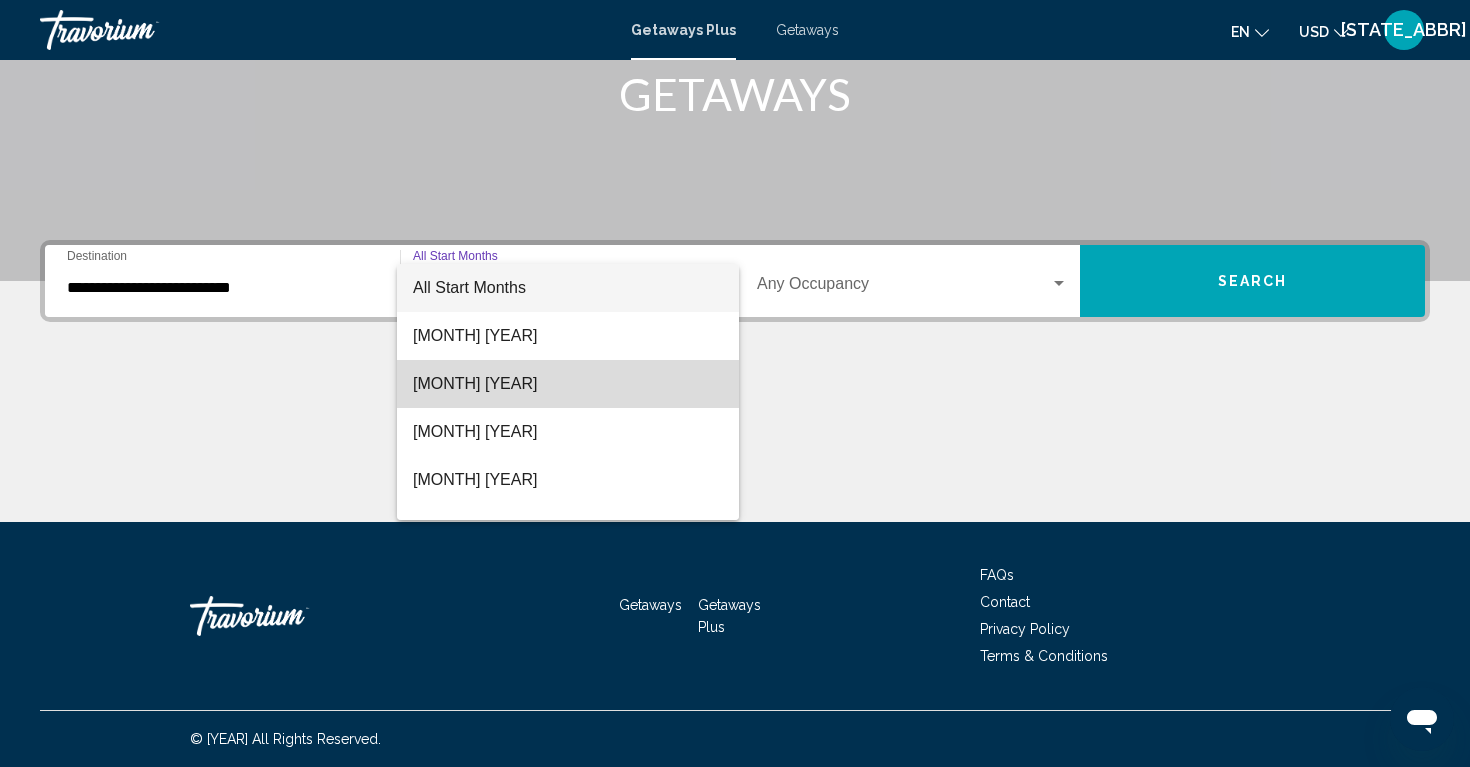 click on "[MONTH] [YEAR]" at bounding box center [568, 384] 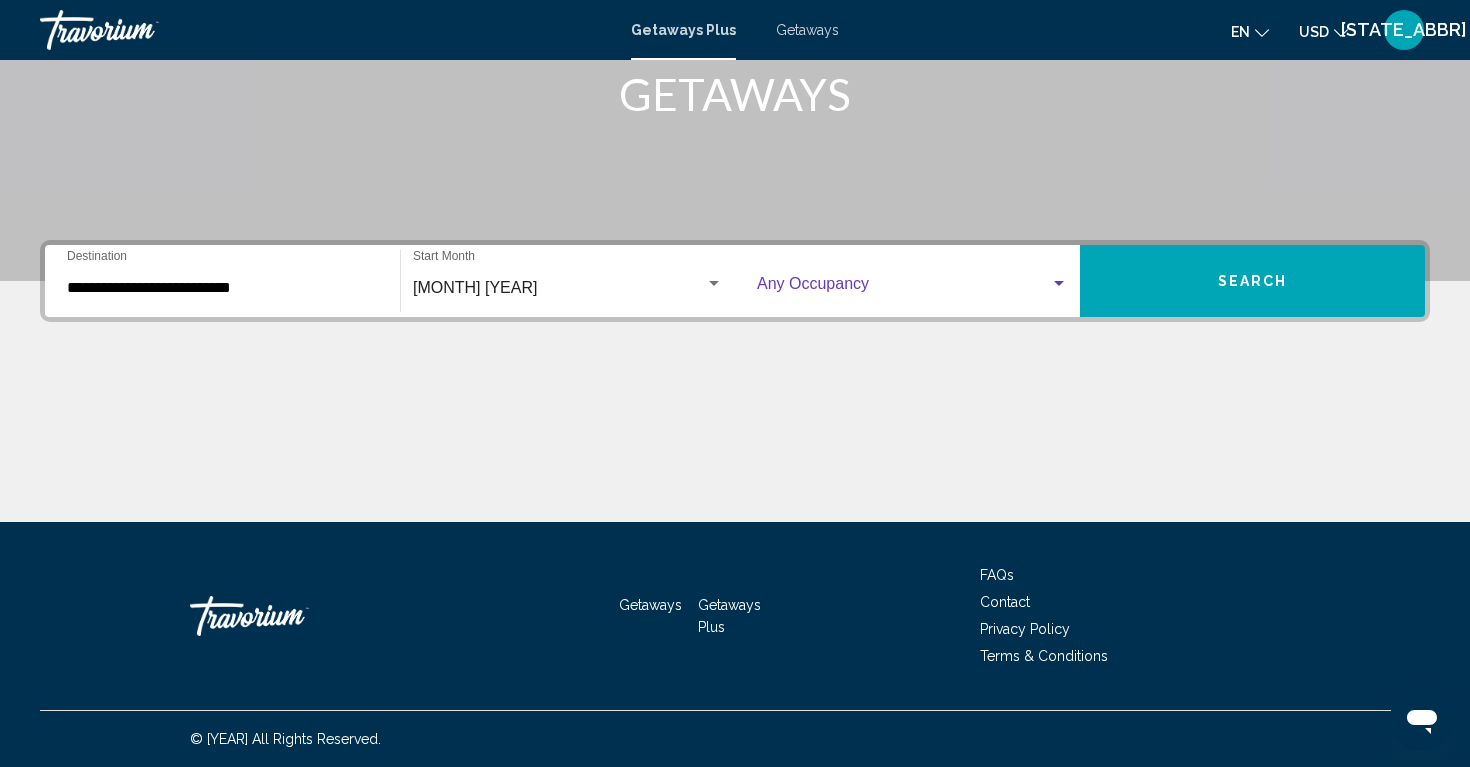 click at bounding box center [1059, 284] 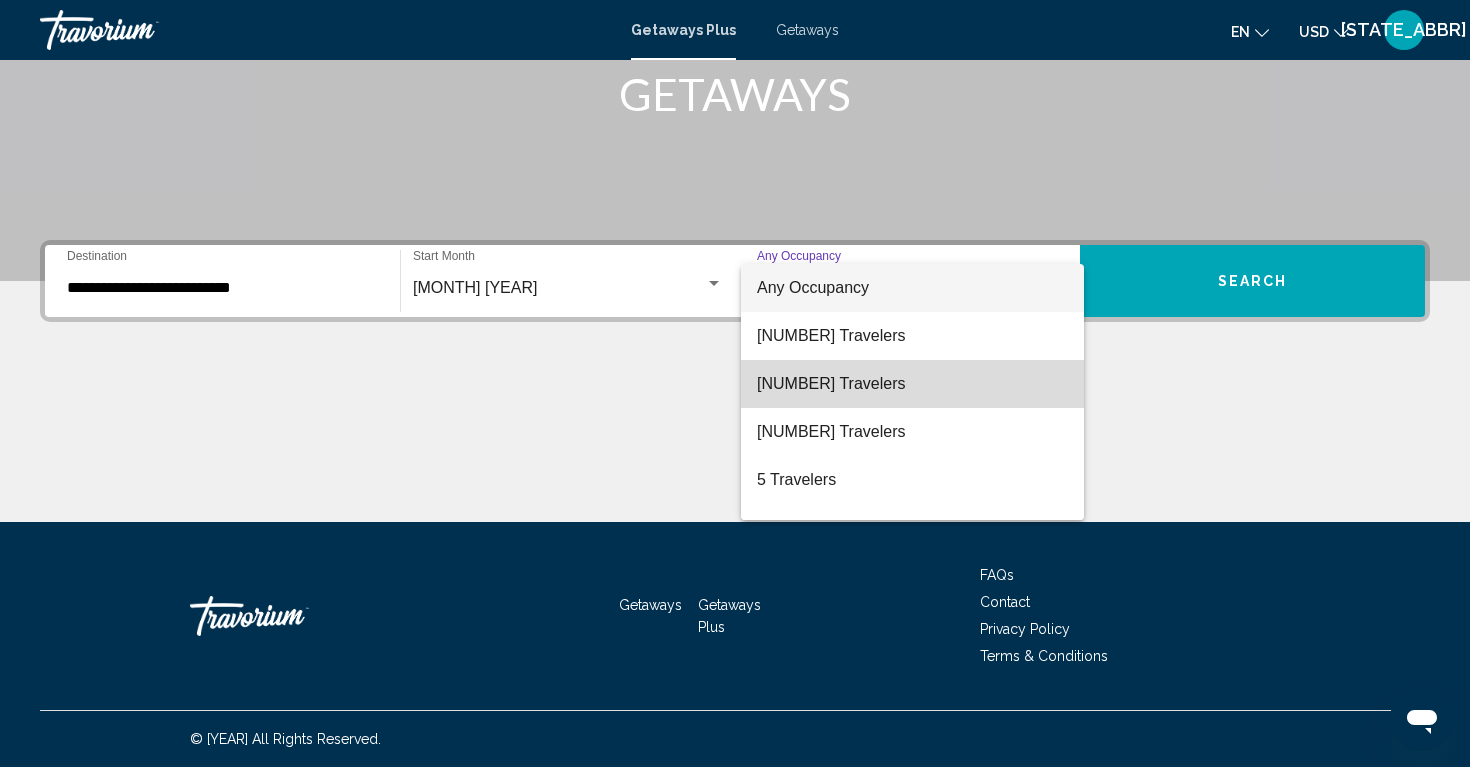click on "[NUMBER] Travelers" at bounding box center [912, 384] 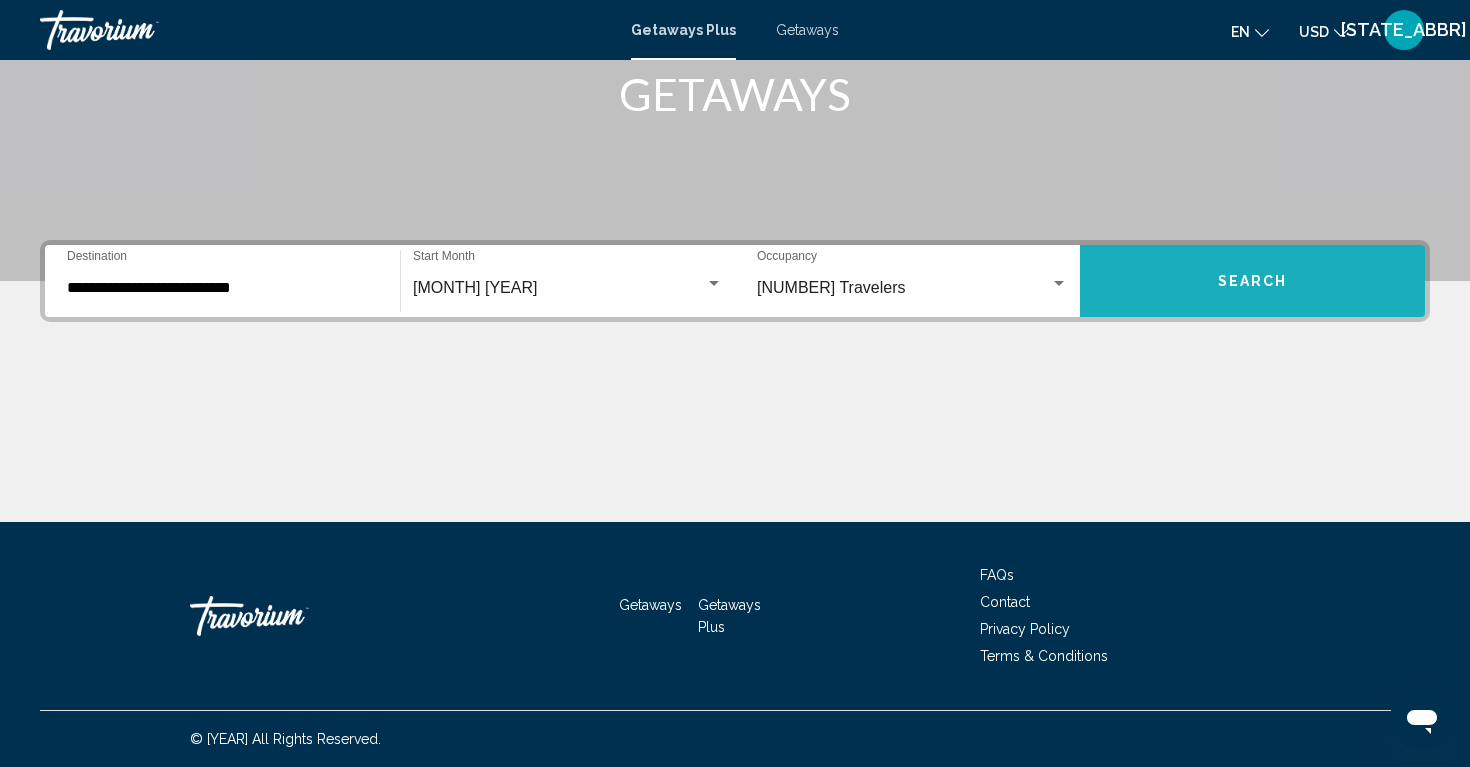 click on "Search" at bounding box center [1252, 281] 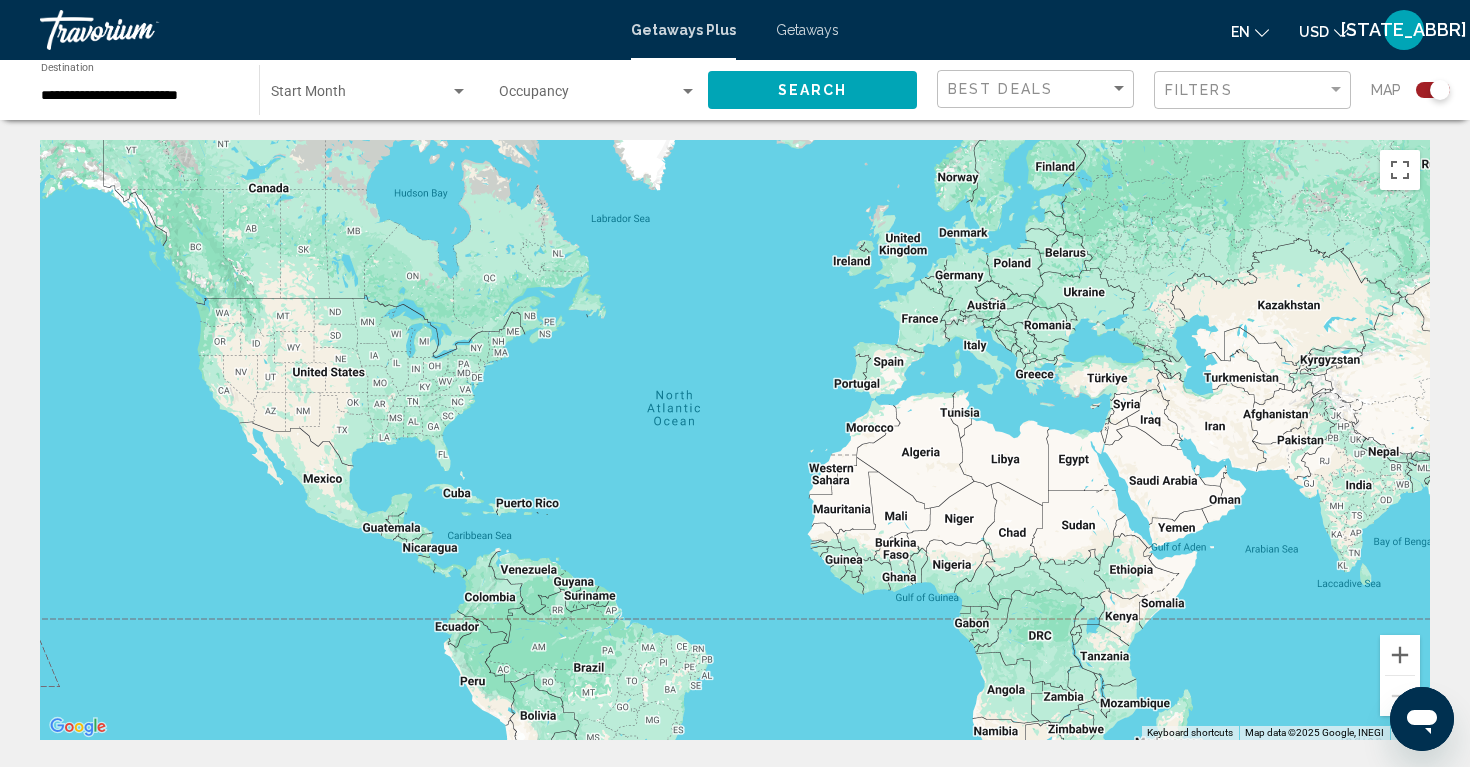 scroll, scrollTop: 0, scrollLeft: 0, axis: both 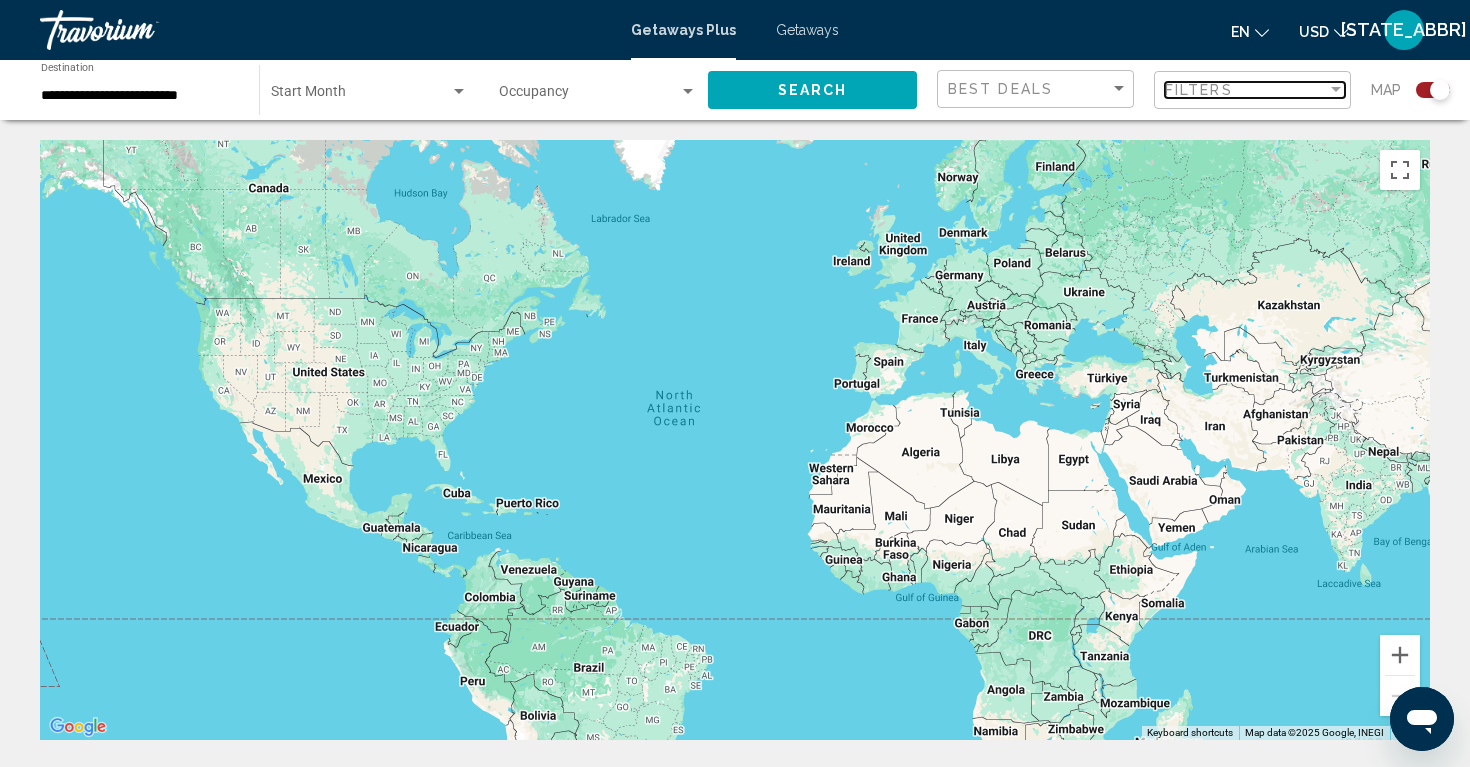 click at bounding box center [1336, 89] 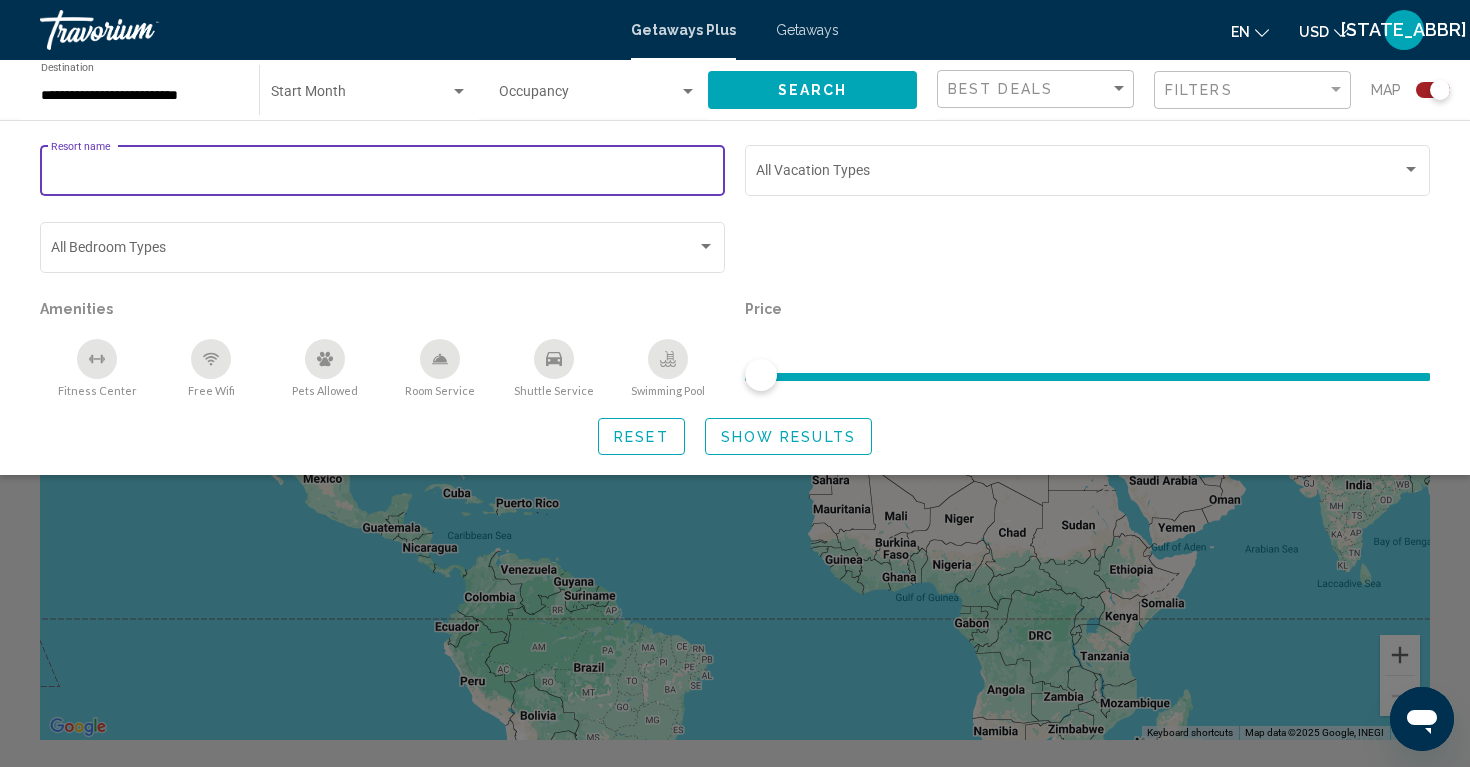 click on "Resort name" at bounding box center (383, 174) 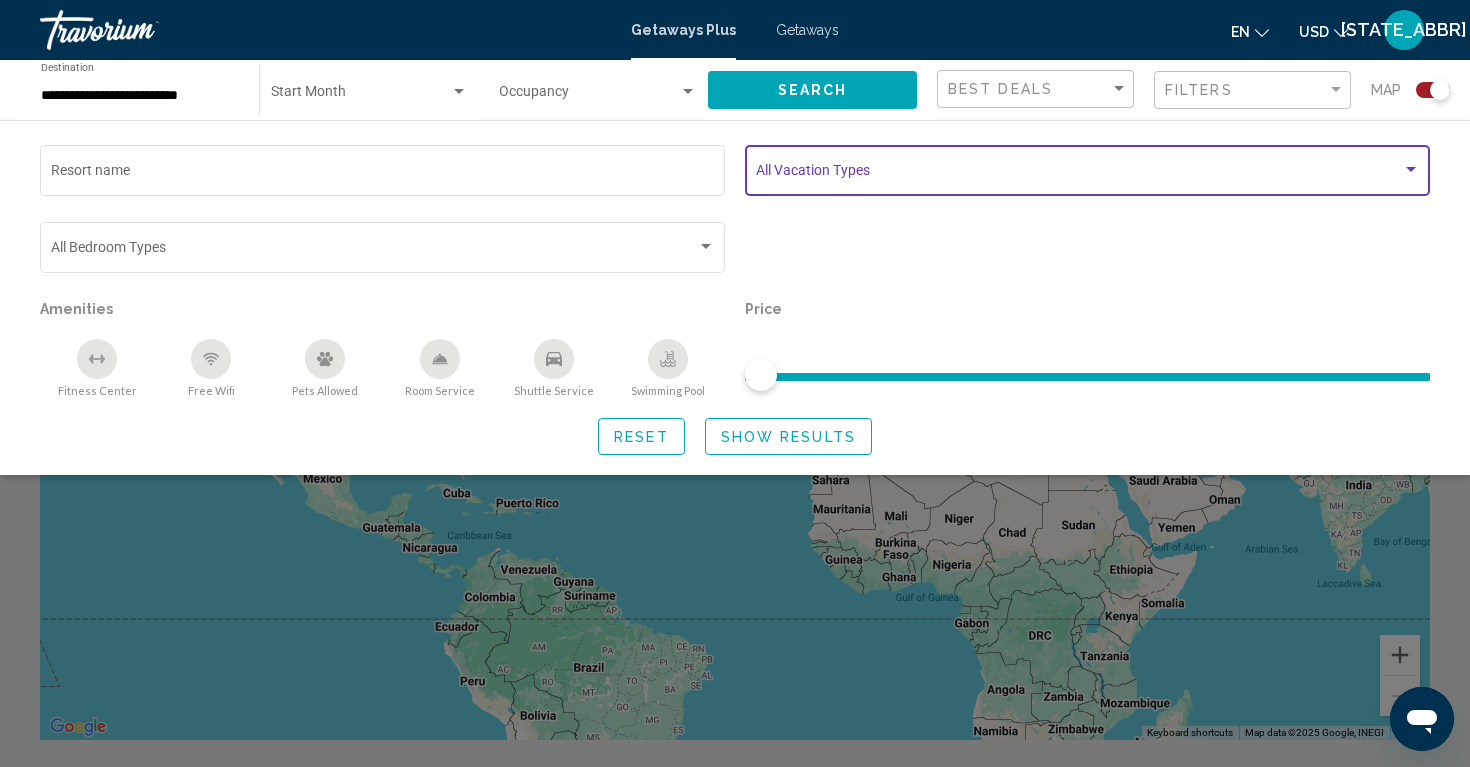 click at bounding box center [1411, 169] 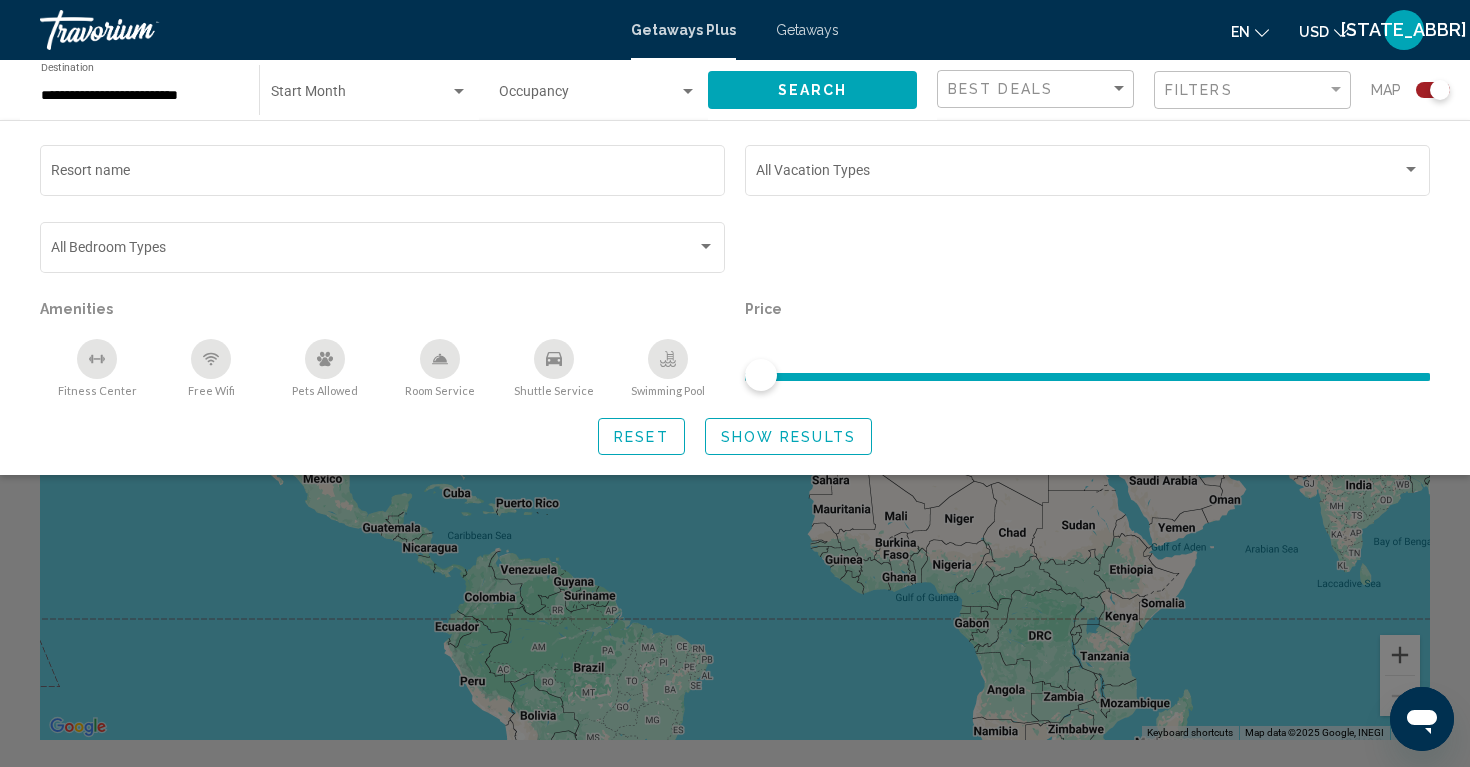 drag, startPoint x: 1438, startPoint y: 80, endPoint x: 1403, endPoint y: 83, distance: 35.128338 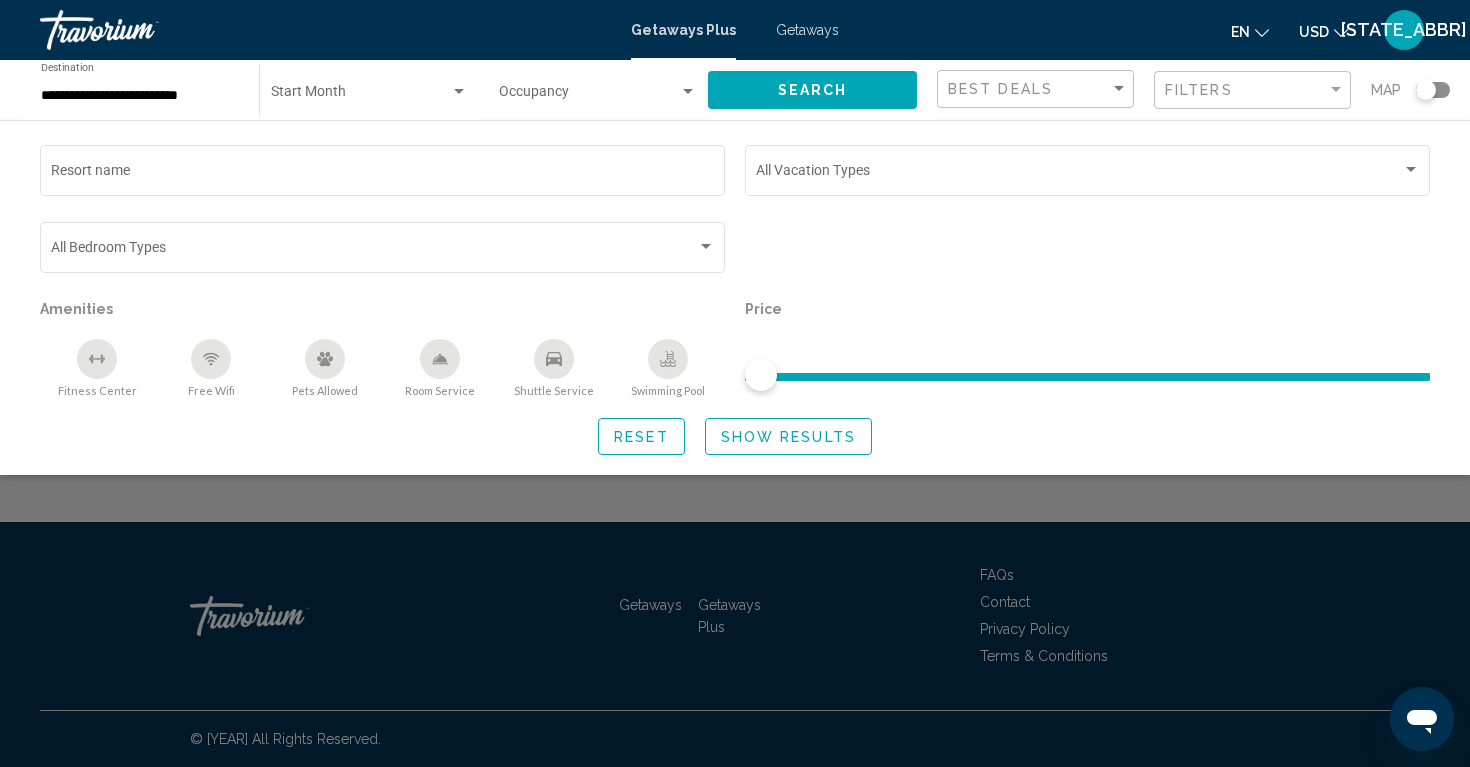 drag, startPoint x: 1423, startPoint y: 94, endPoint x: 1448, endPoint y: 95, distance: 25.019993 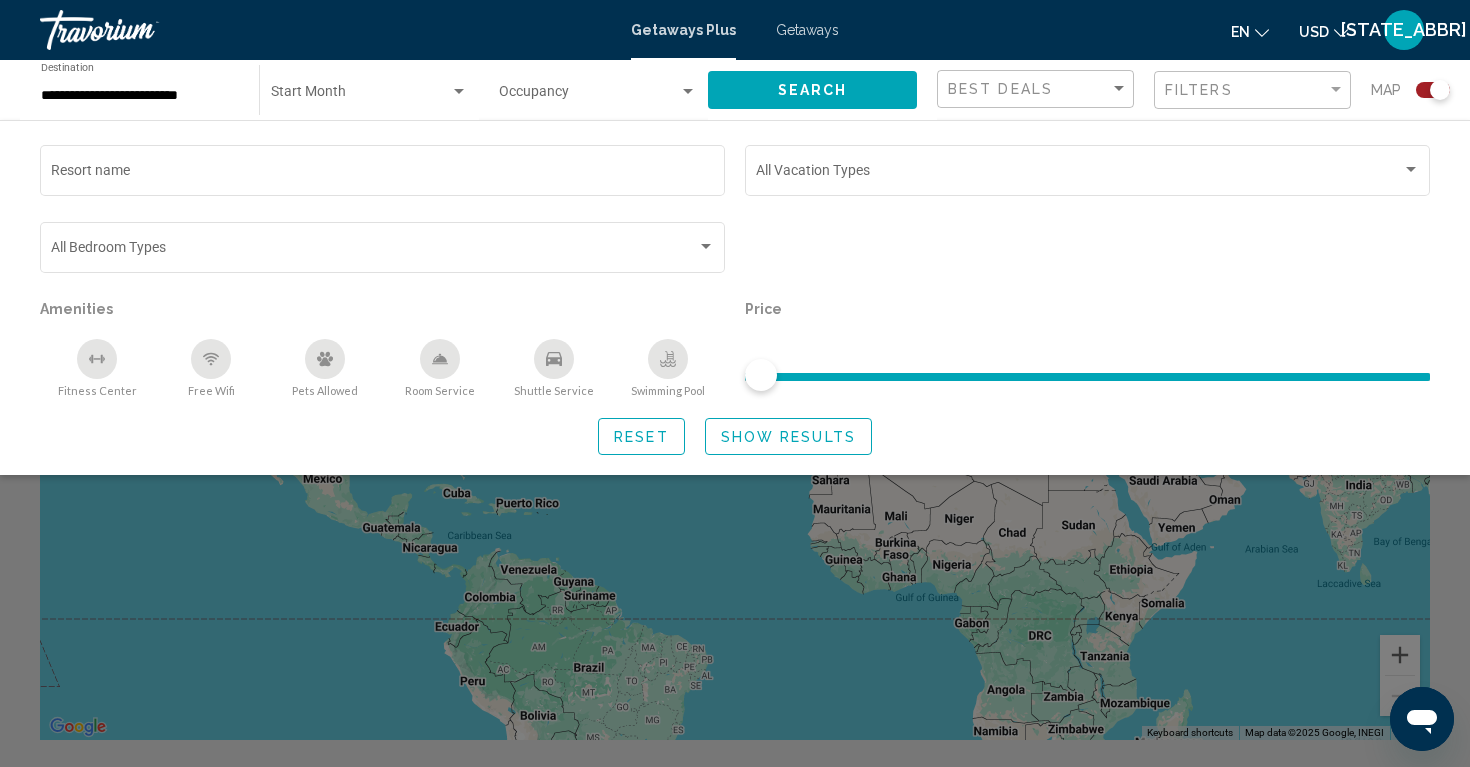 drag, startPoint x: 1429, startPoint y: 85, endPoint x: 1394, endPoint y: 89, distance: 35.22783 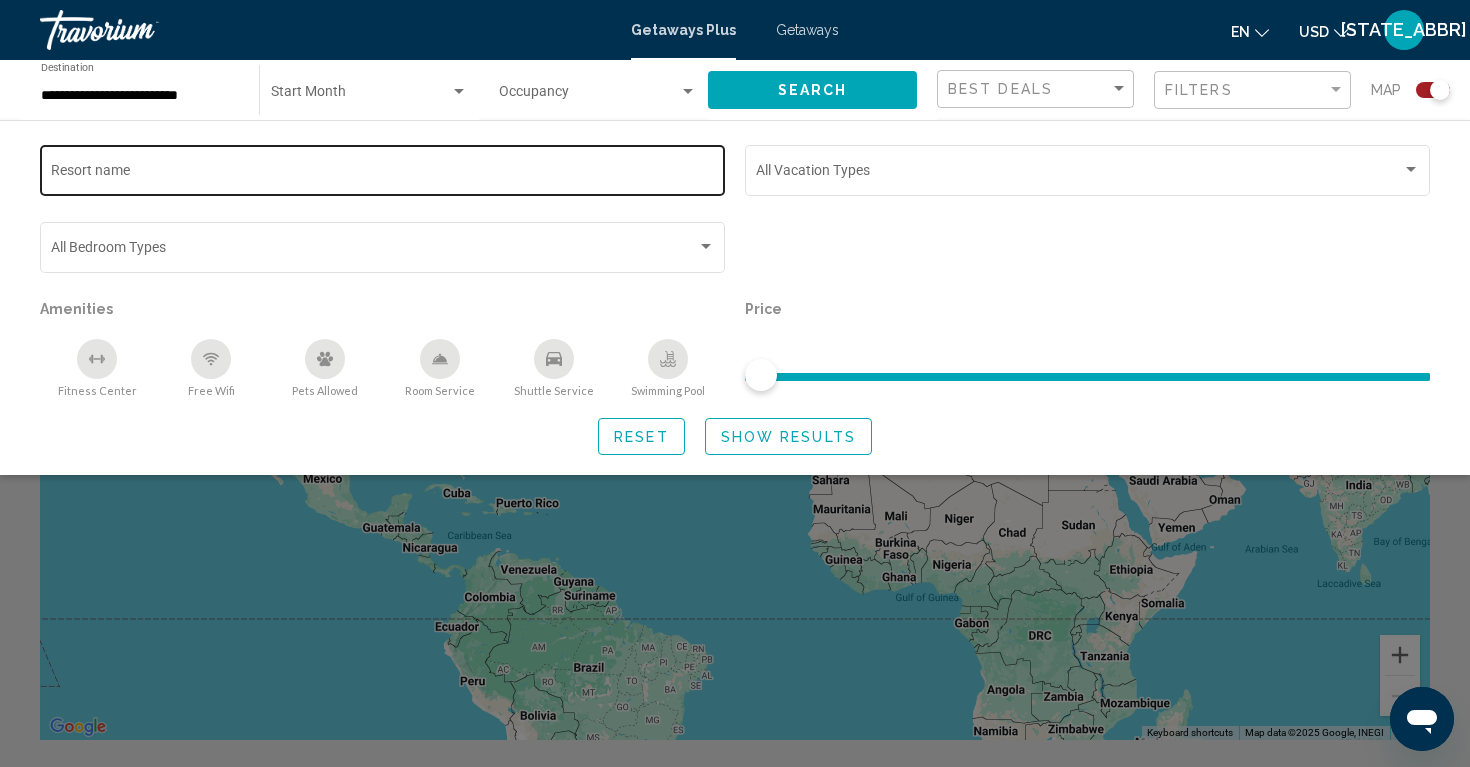 click on "Resort name" at bounding box center (383, 168) 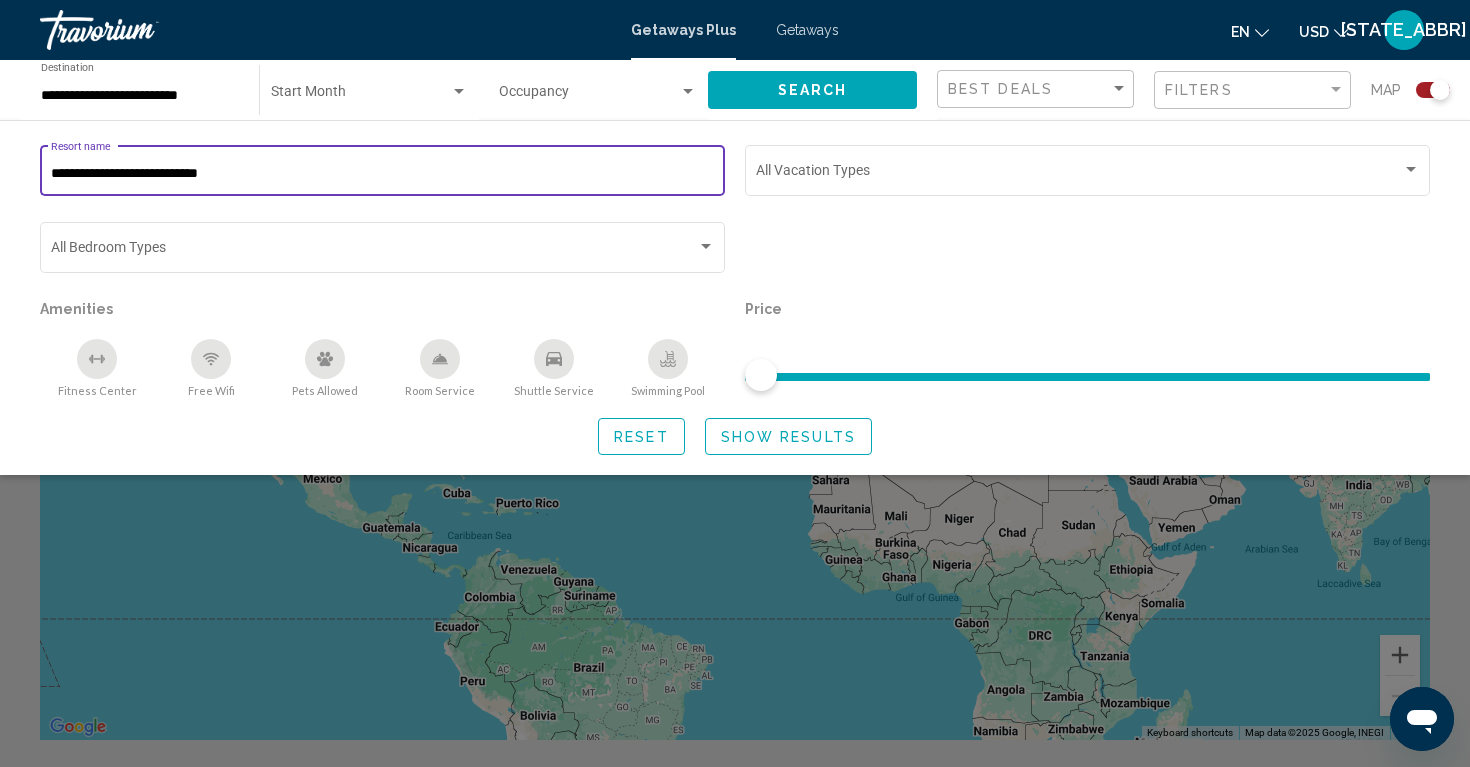 type on "**********" 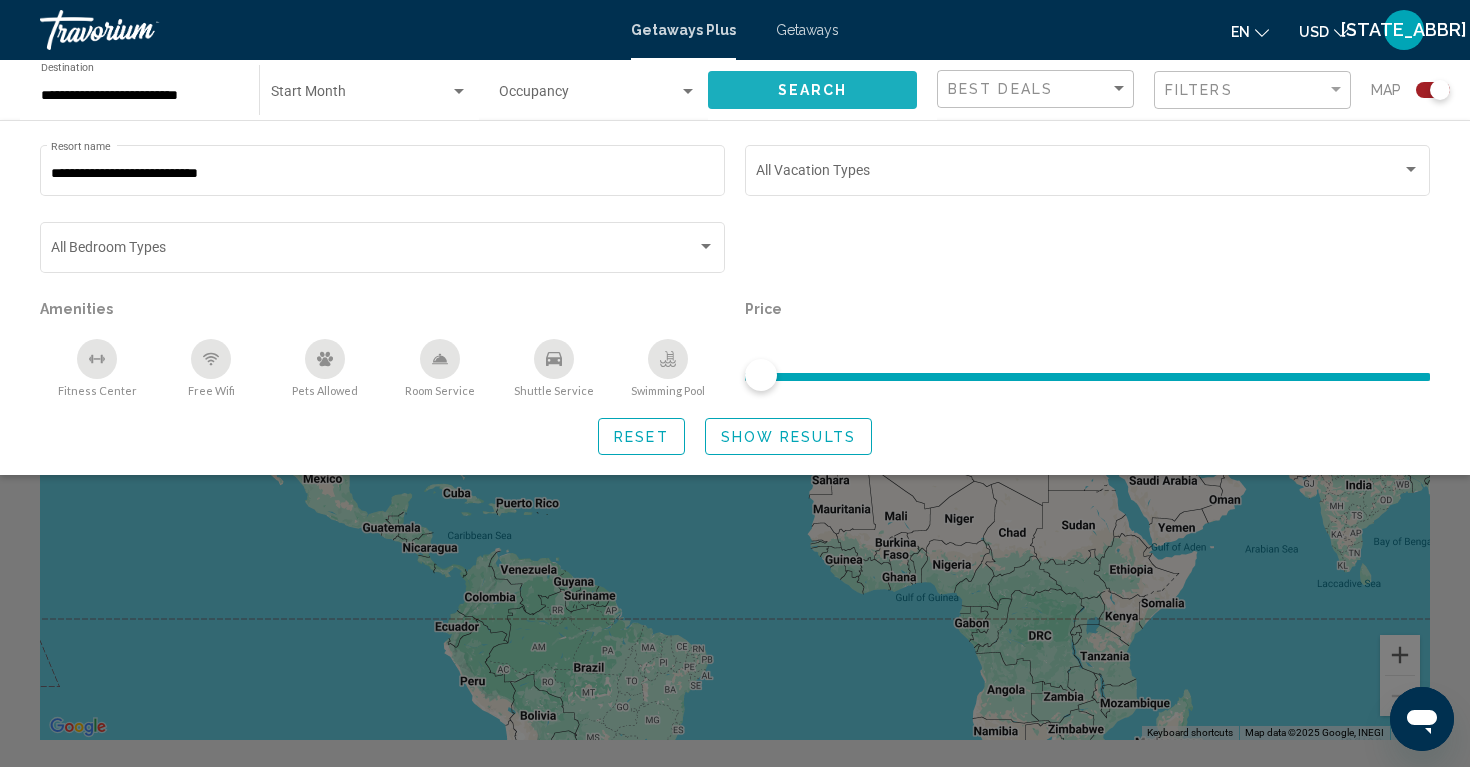 click on "Search" at bounding box center (812, 89) 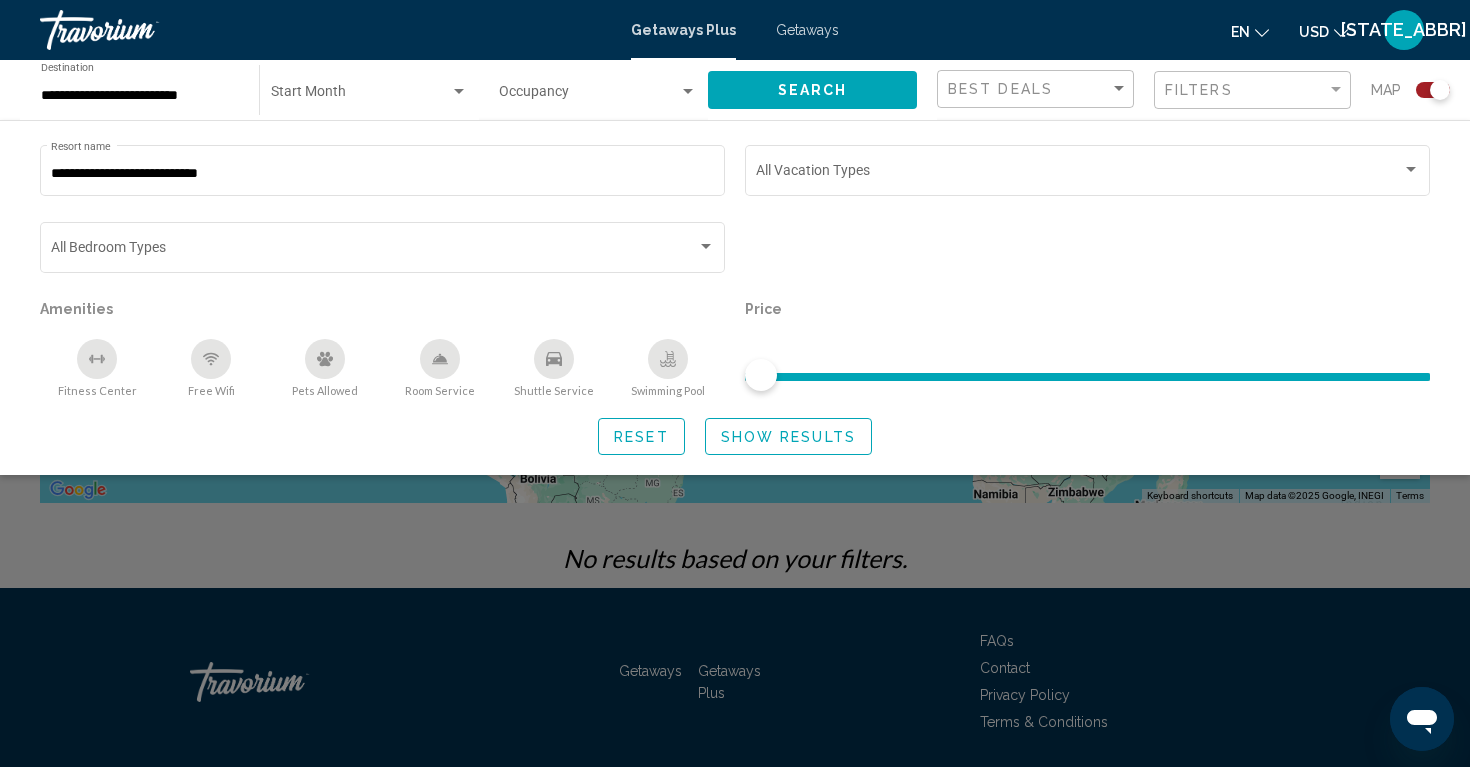 scroll, scrollTop: 232, scrollLeft: 0, axis: vertical 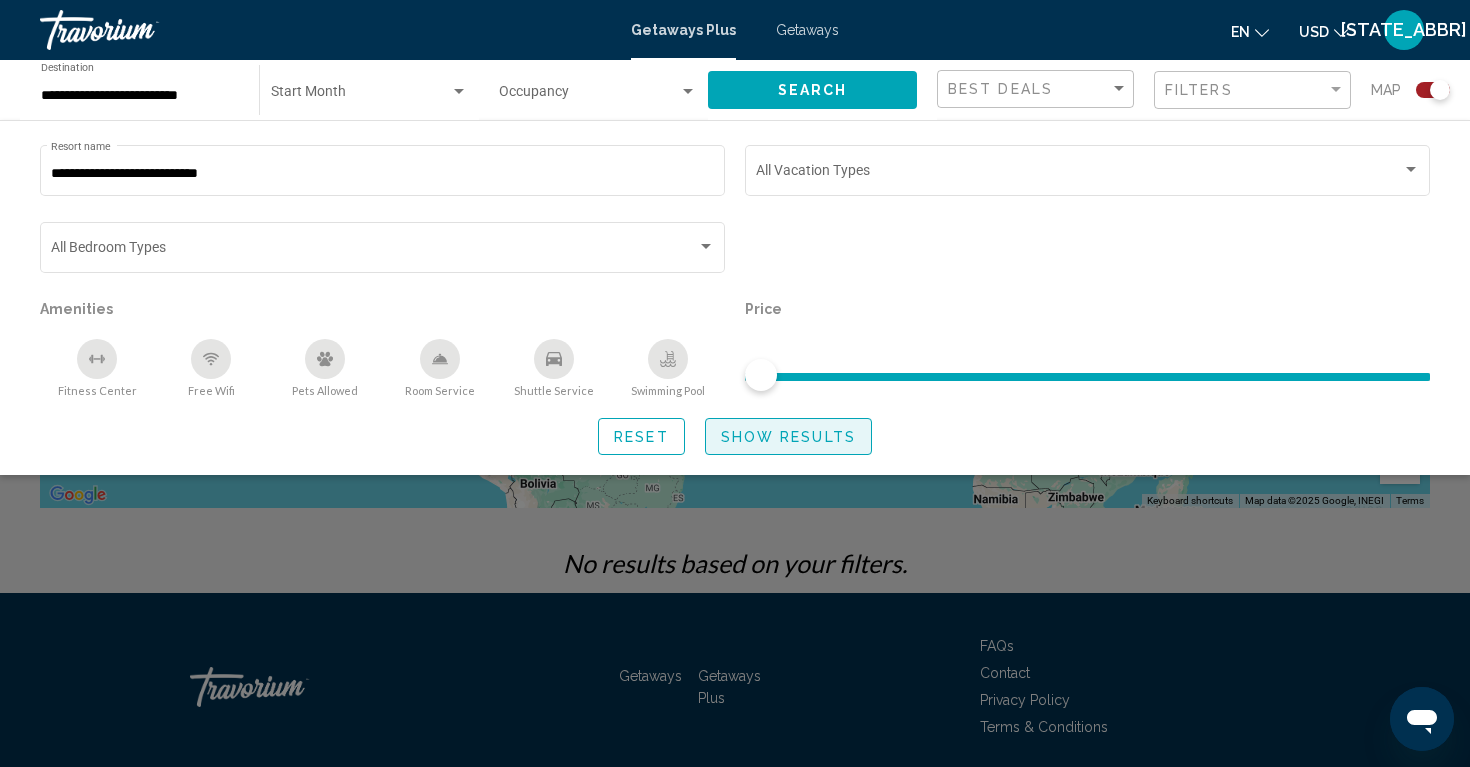 click on "Show Results" at bounding box center (788, 437) 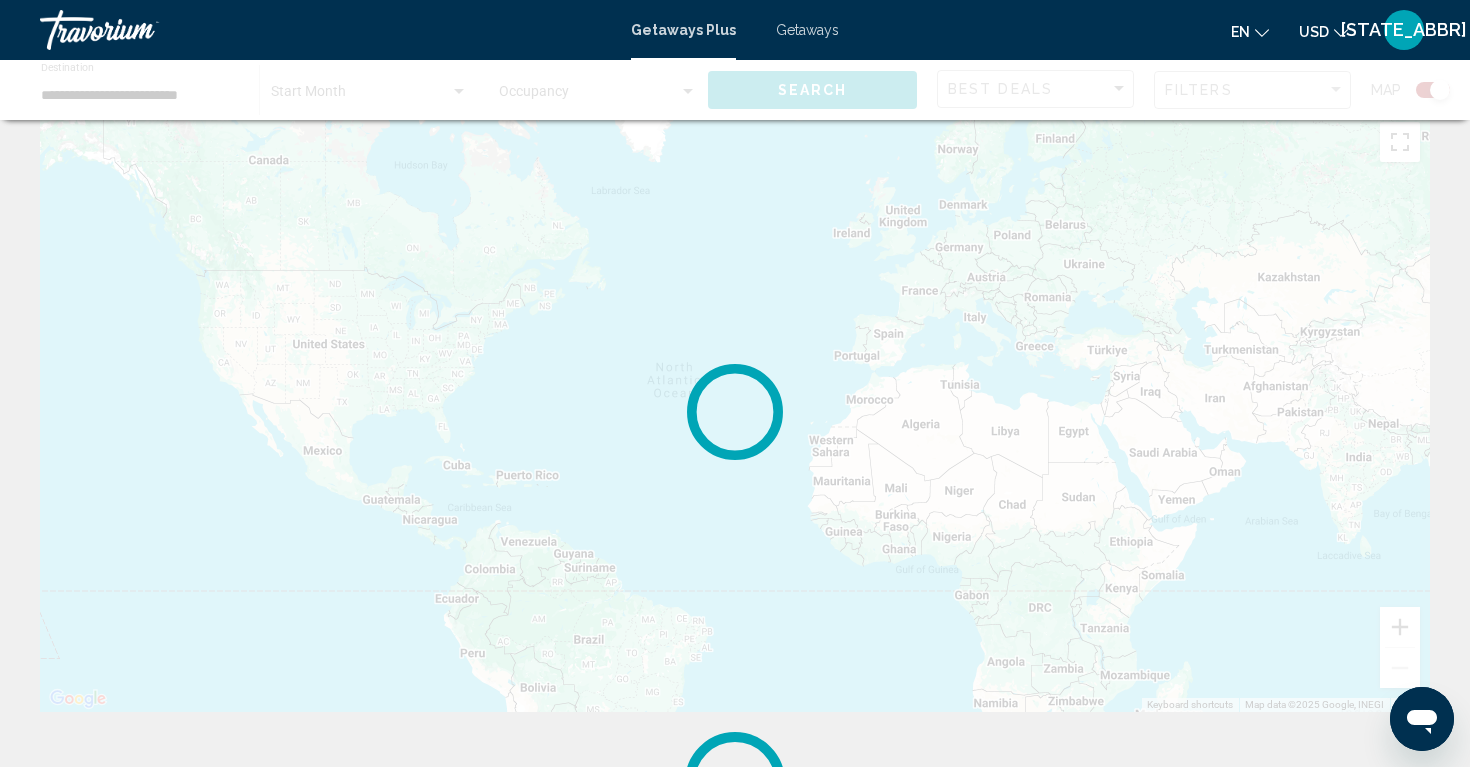 scroll, scrollTop: 0, scrollLeft: 0, axis: both 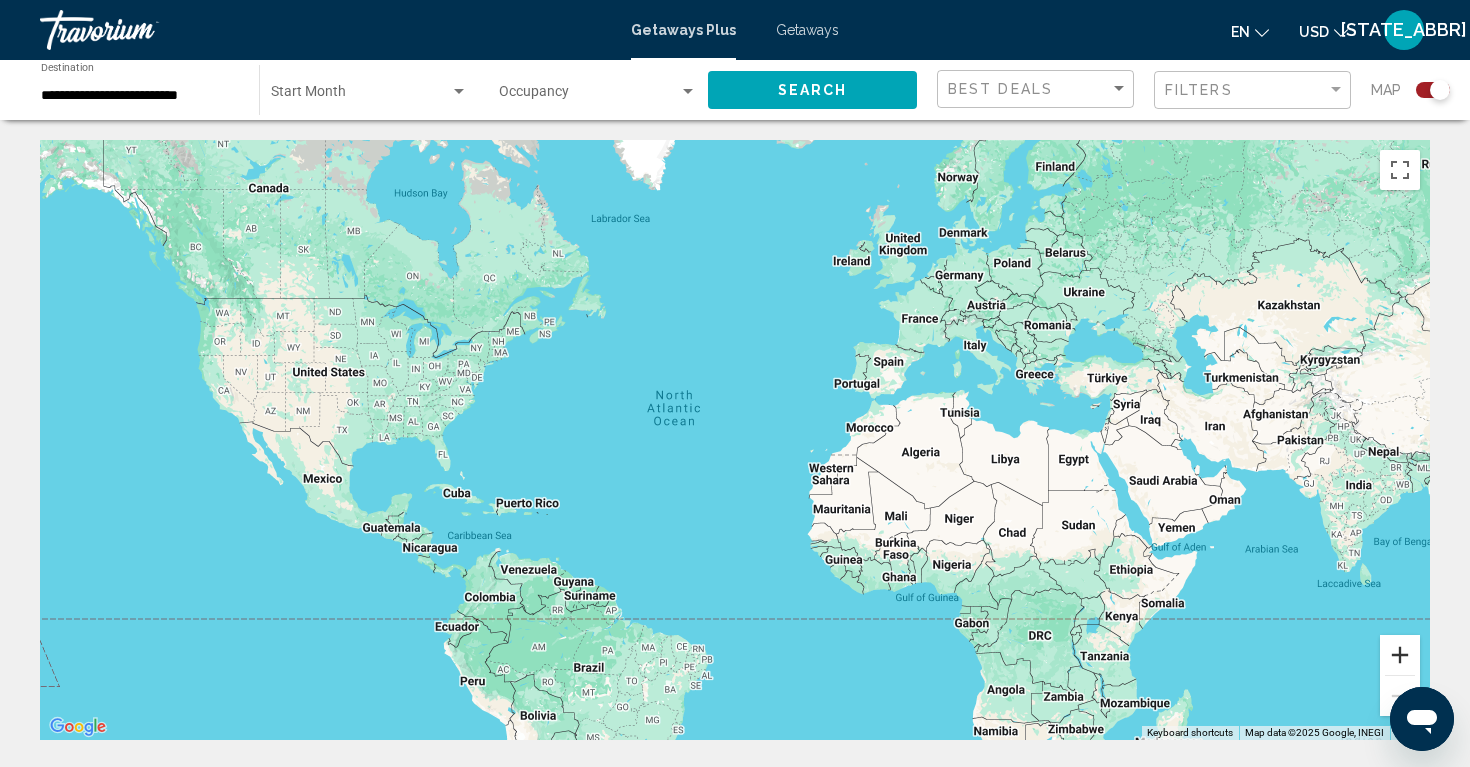 click at bounding box center [1400, 655] 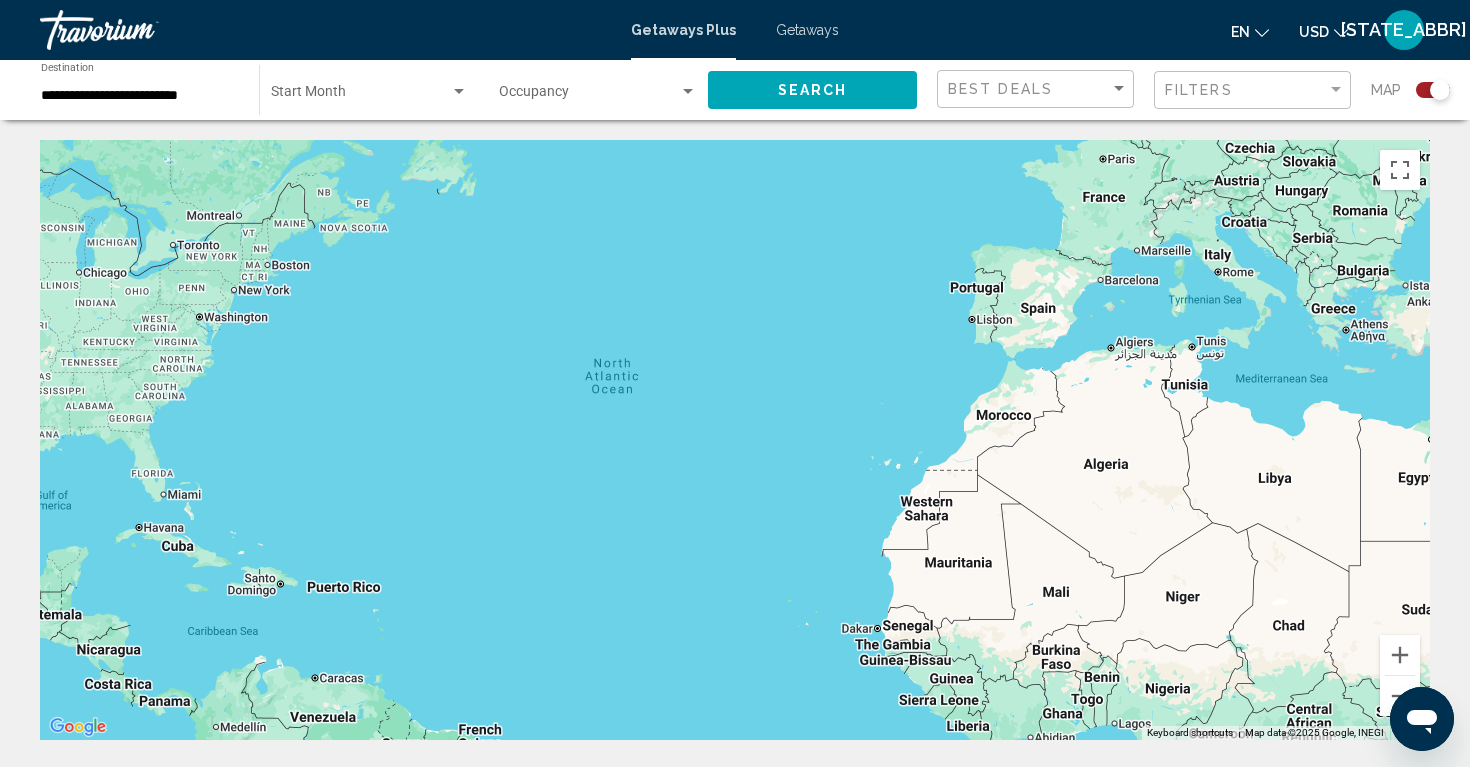 click on "To navigate, press the arrow keys." at bounding box center [735, 440] 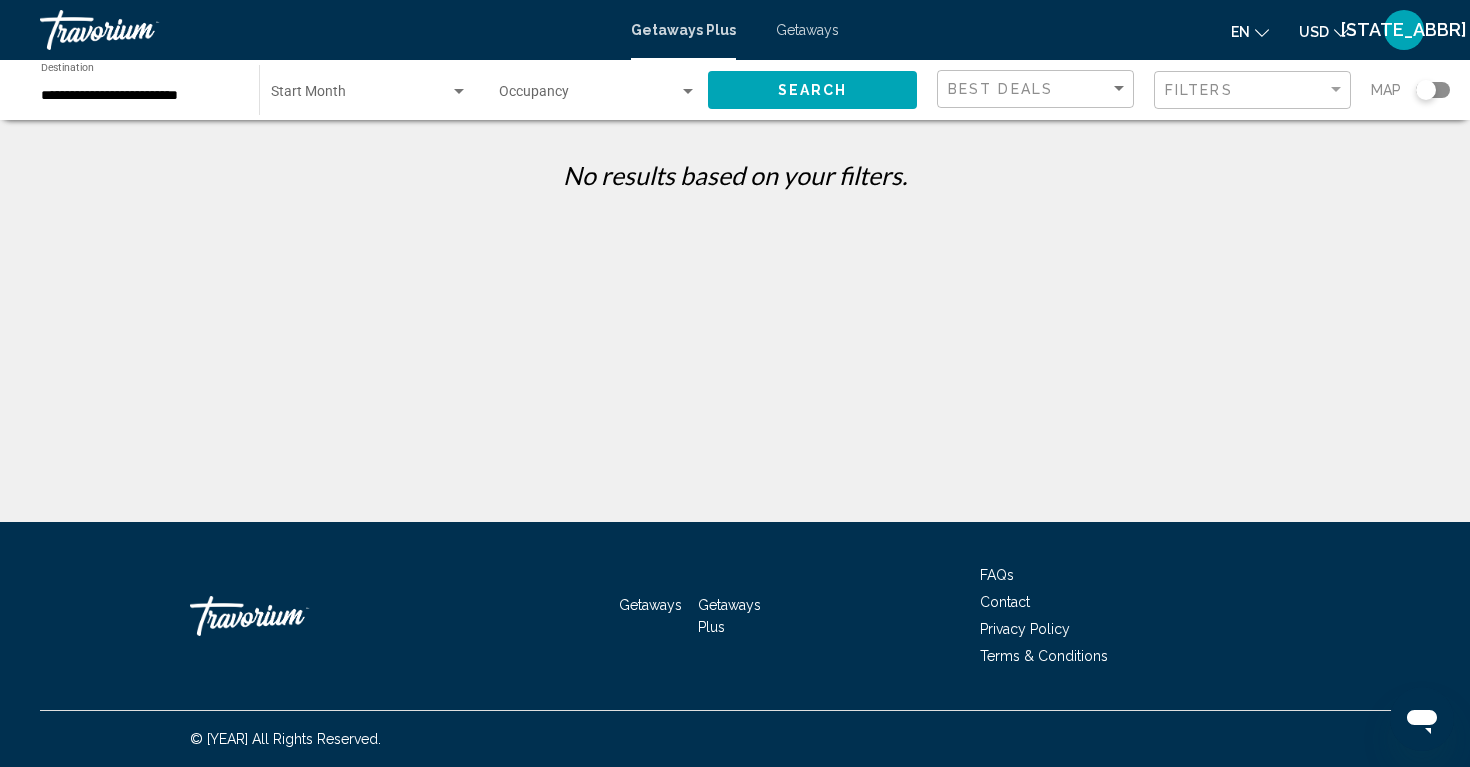 click on "Map" at bounding box center [1410, 90] 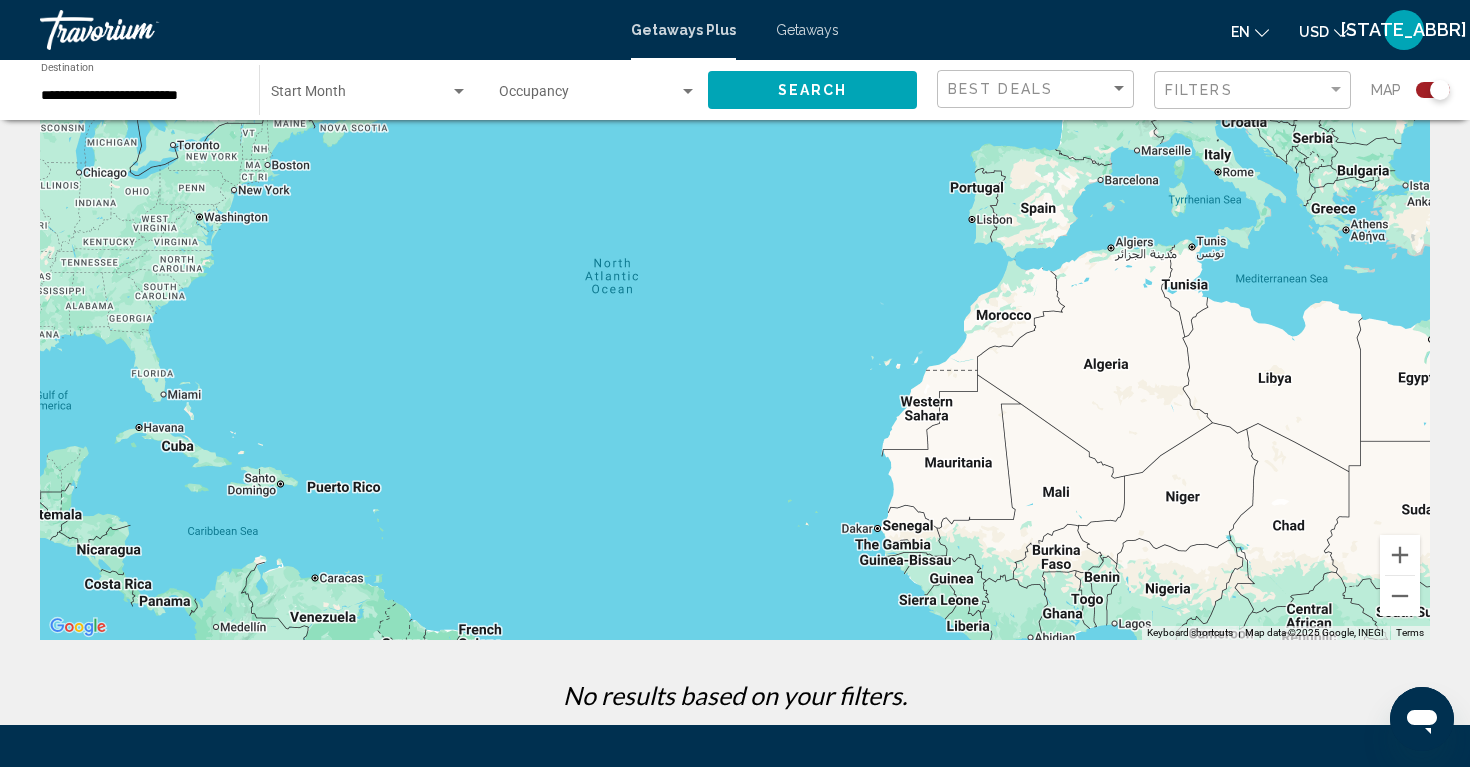 scroll, scrollTop: 100, scrollLeft: 0, axis: vertical 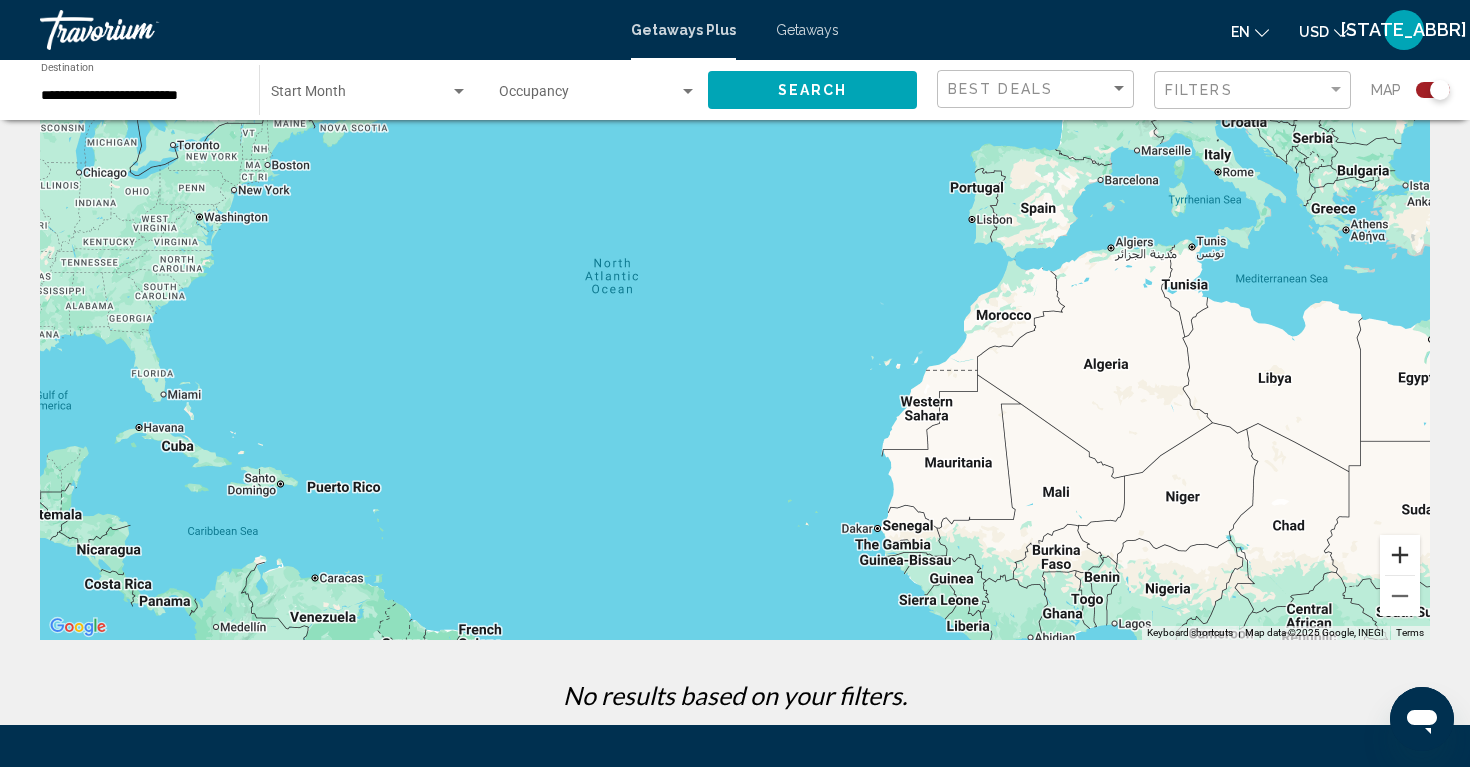 click at bounding box center (1400, 555) 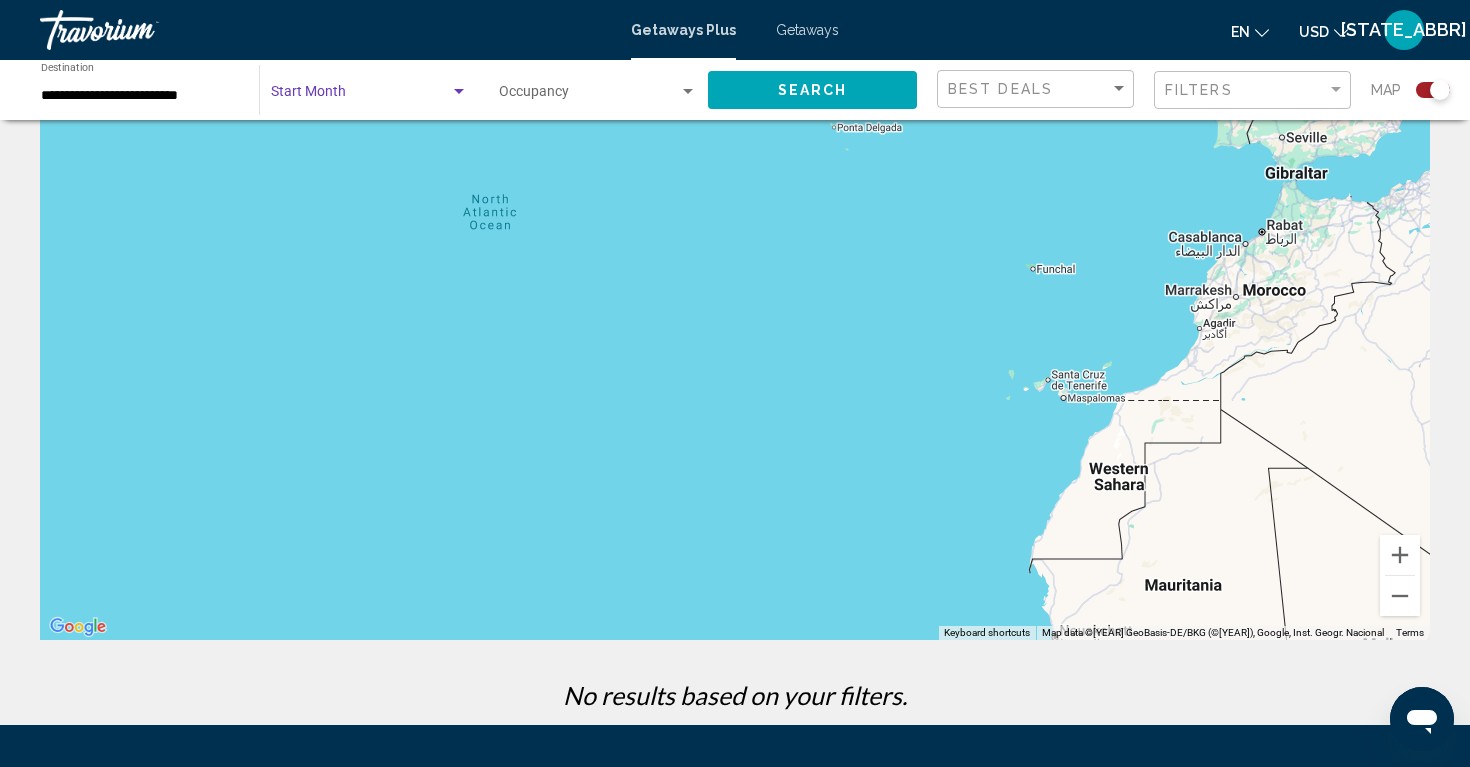click at bounding box center (459, 92) 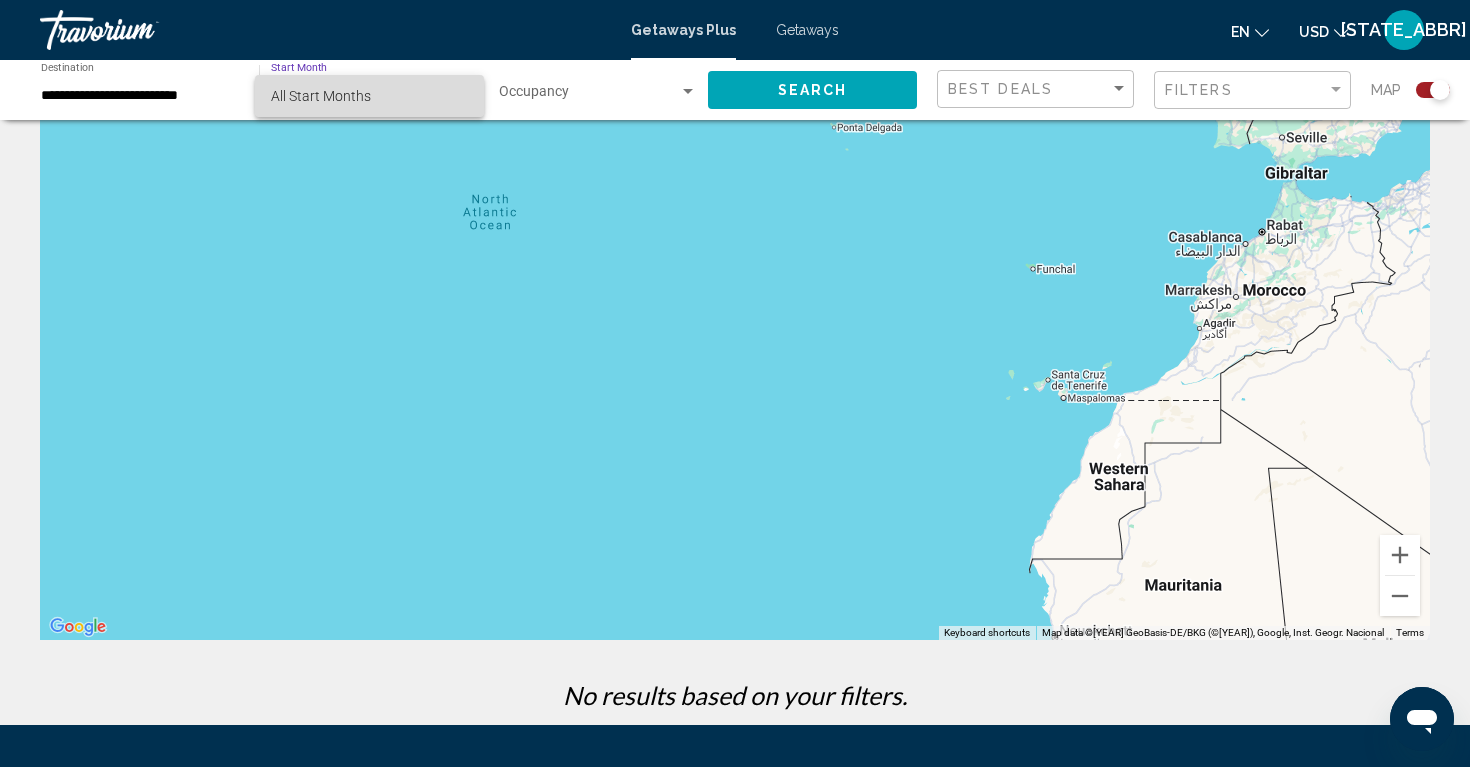 click on "All Start Months" at bounding box center (369, 96) 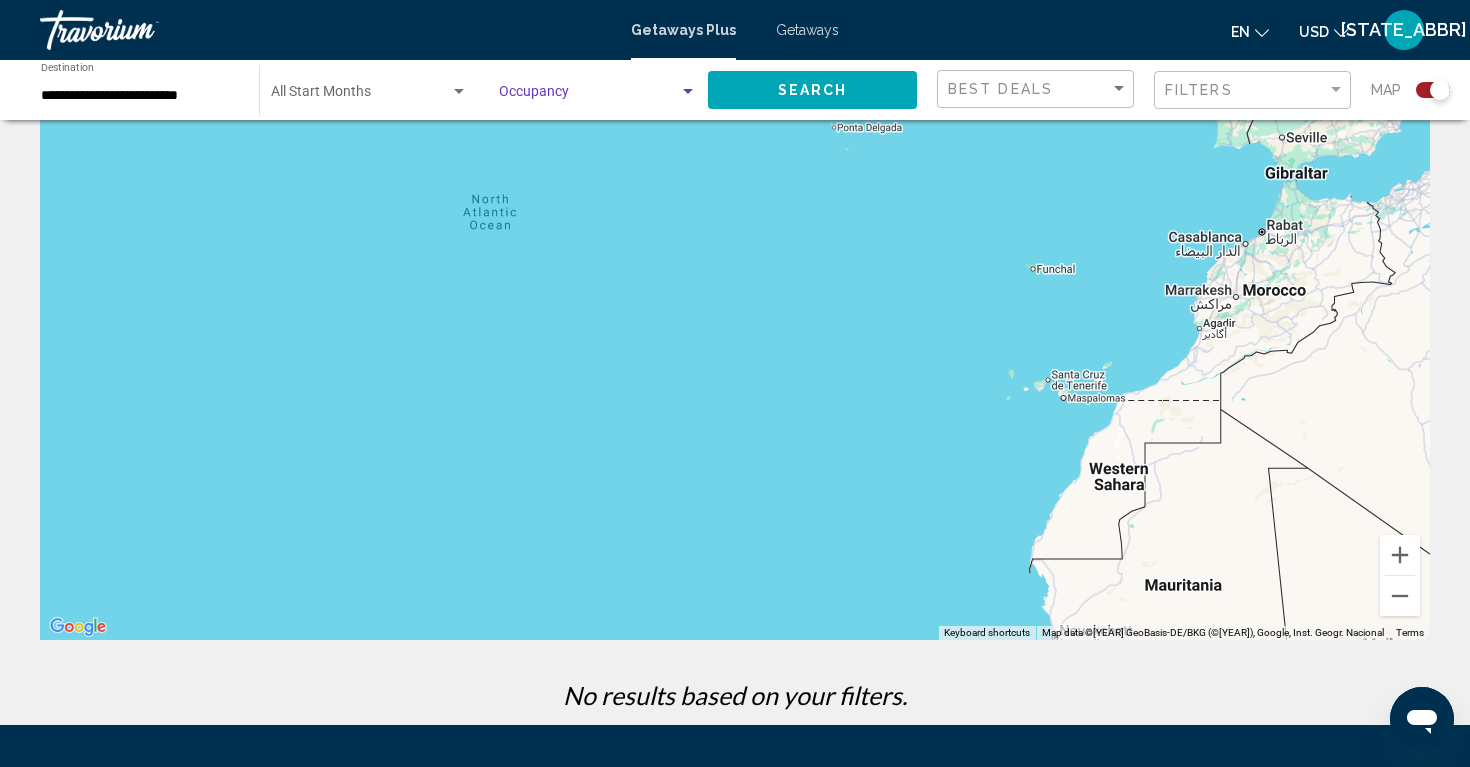 click at bounding box center [589, 96] 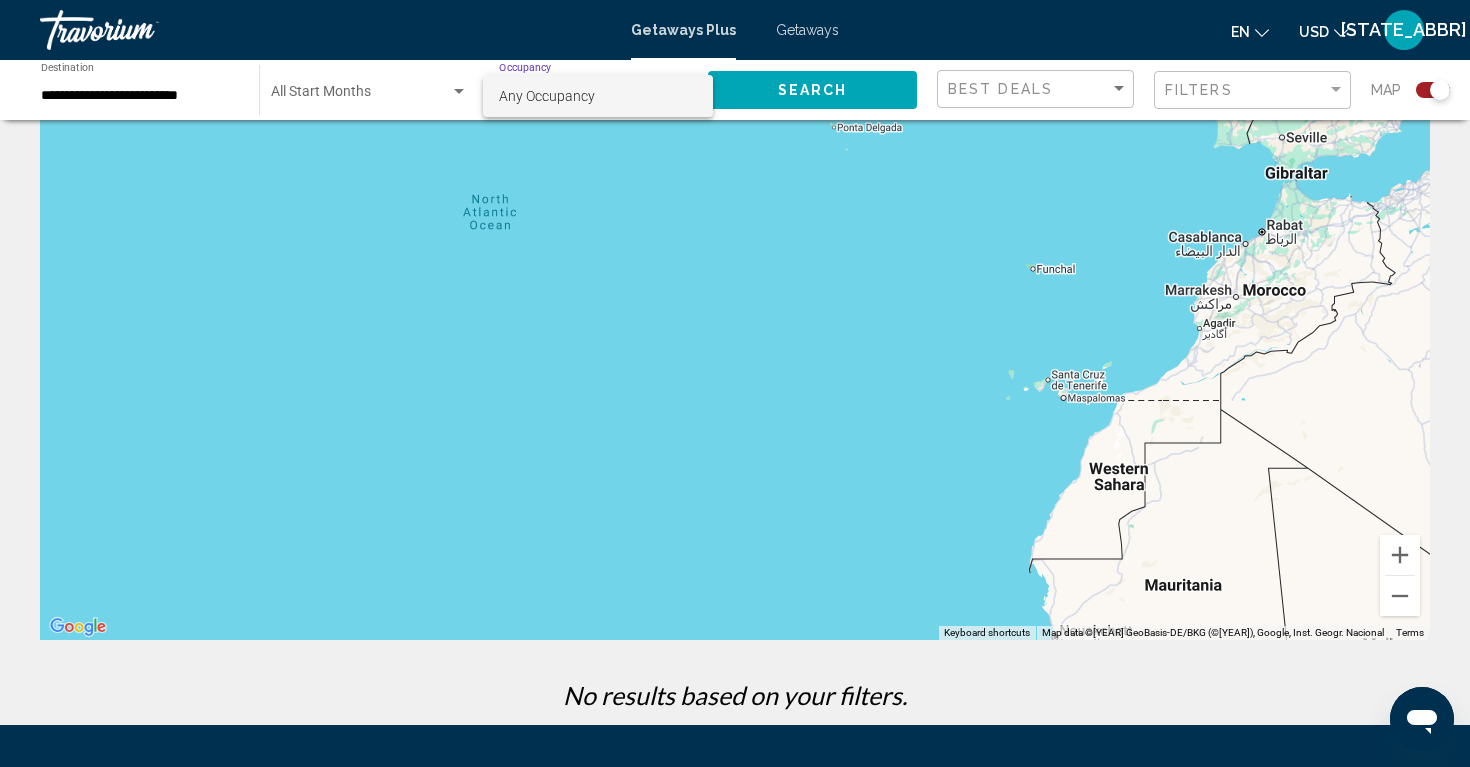 click at bounding box center [735, 383] 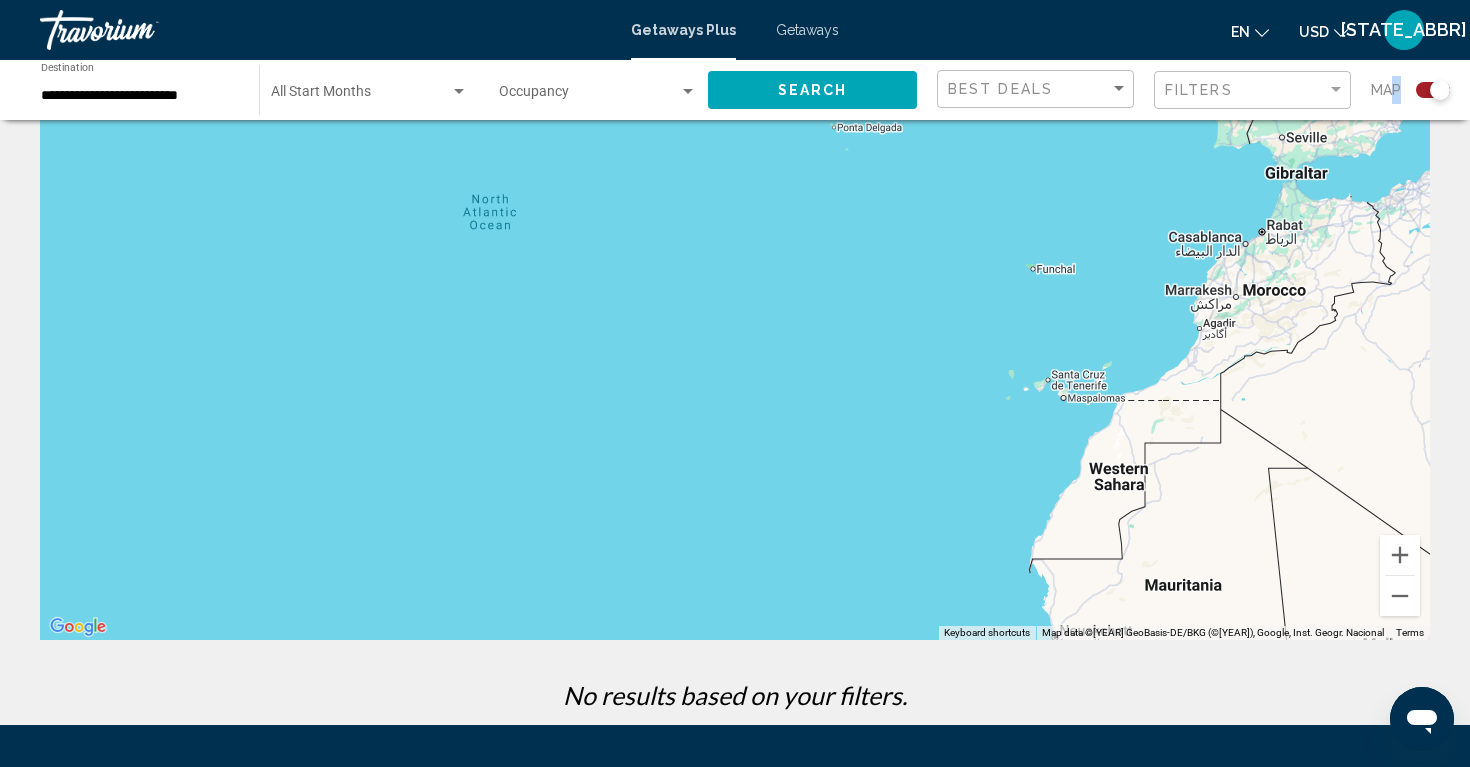 drag, startPoint x: 1426, startPoint y: 94, endPoint x: 1391, endPoint y: 97, distance: 35.128338 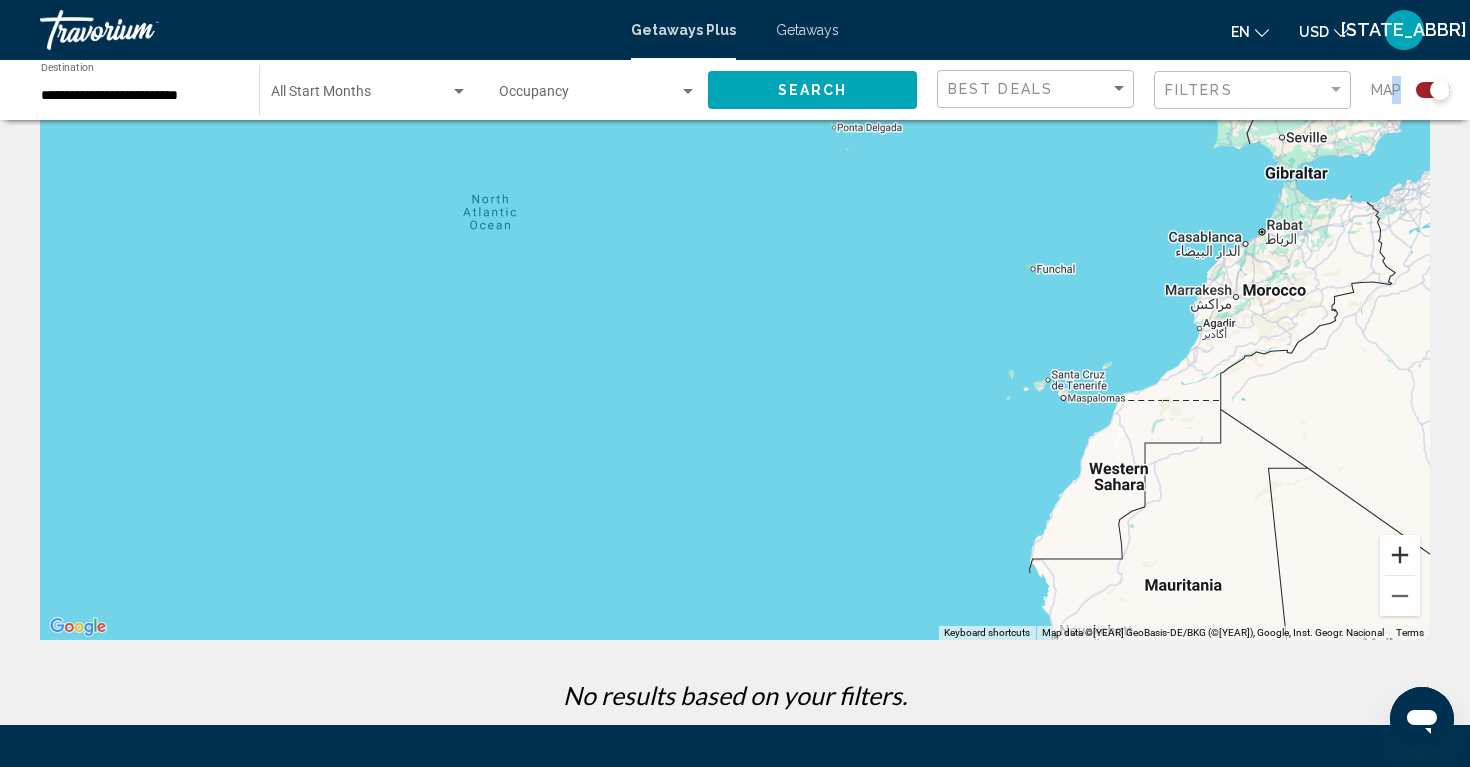 click at bounding box center (1400, 555) 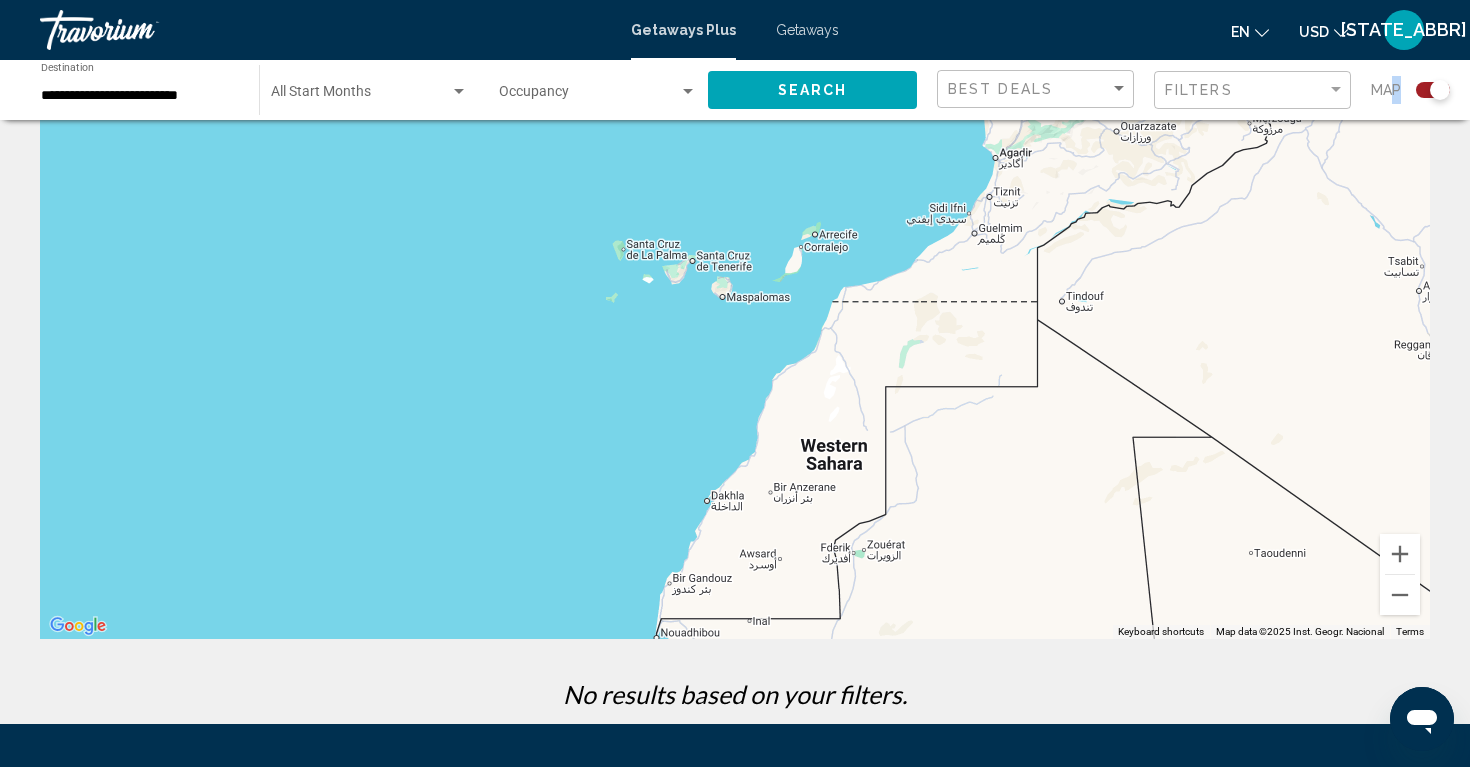 scroll, scrollTop: 204, scrollLeft: 1, axis: both 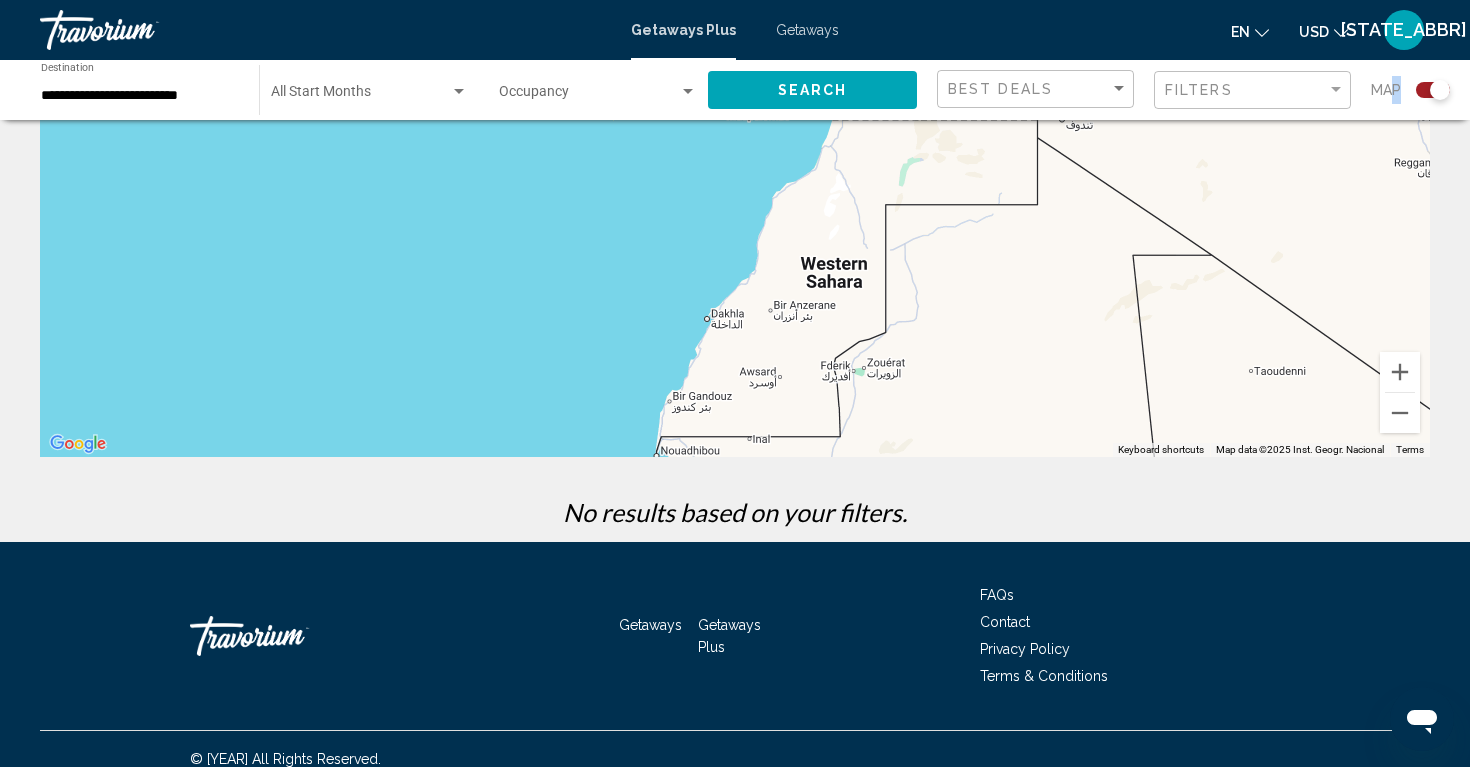 drag, startPoint x: 959, startPoint y: 506, endPoint x: 288, endPoint y: 347, distance: 689.58105 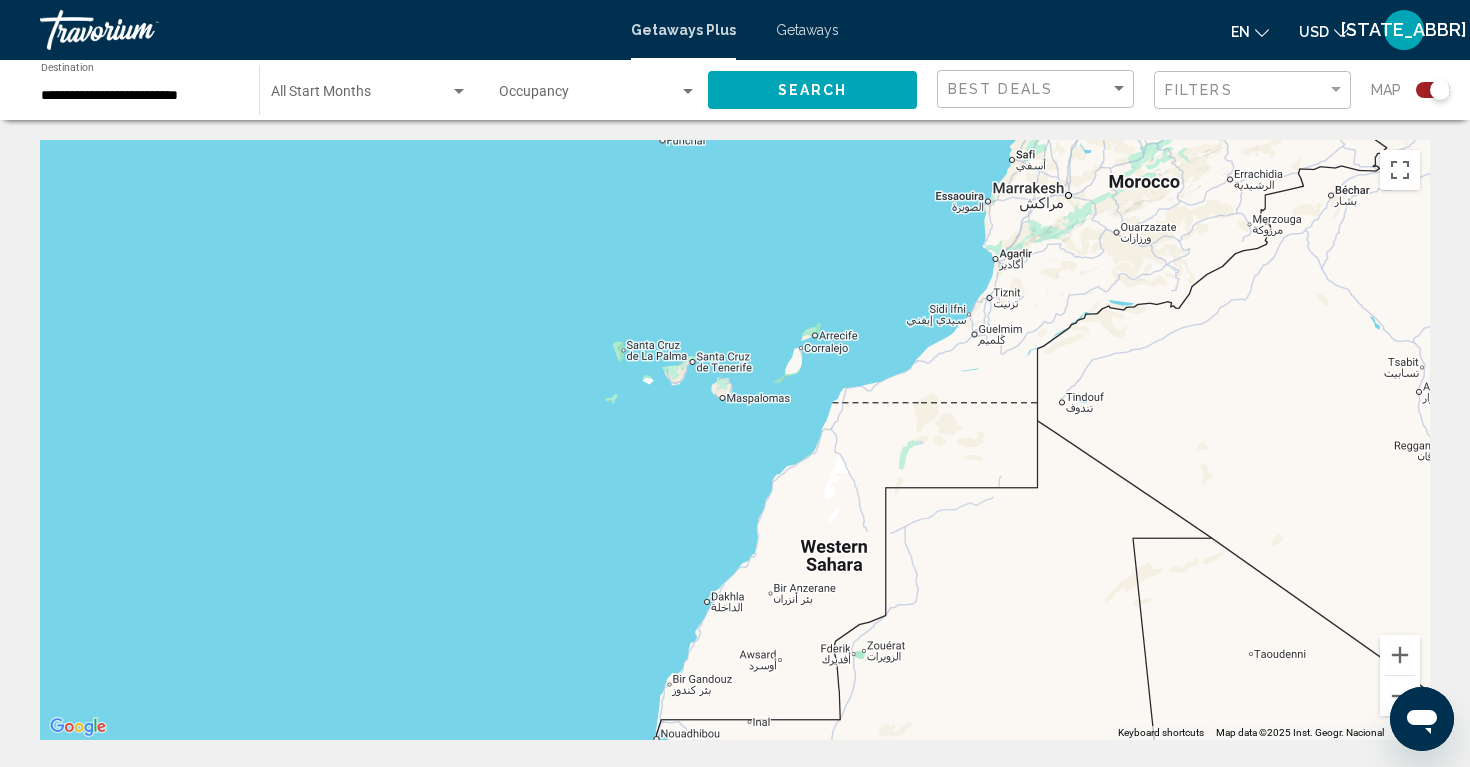 scroll, scrollTop: 0, scrollLeft: 0, axis: both 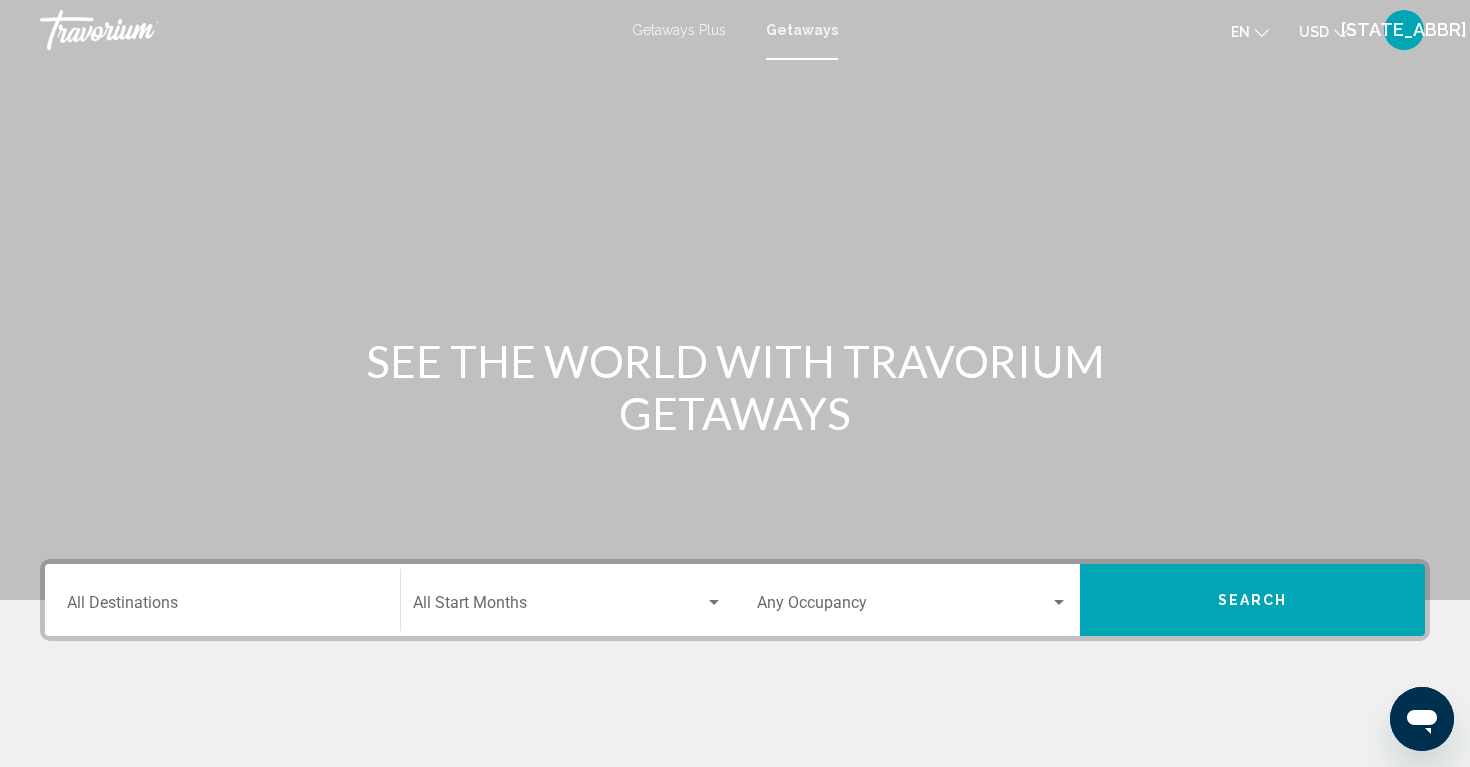 click on "Destination All Destinations" at bounding box center (222, 600) 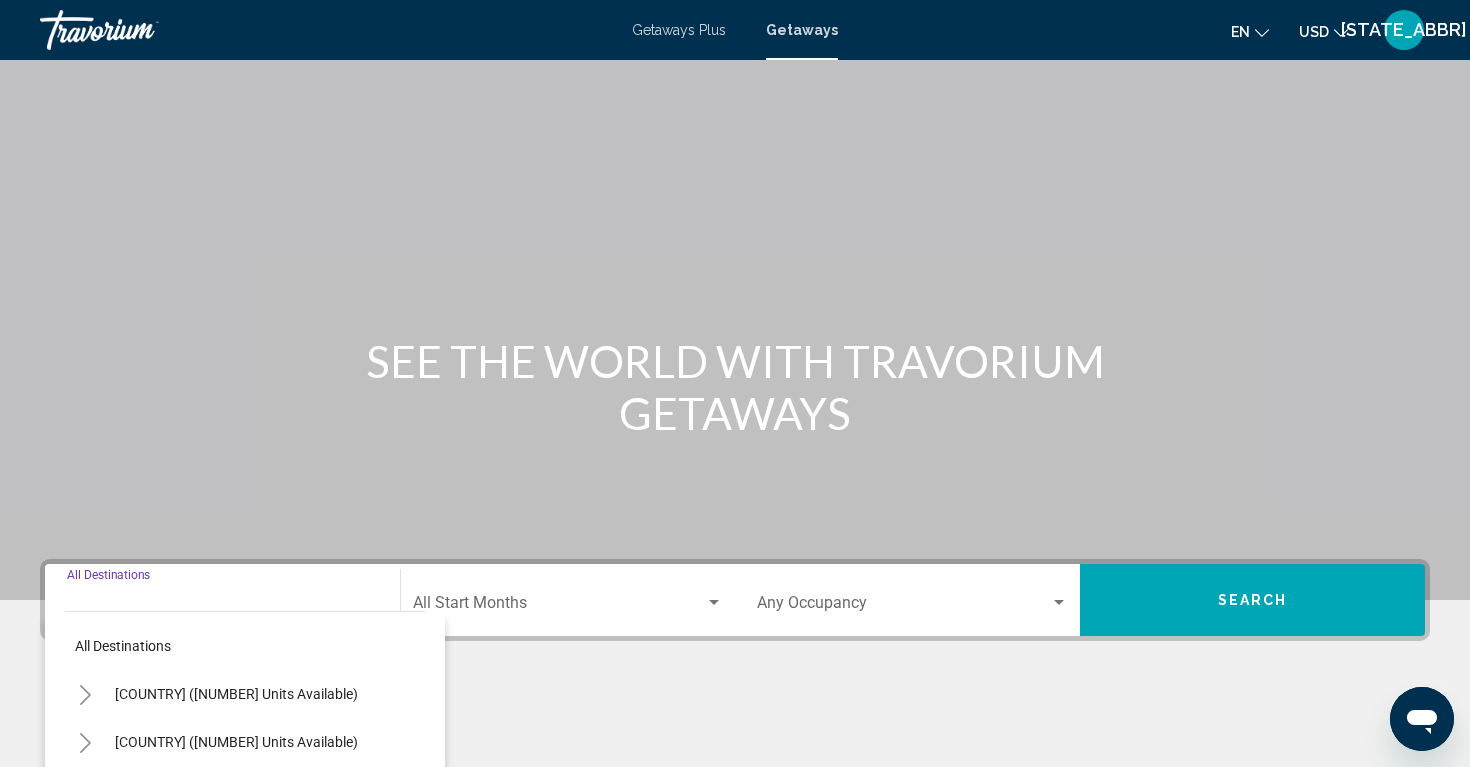 scroll, scrollTop: 319, scrollLeft: 0, axis: vertical 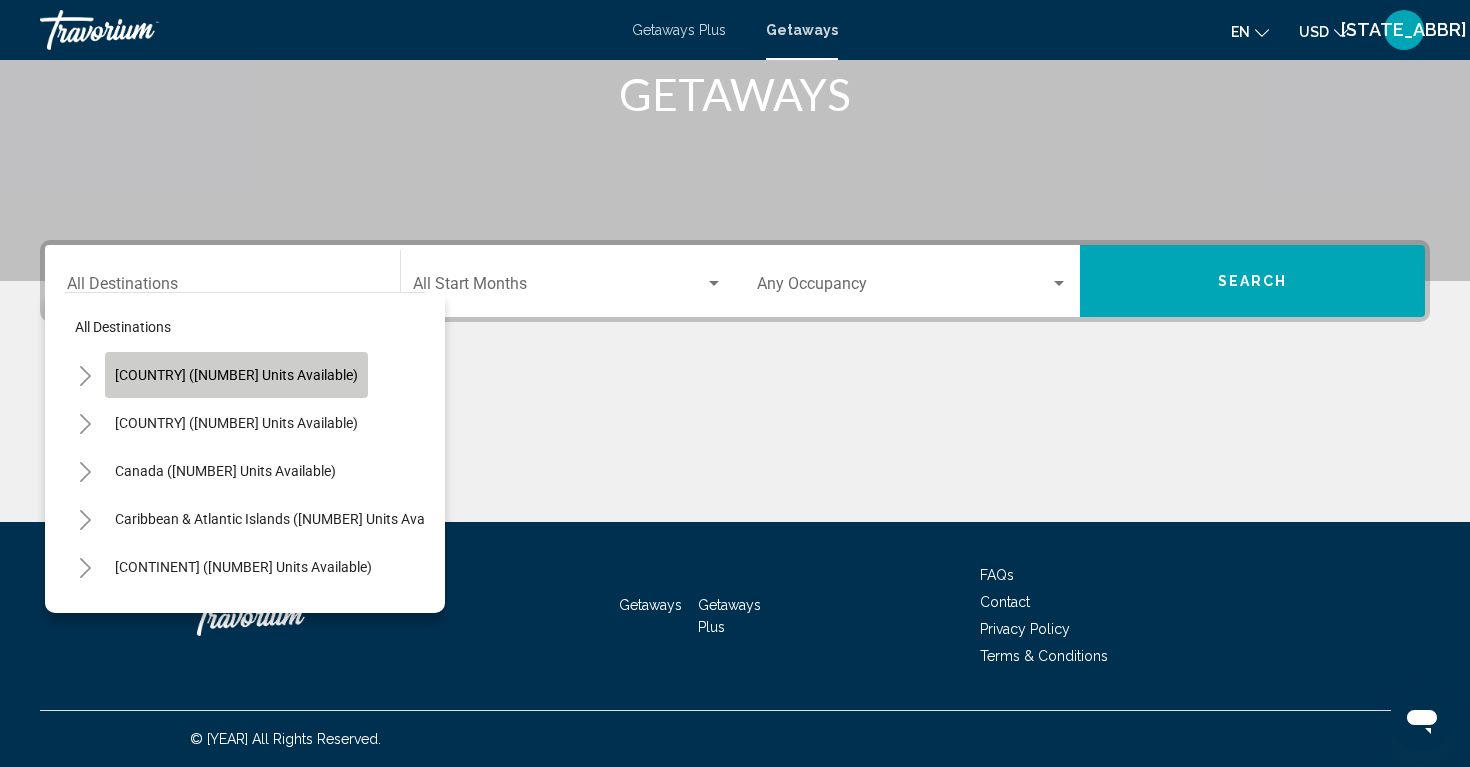 click on "United States (698,238 units available)" at bounding box center [236, 375] 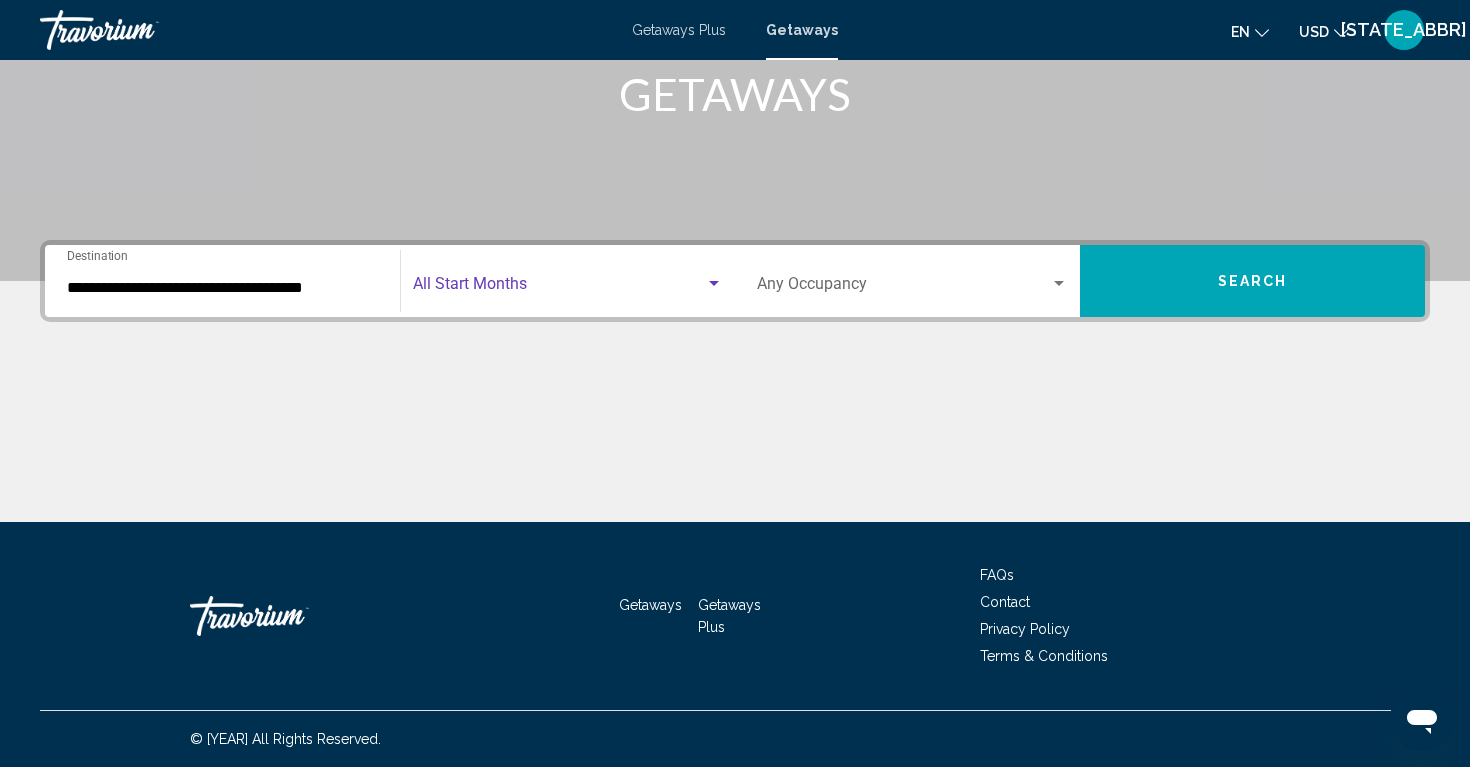 click at bounding box center (559, 288) 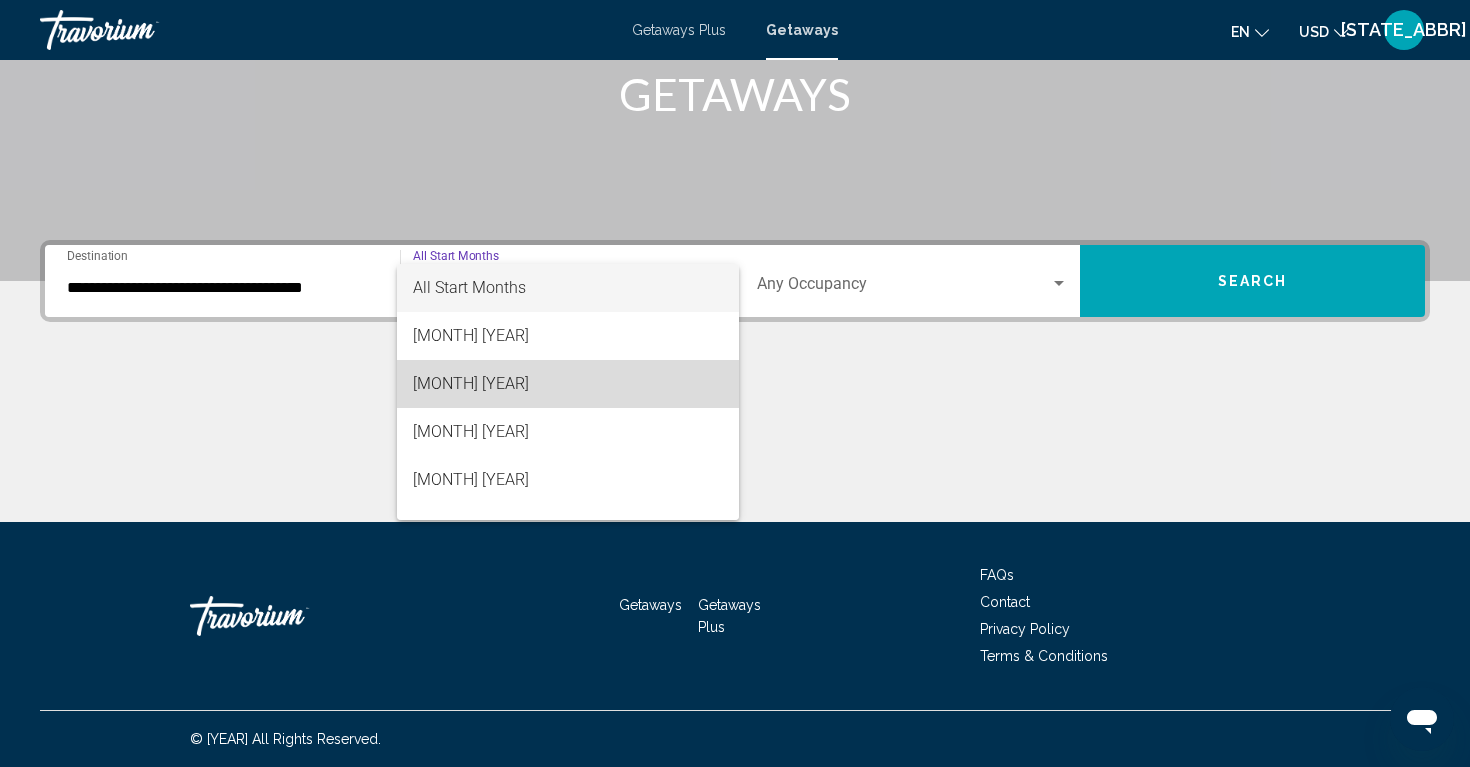 click on "August 2025" at bounding box center [568, 384] 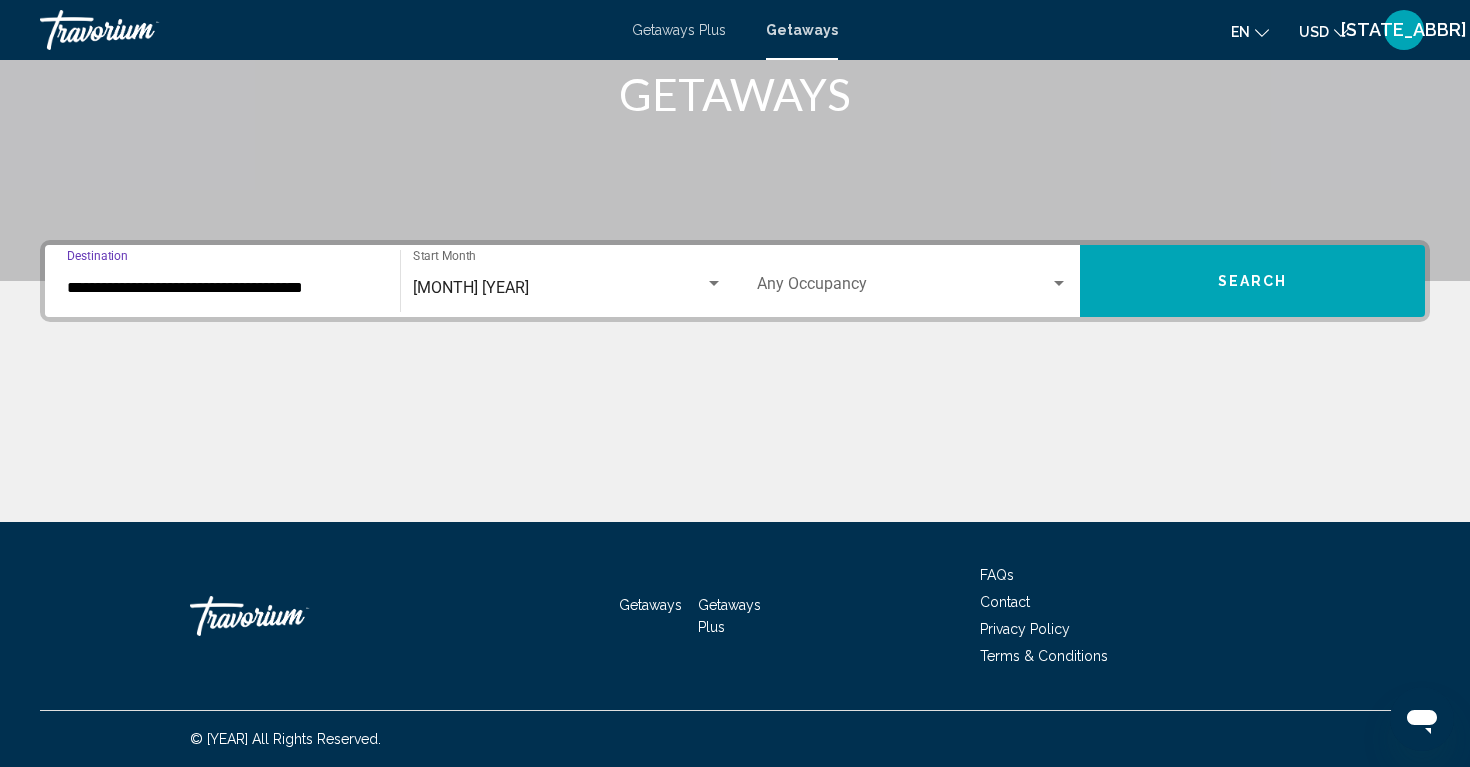 click on "**********" at bounding box center [222, 288] 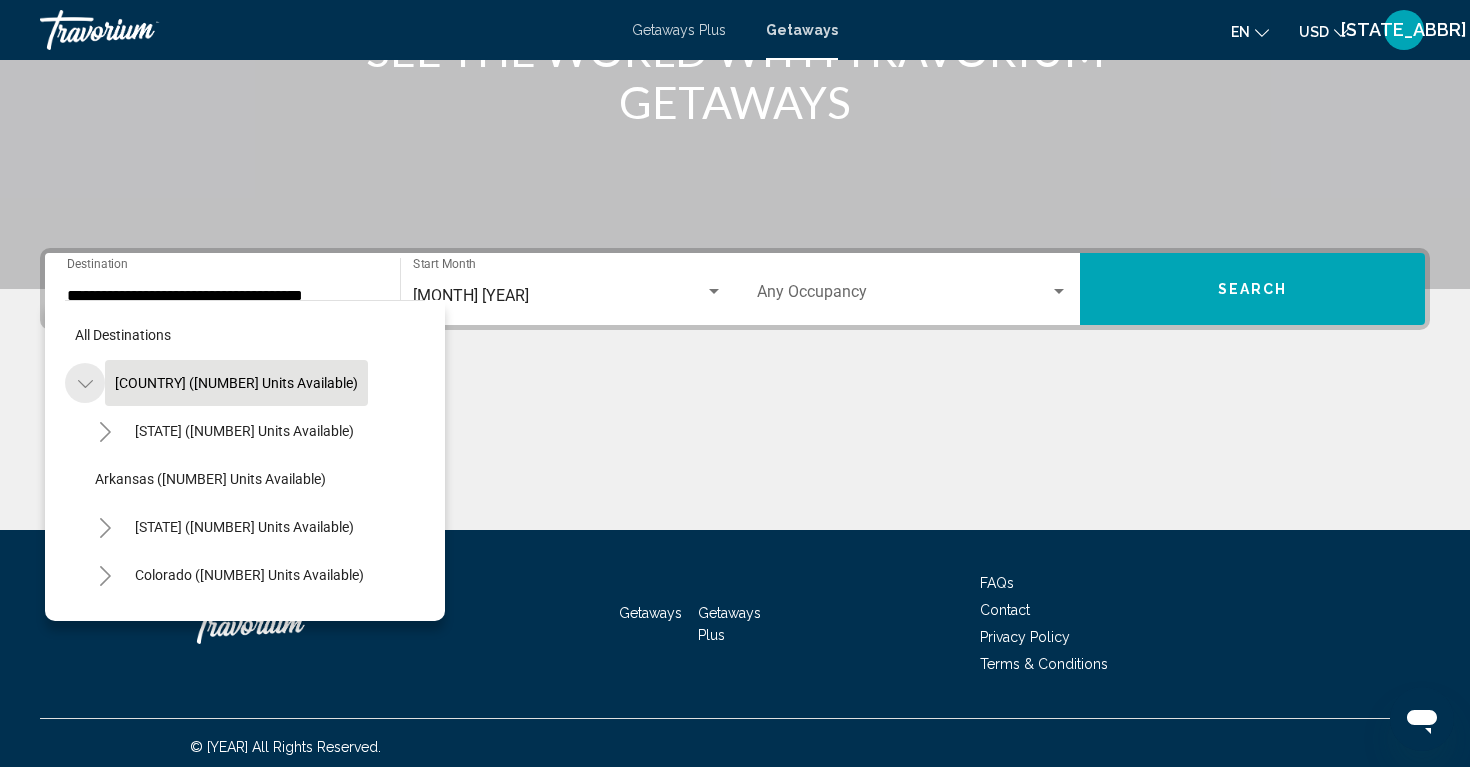 click at bounding box center (85, 383) 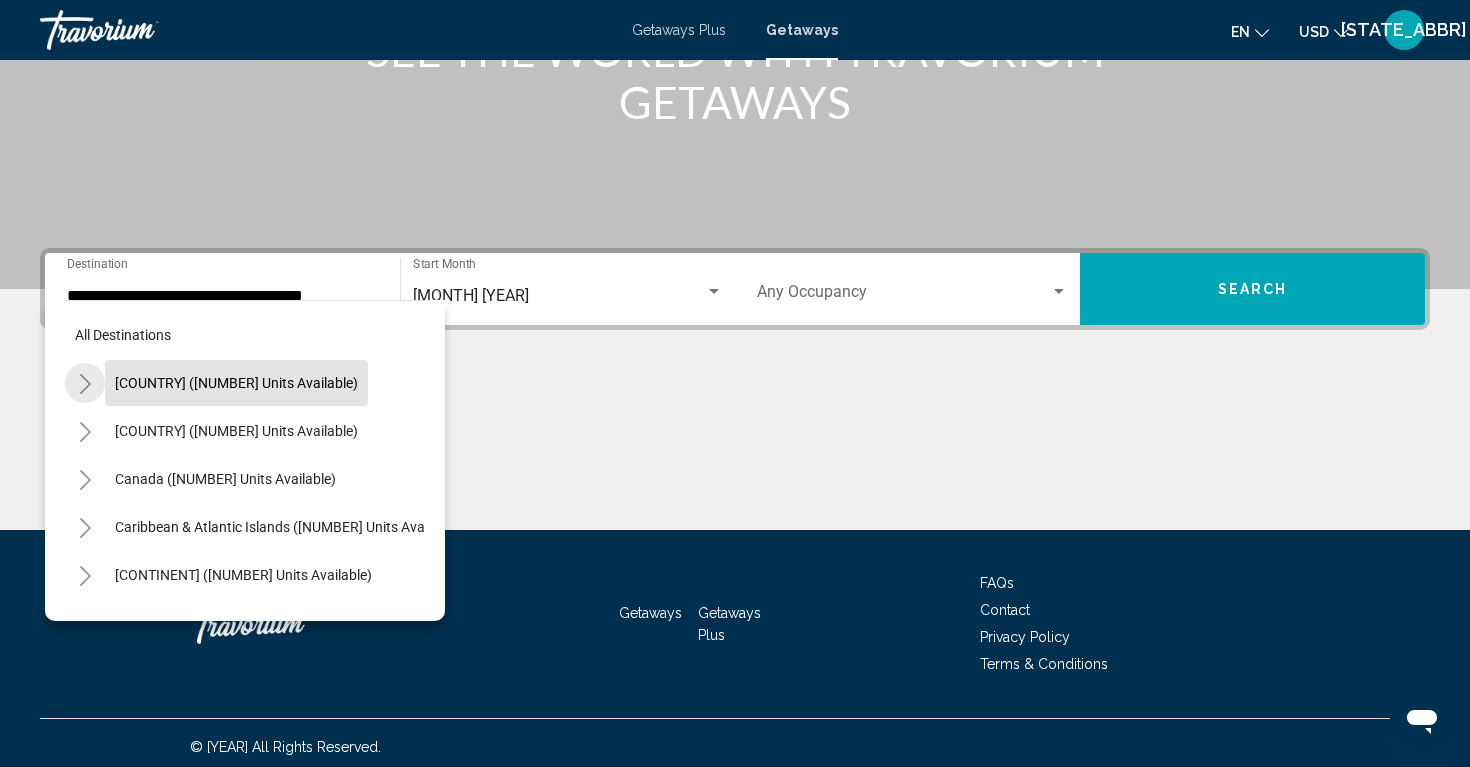 click at bounding box center [85, 383] 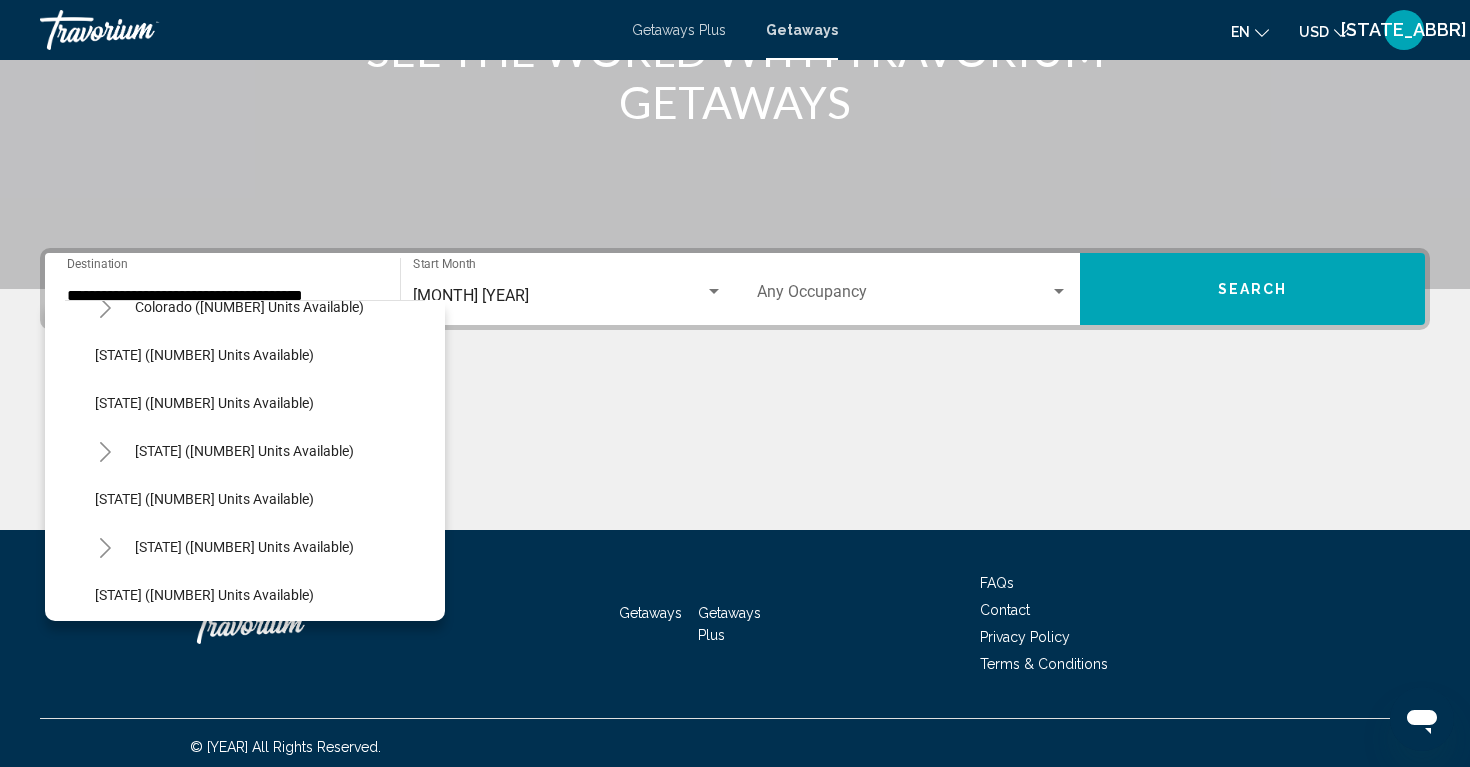 scroll, scrollTop: 271, scrollLeft: 0, axis: vertical 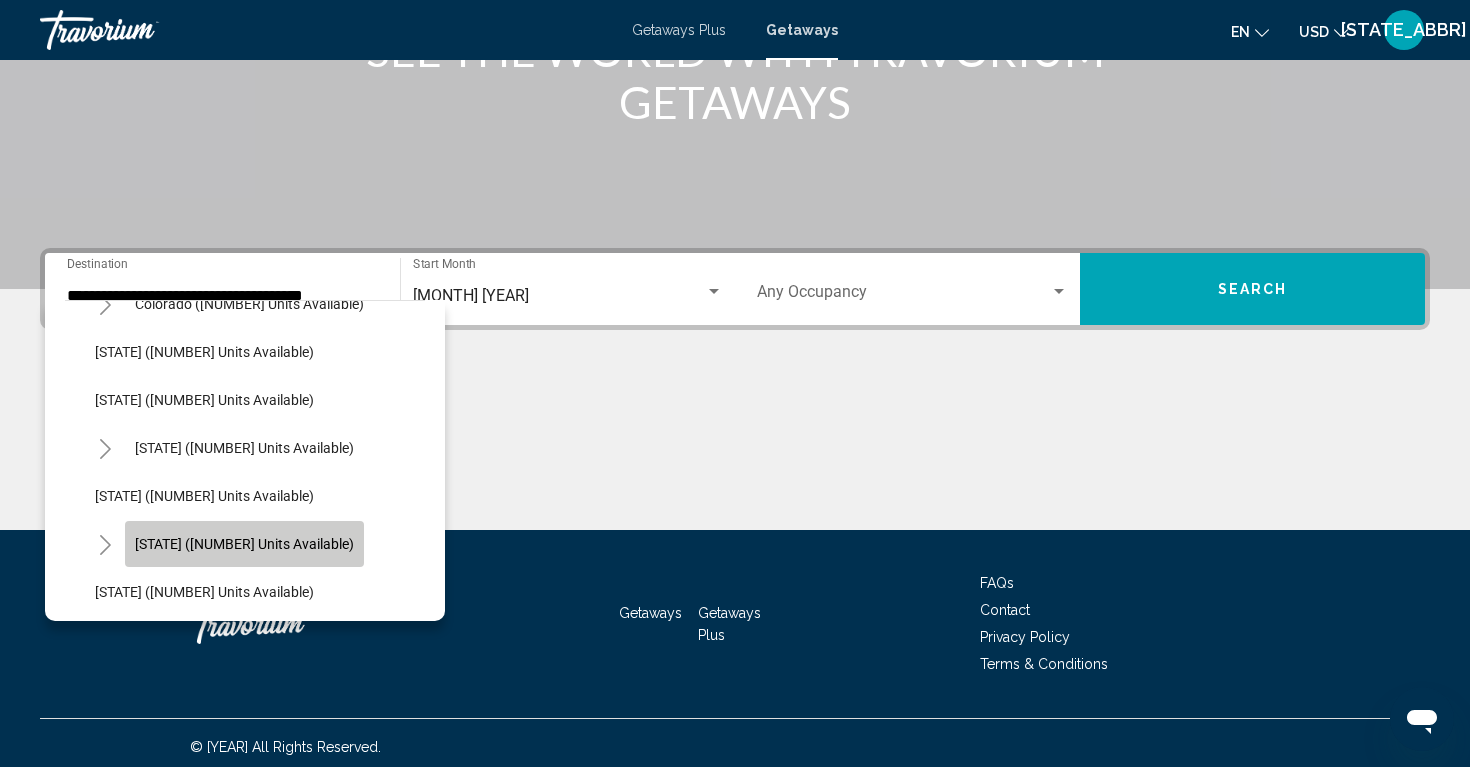click on "Hawaii (31,984 units available)" at bounding box center [244, 160] 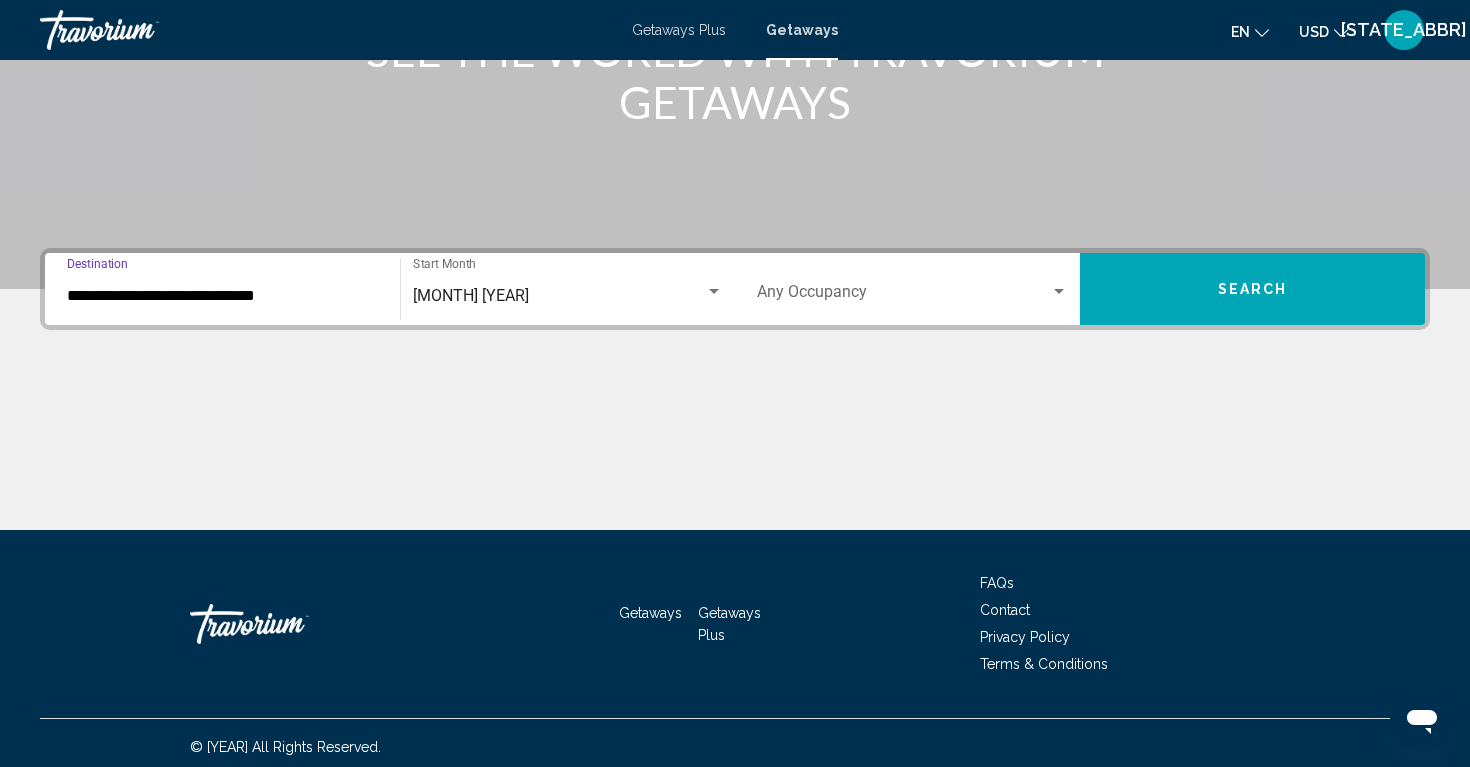 scroll, scrollTop: 319, scrollLeft: 0, axis: vertical 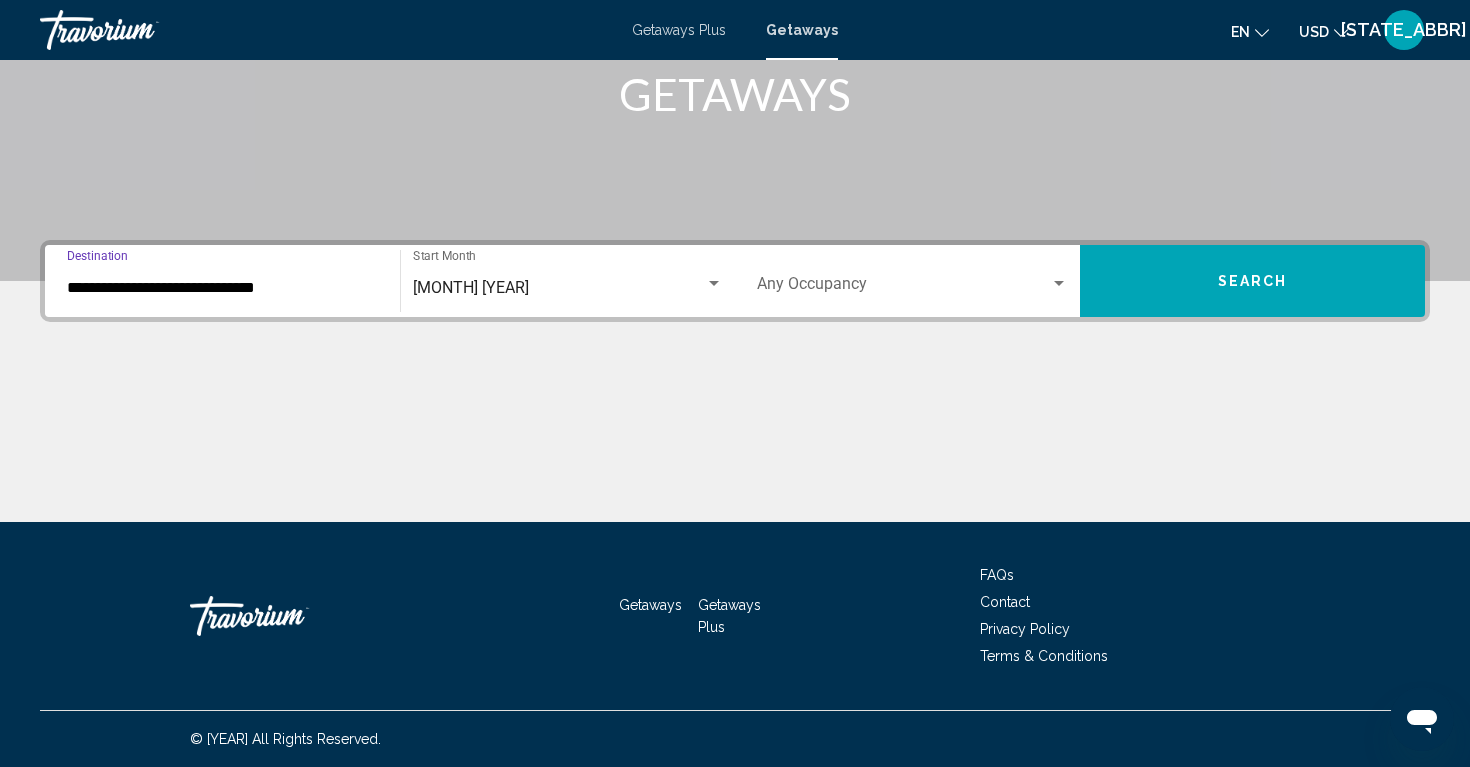 click on "••••••" at bounding box center [1252, 281] 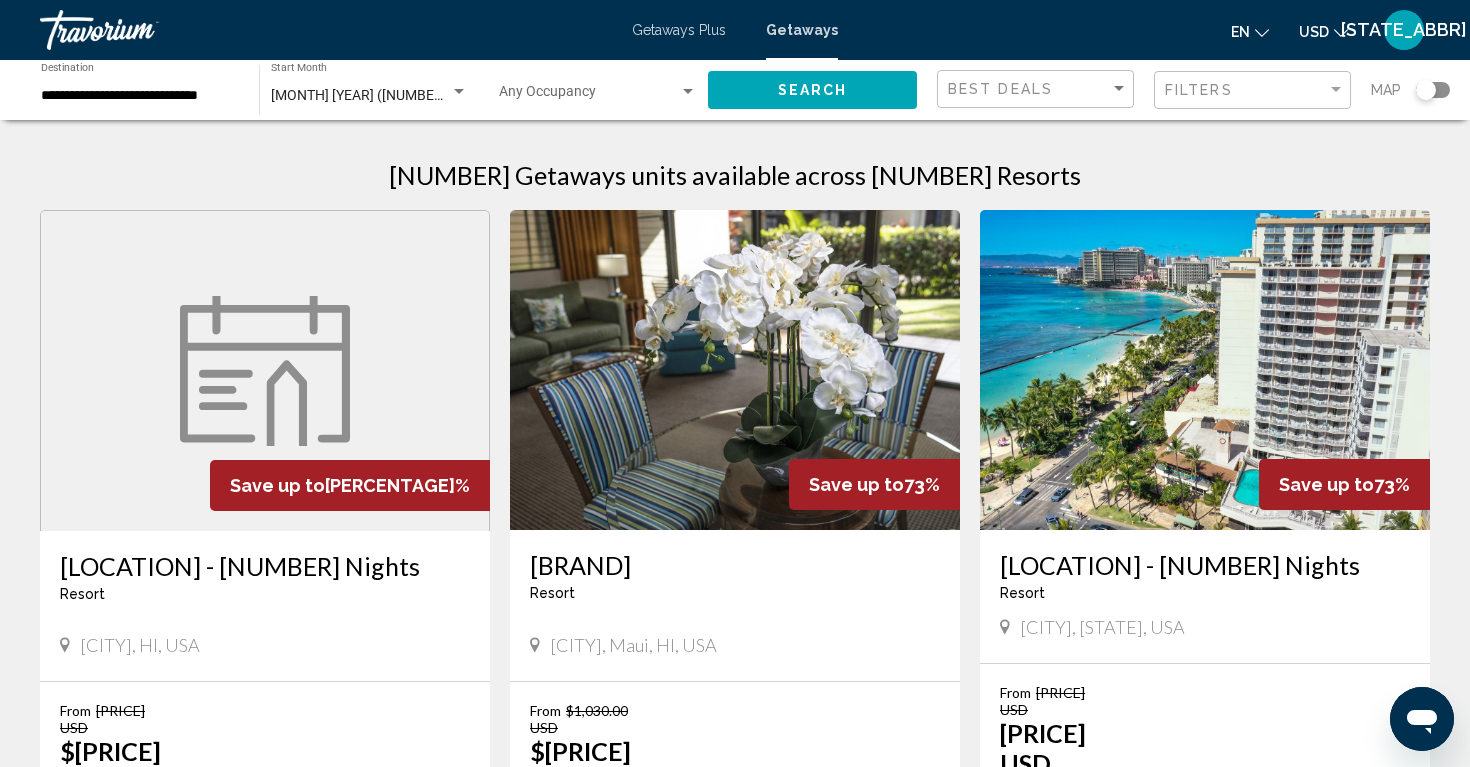 scroll, scrollTop: 0, scrollLeft: 0, axis: both 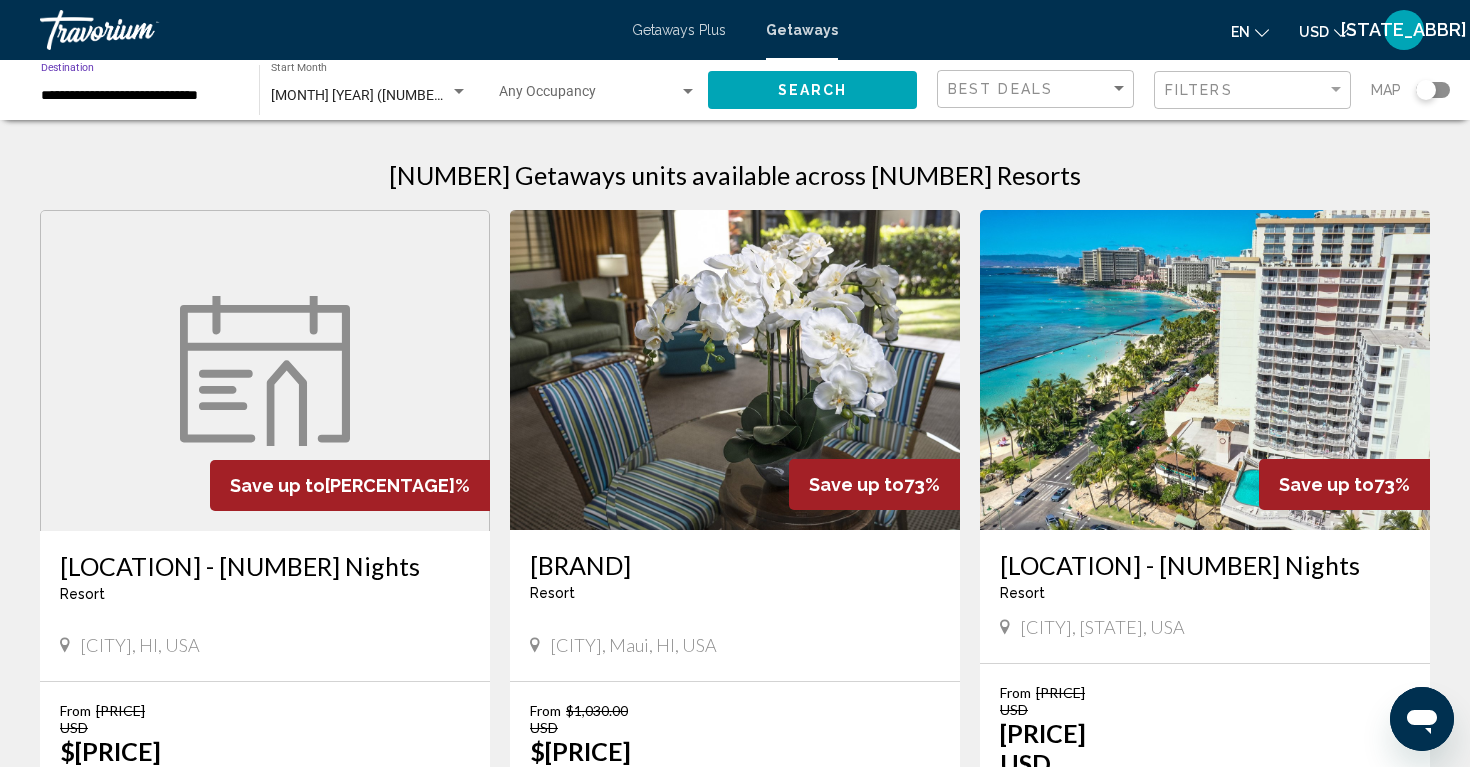 click on "**********" at bounding box center [140, 96] 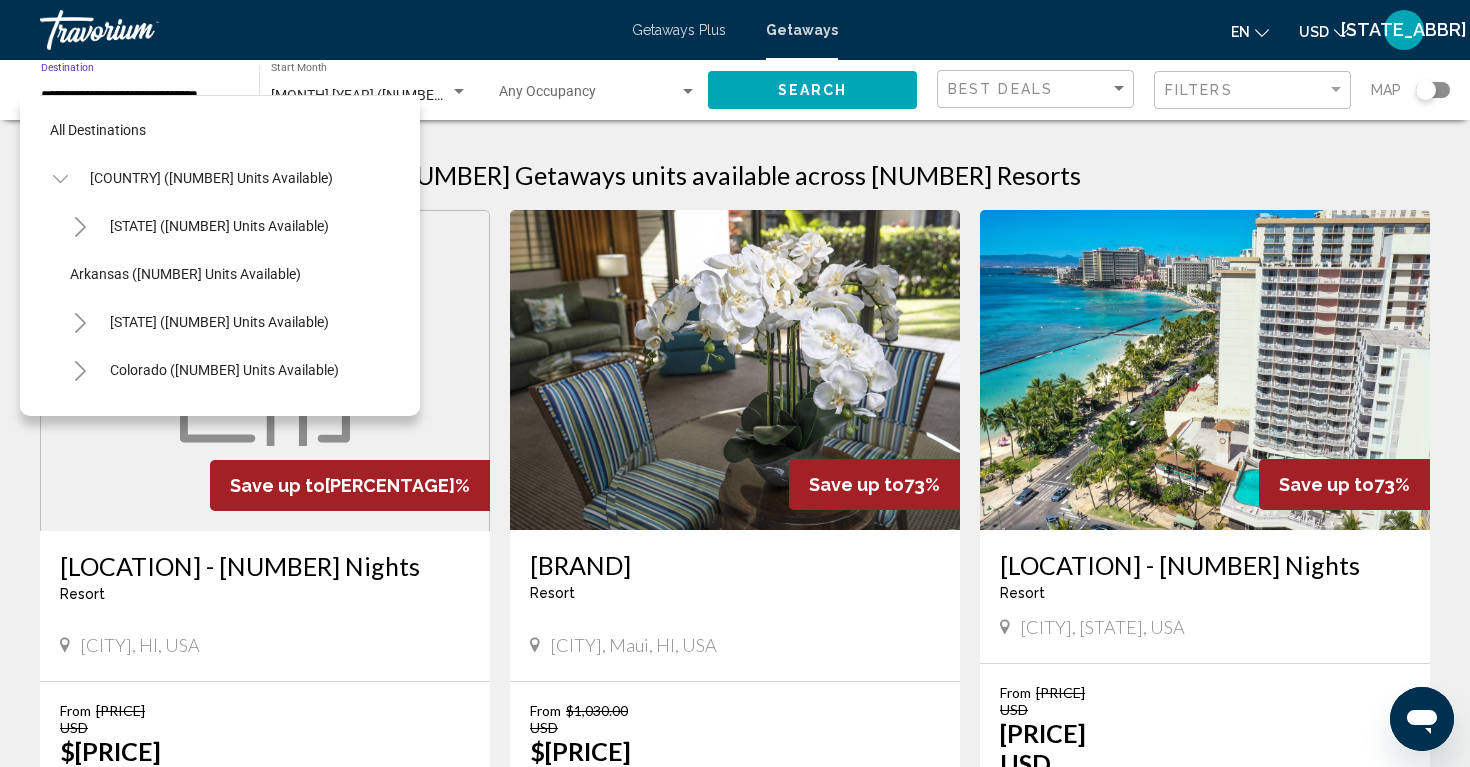 scroll, scrollTop: 359, scrollLeft: 0, axis: vertical 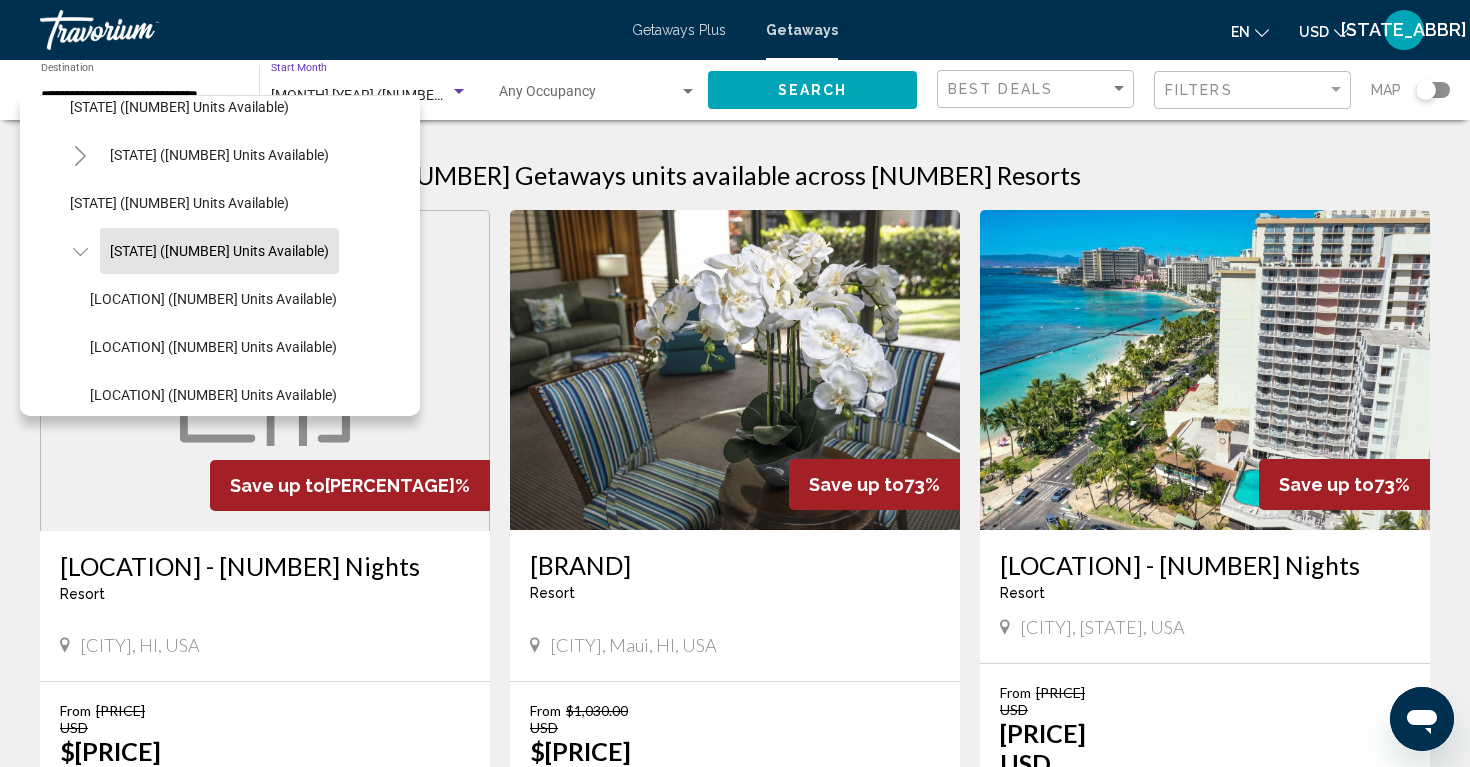 click at bounding box center (459, 92) 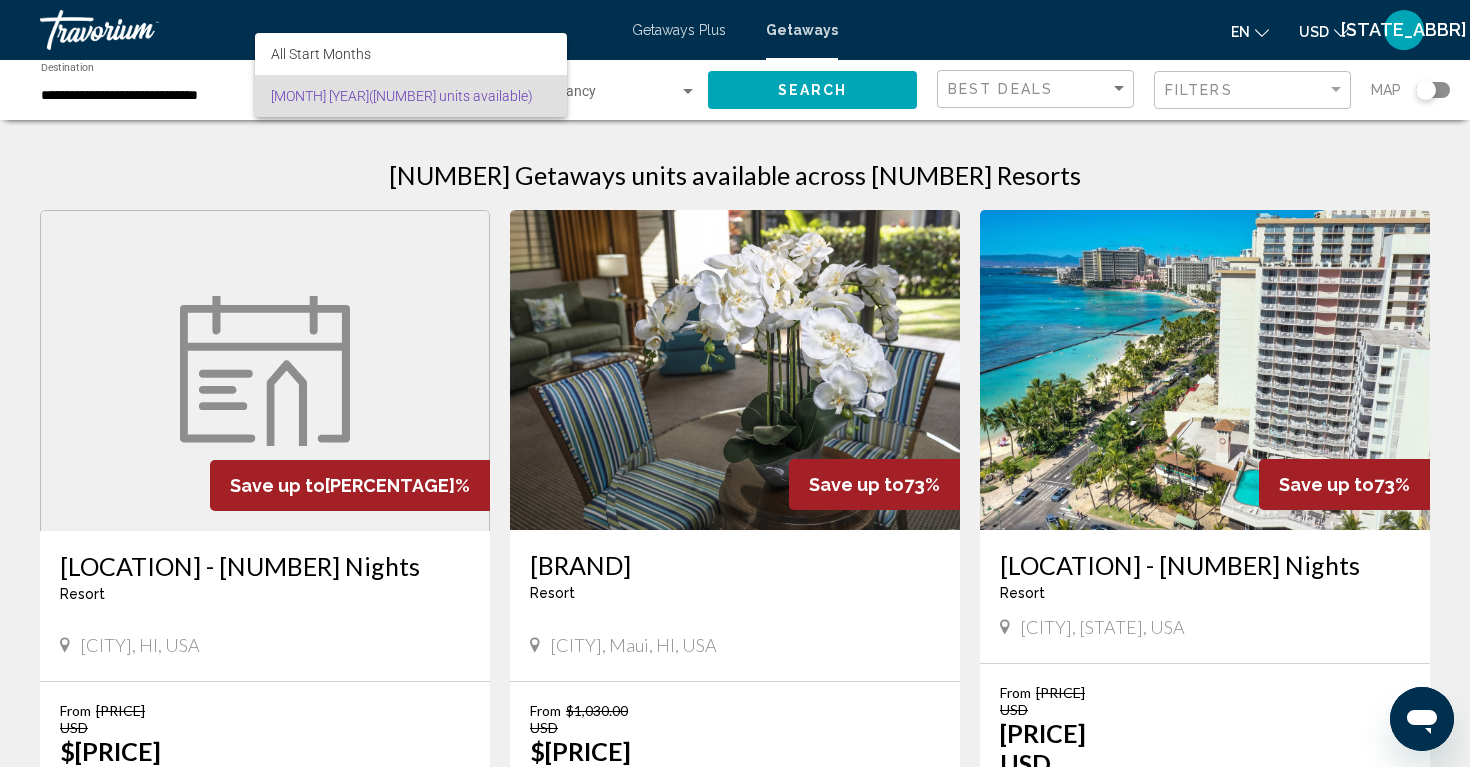 click at bounding box center (735, 383) 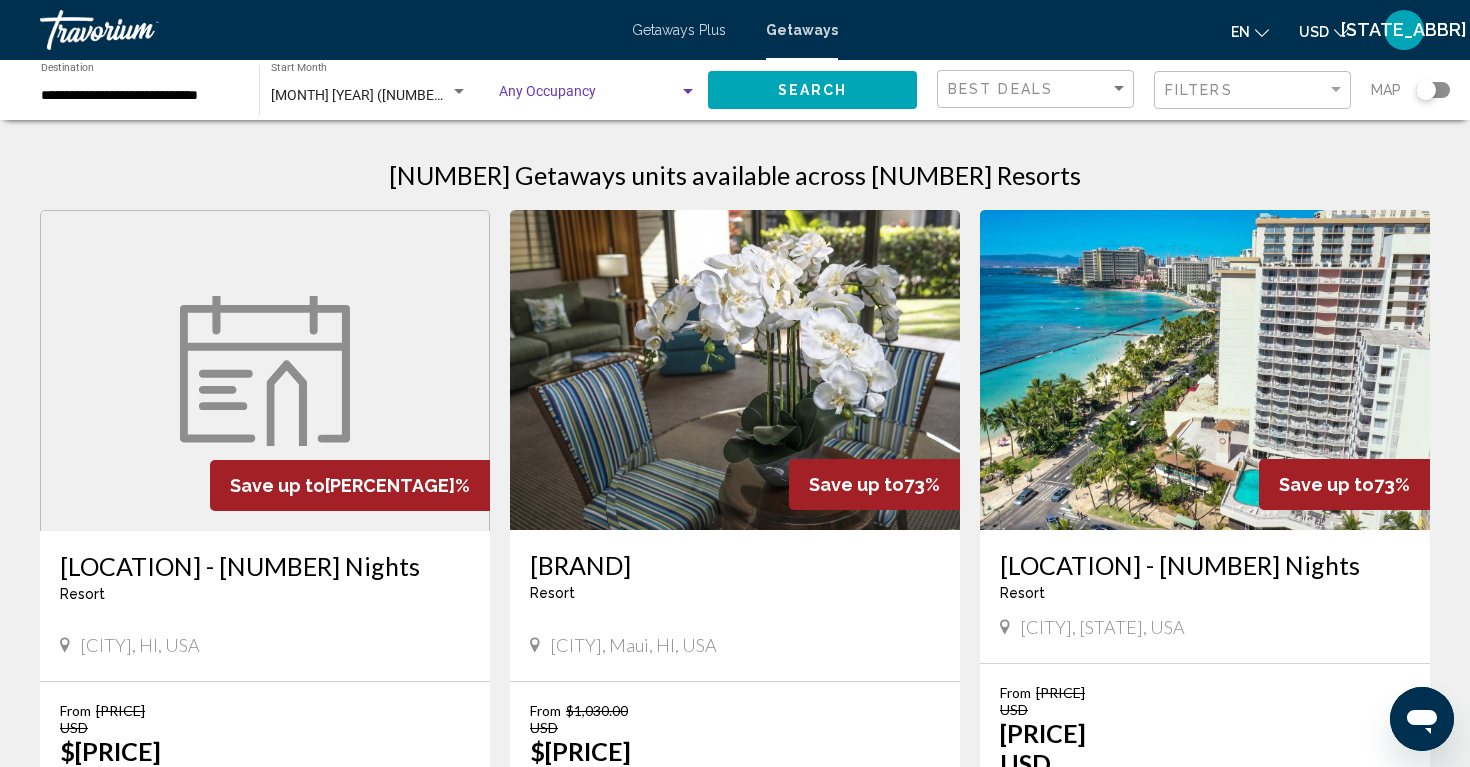 click at bounding box center [688, 92] 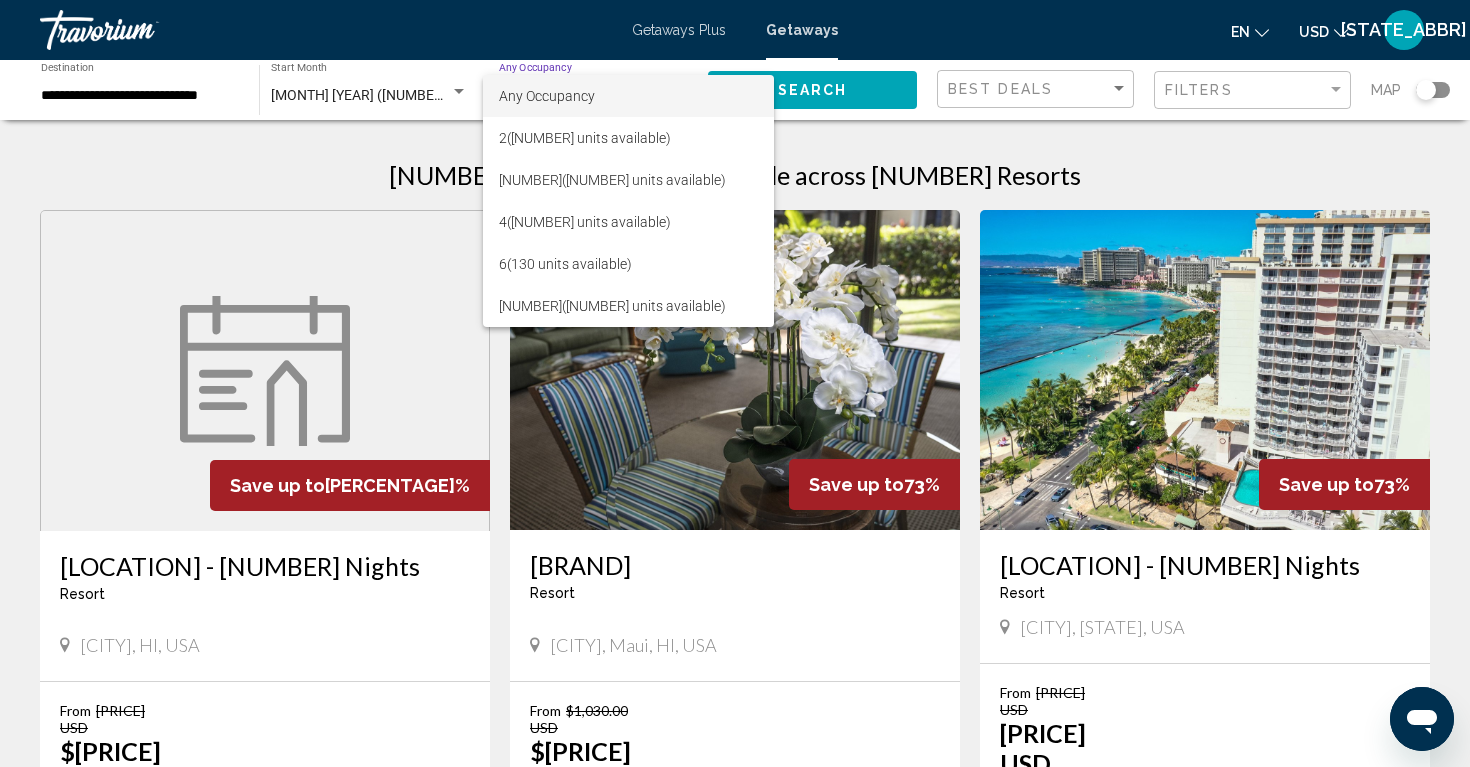 click at bounding box center [735, 383] 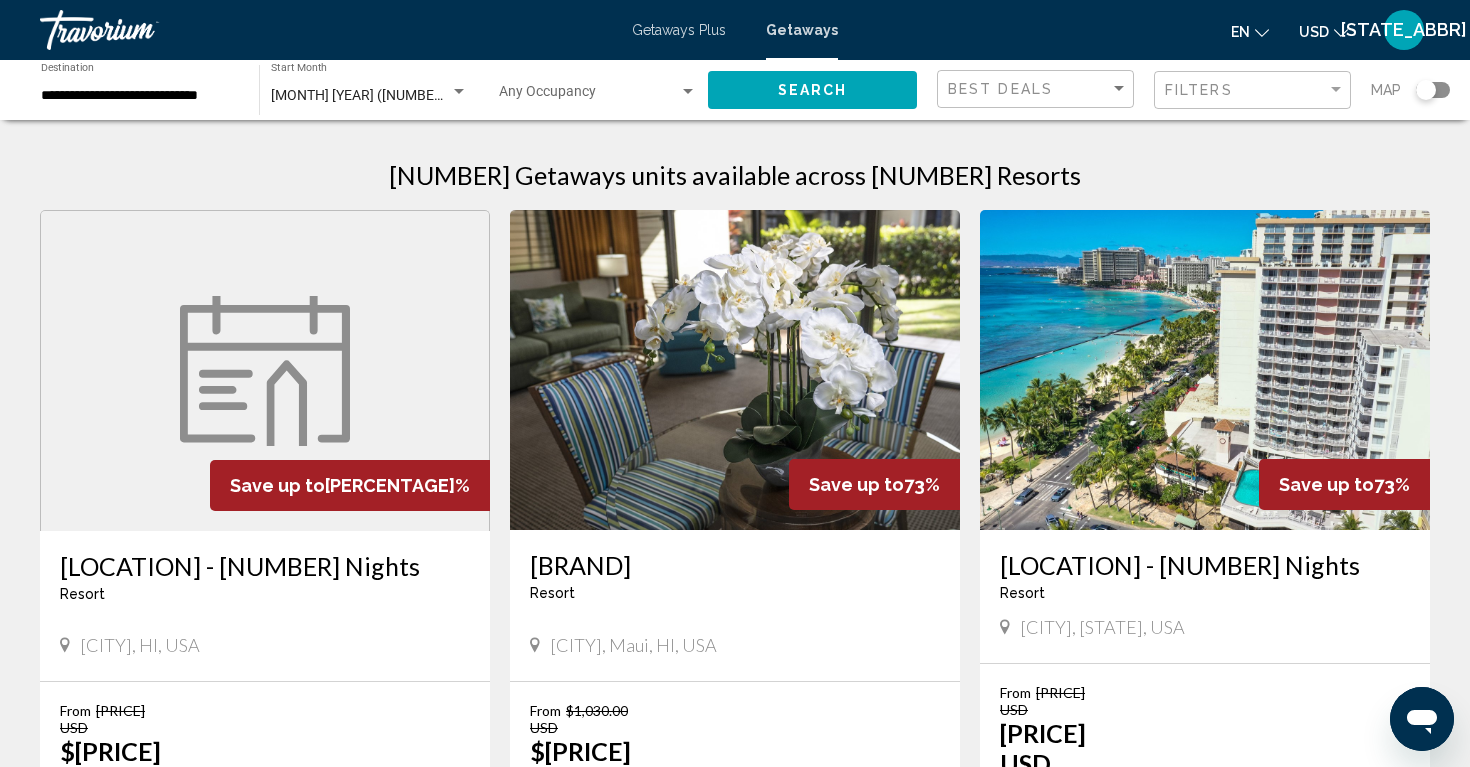 scroll, scrollTop: 0, scrollLeft: 0, axis: both 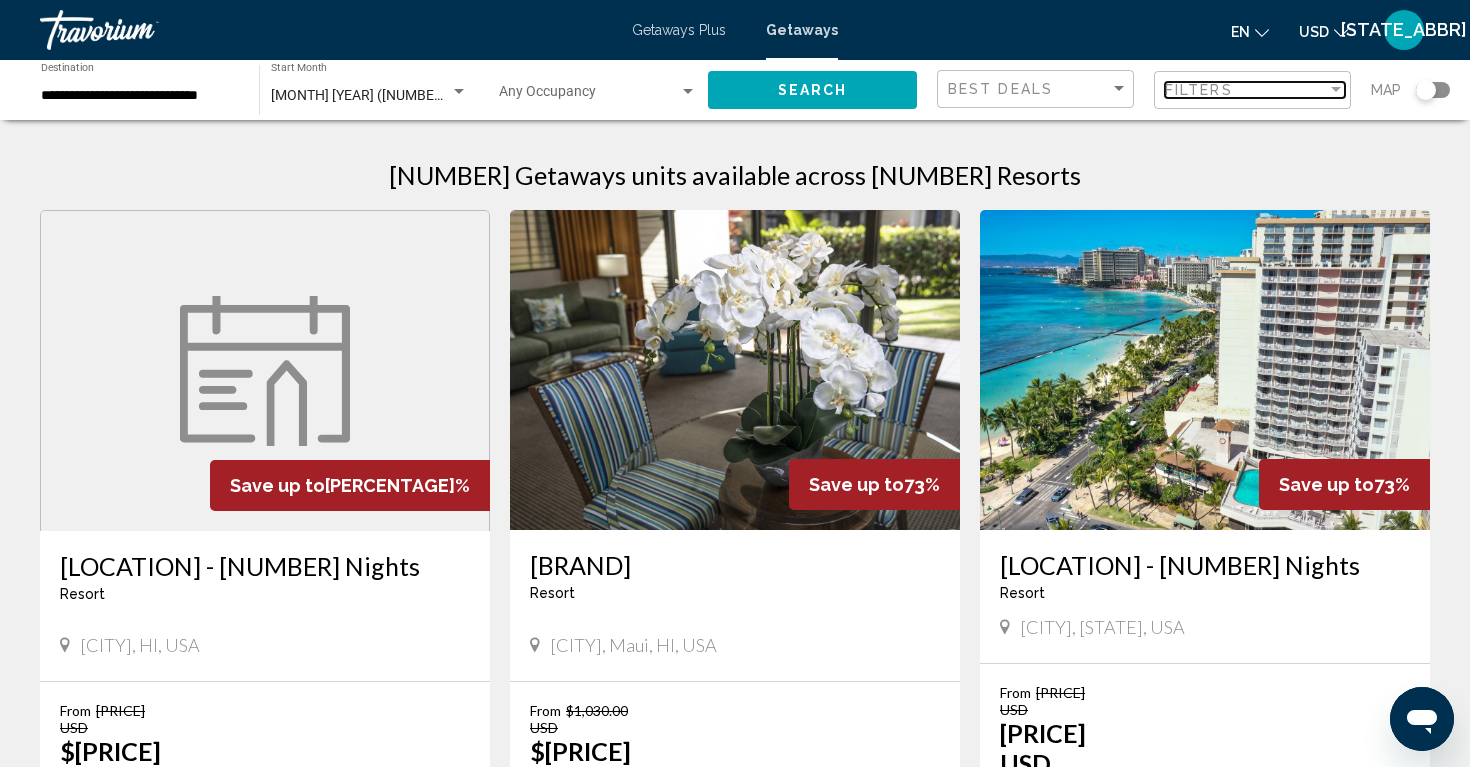 click at bounding box center [1336, 90] 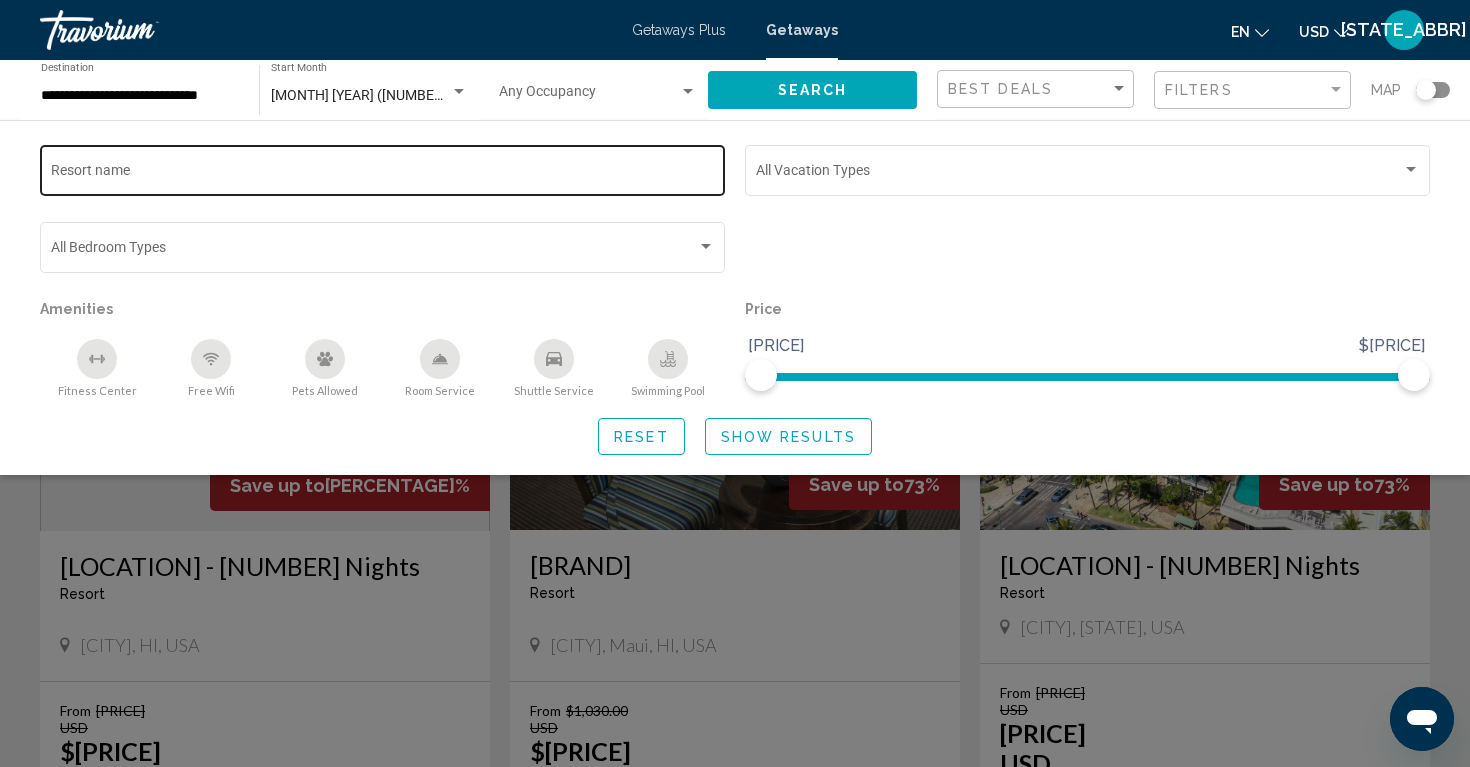 click on "Resort name" at bounding box center (383, 174) 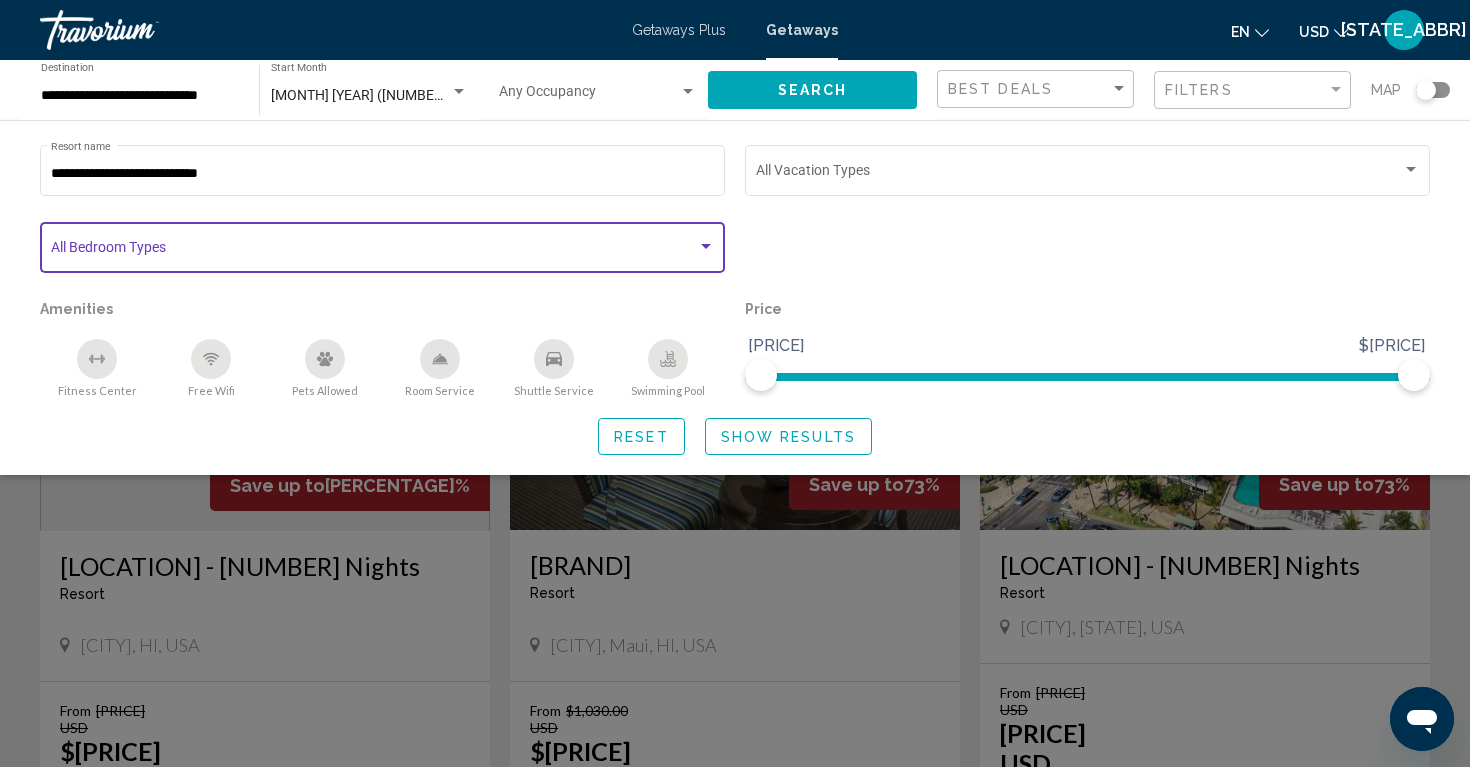 click at bounding box center [374, 251] 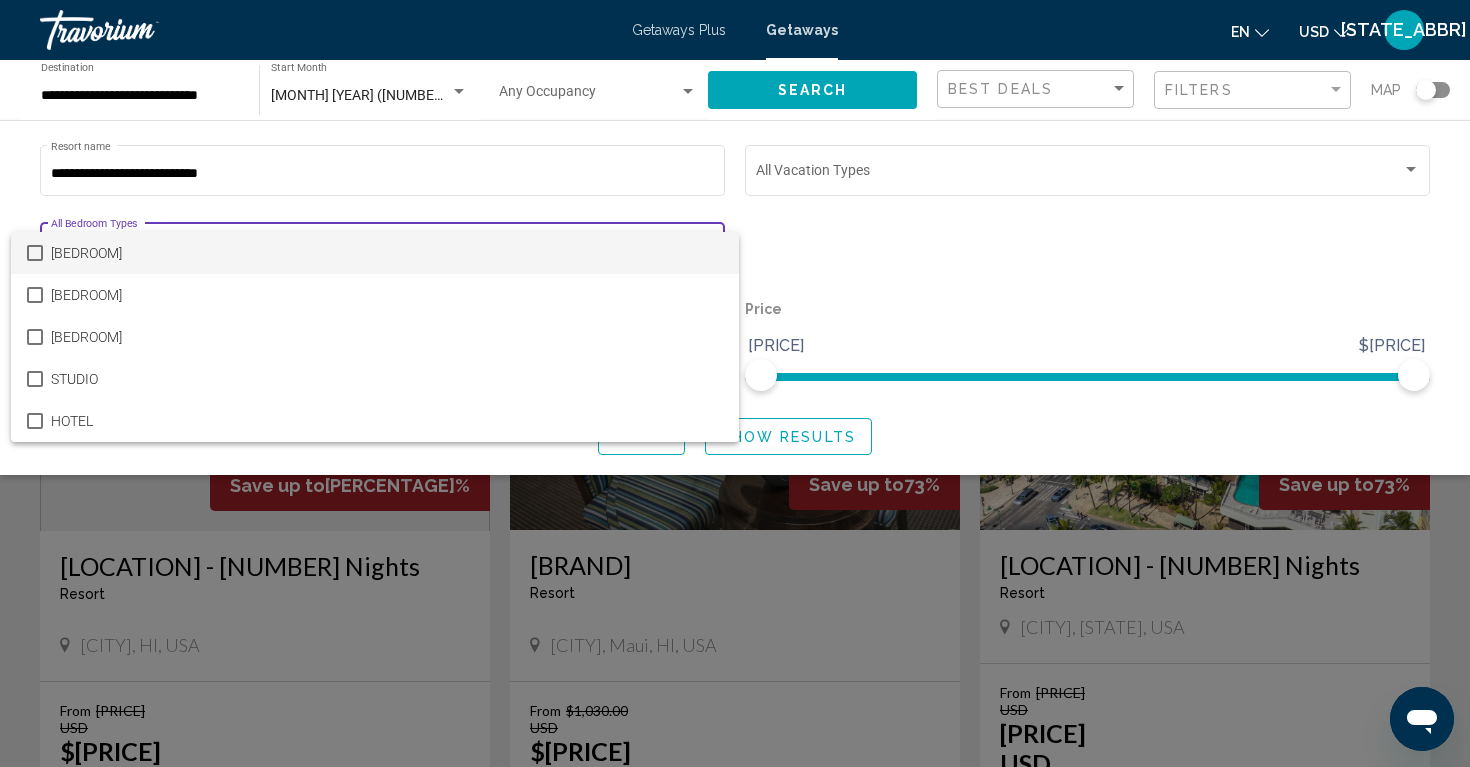 click at bounding box center [735, 383] 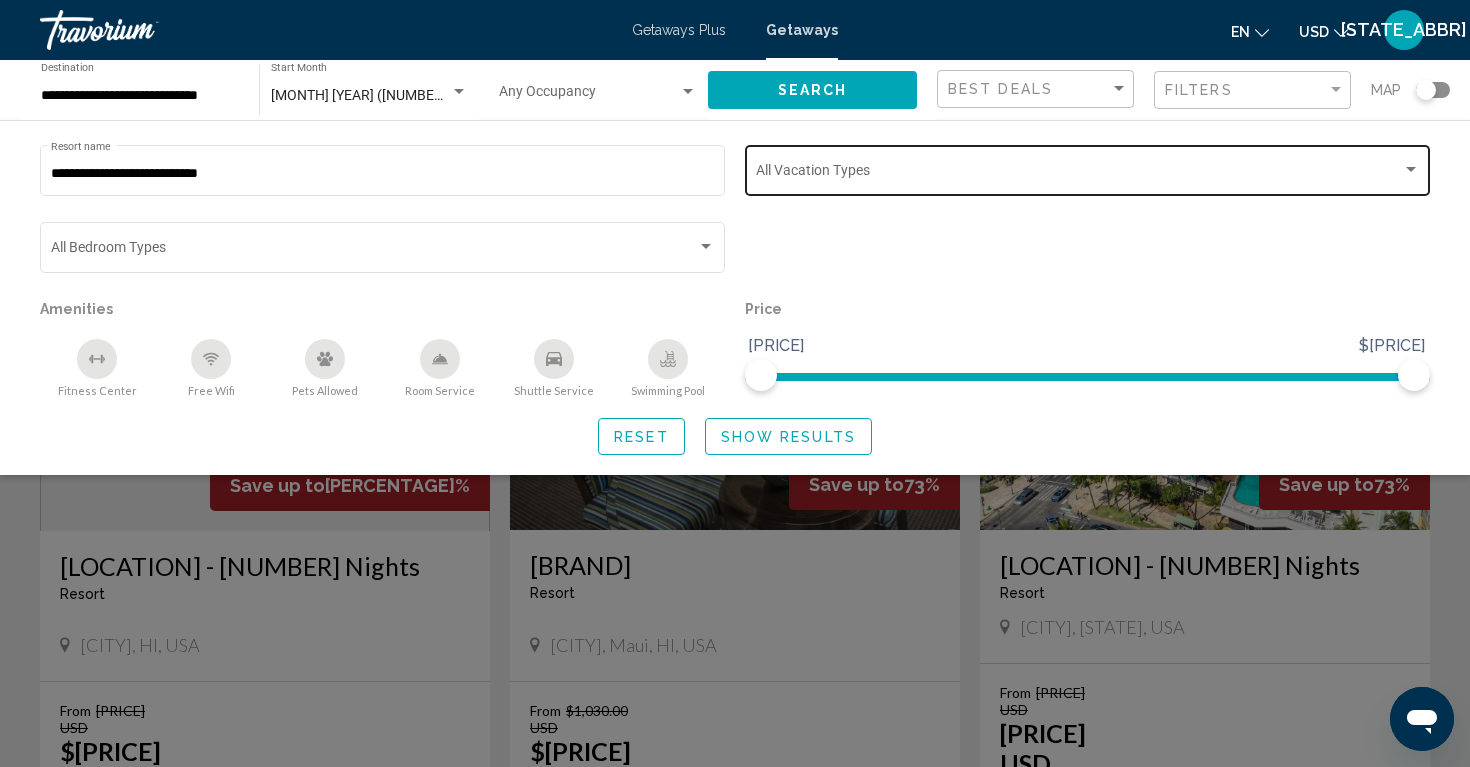 click on "Vacation Types All Vacation Types" at bounding box center (1088, 168) 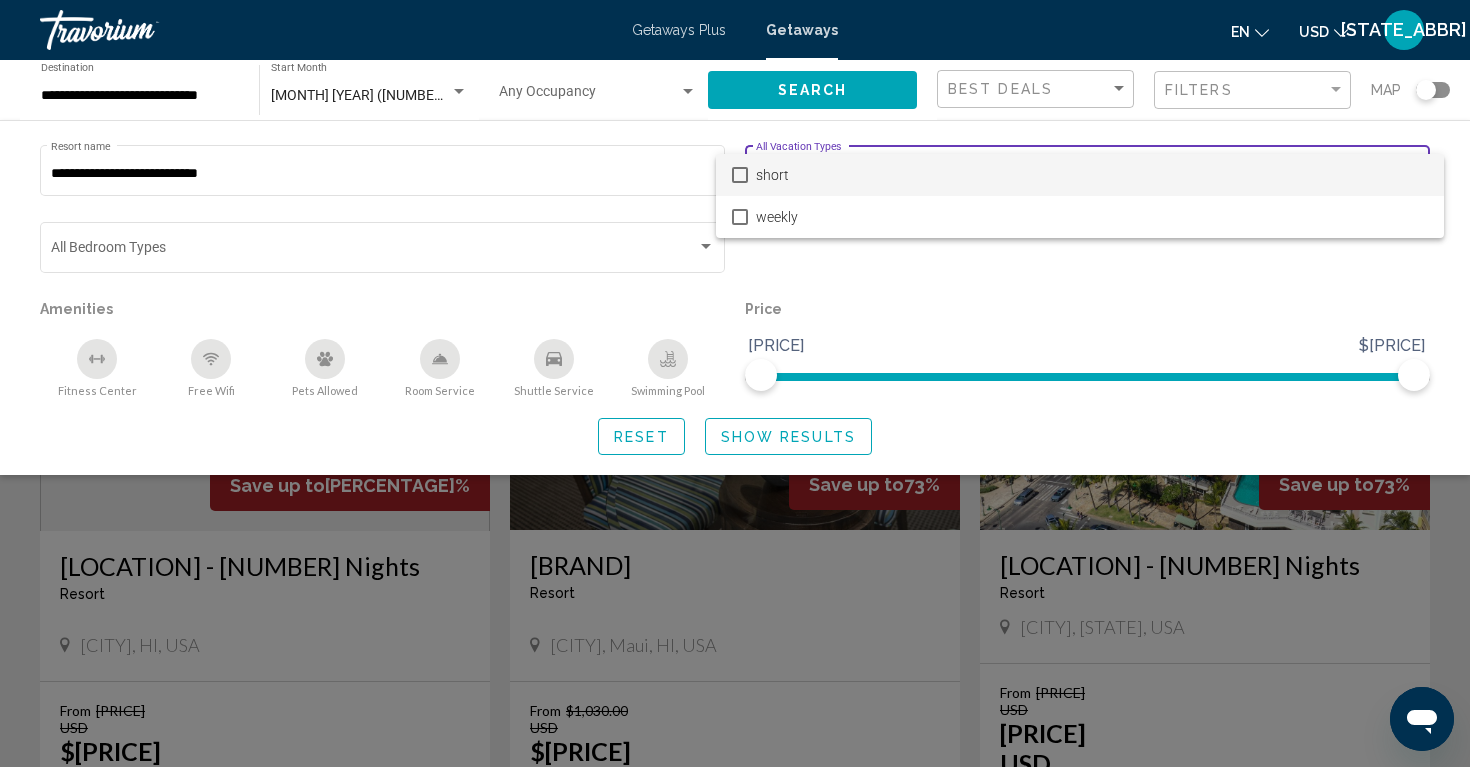 click at bounding box center (735, 383) 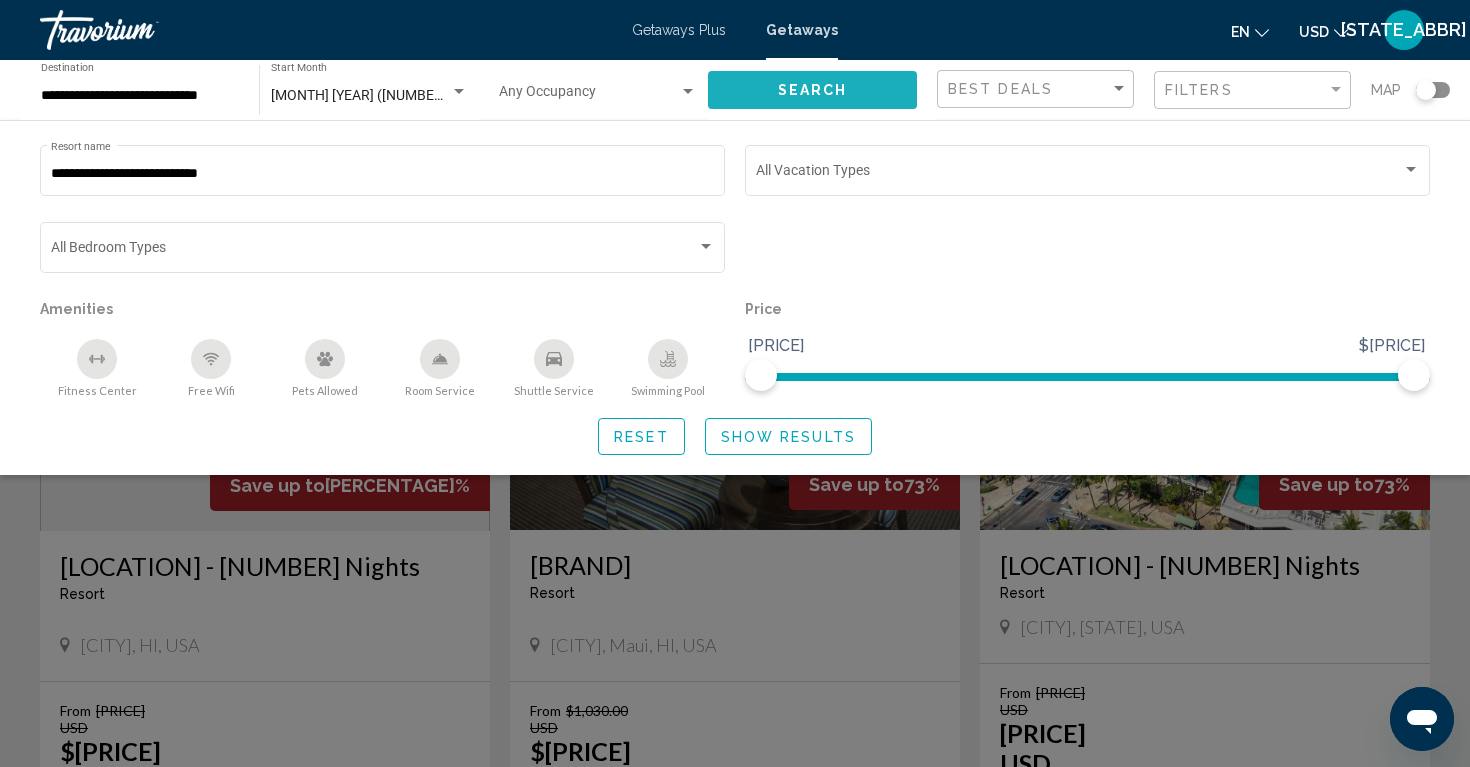 click on "••••••" at bounding box center [813, 91] 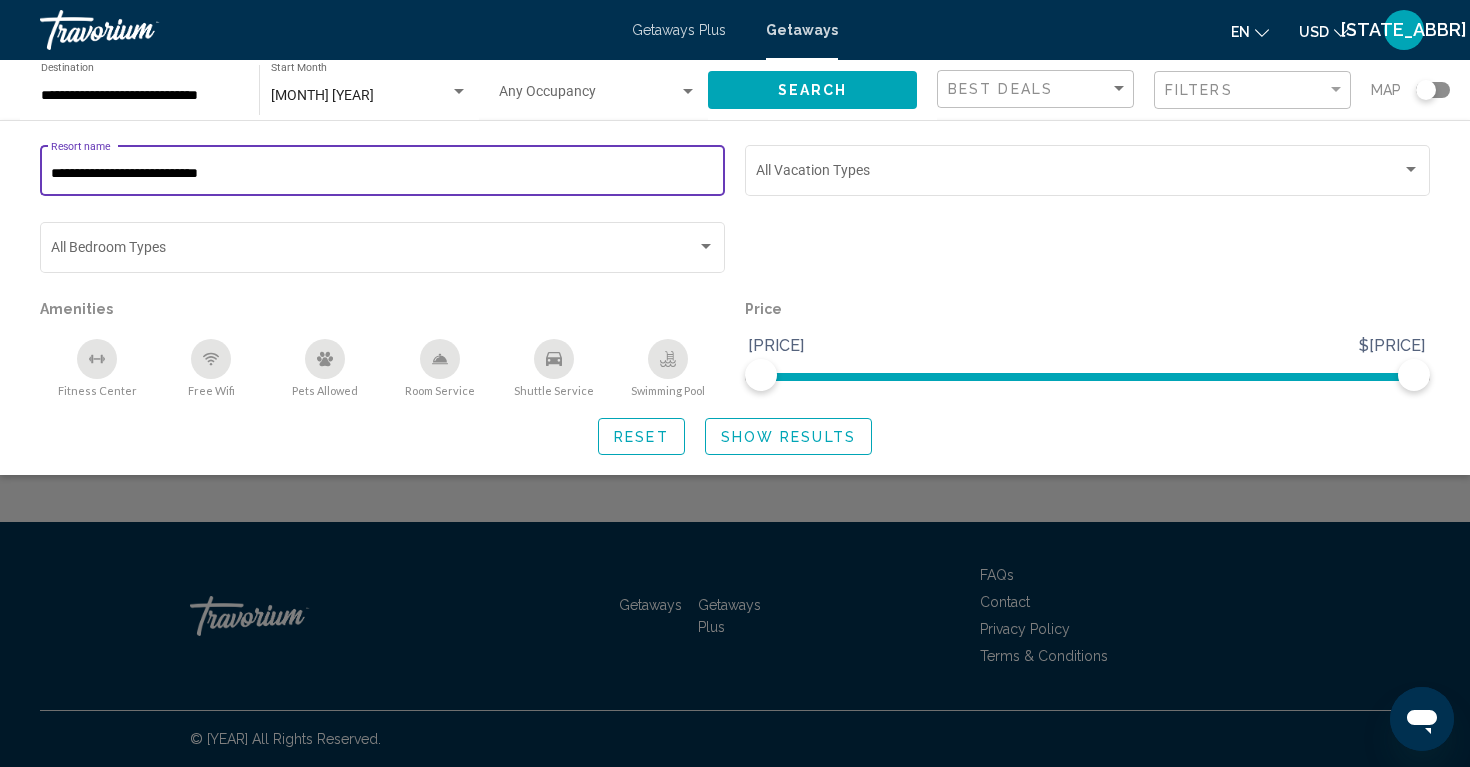 click on "**********" at bounding box center [383, 174] 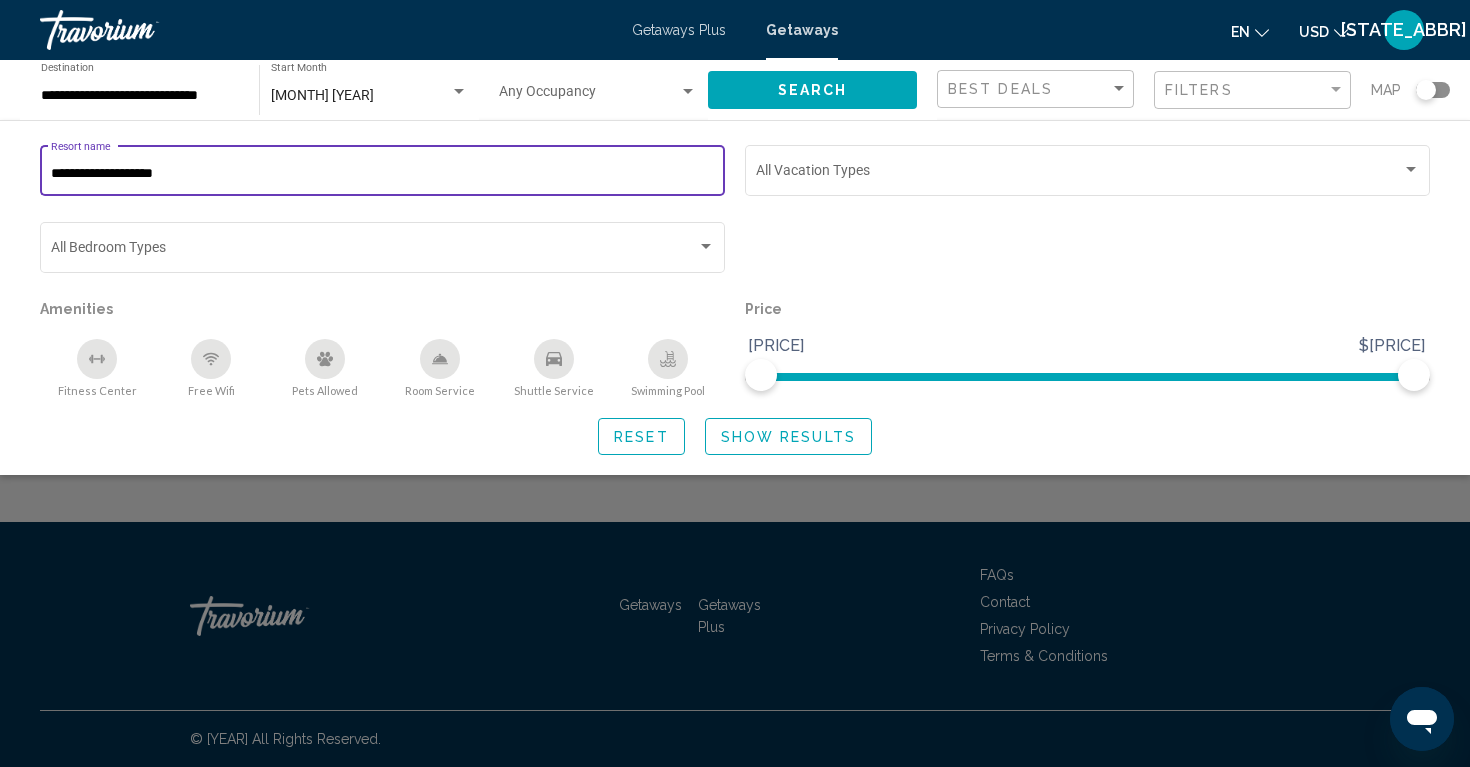 type on "**********" 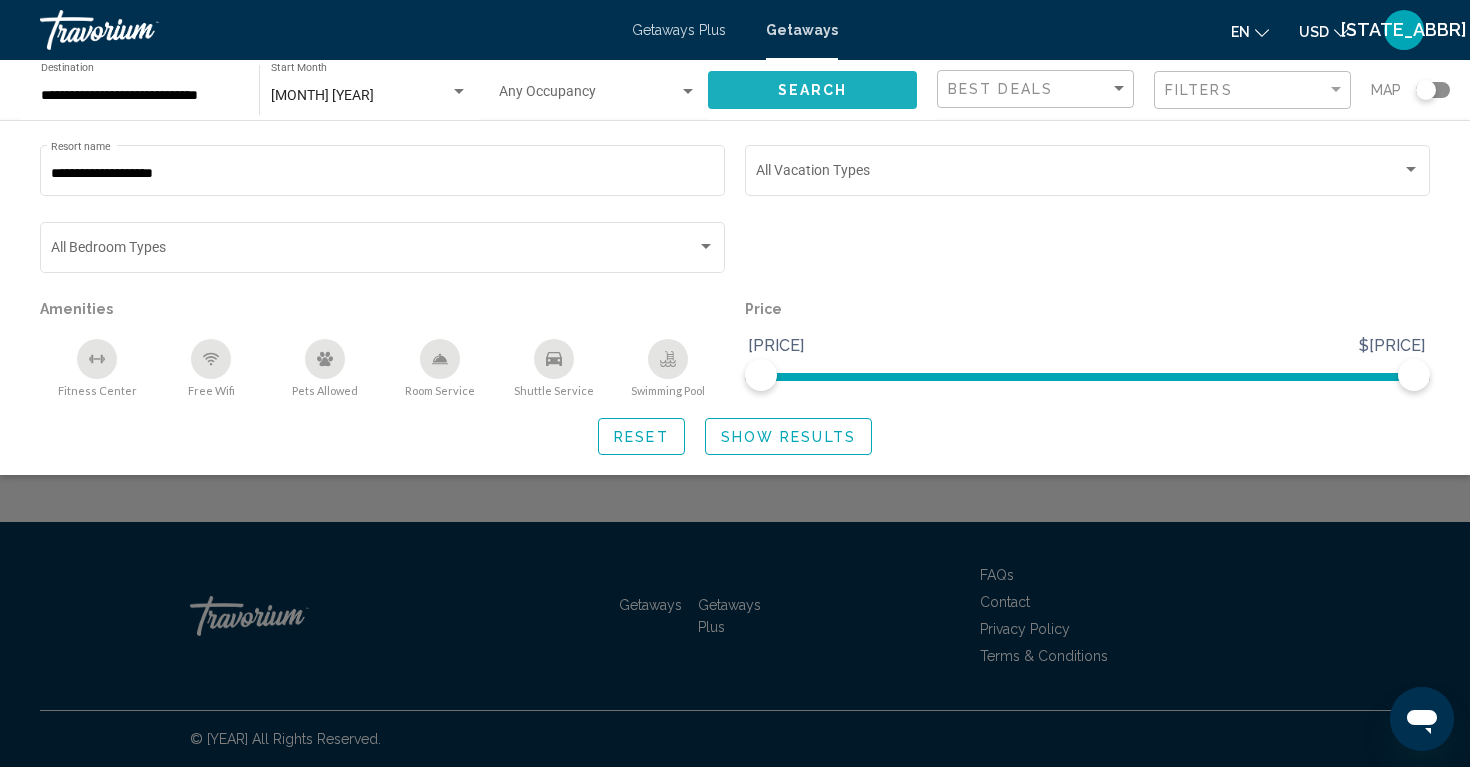click on "••••••" at bounding box center (813, 91) 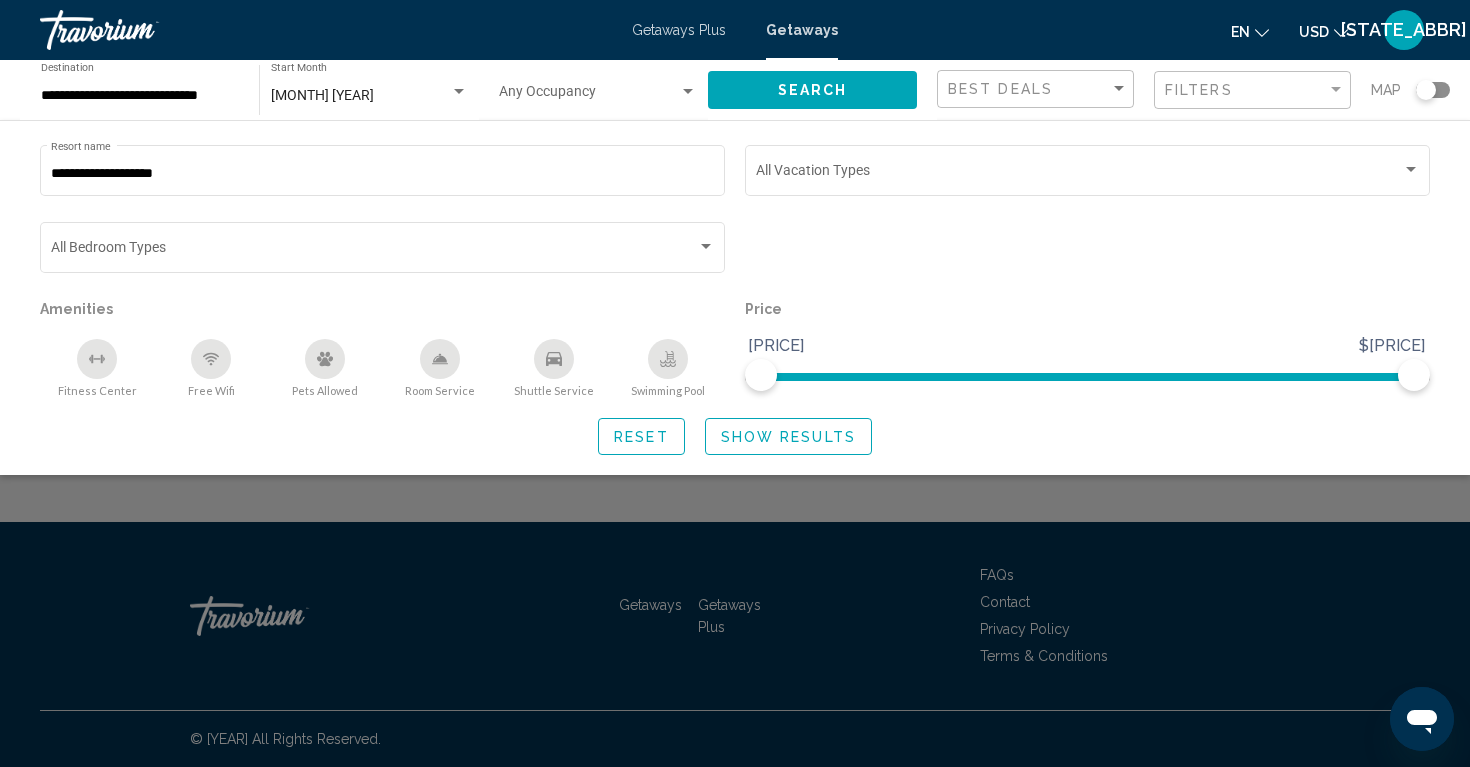 click on "Show Results" at bounding box center (788, 436) 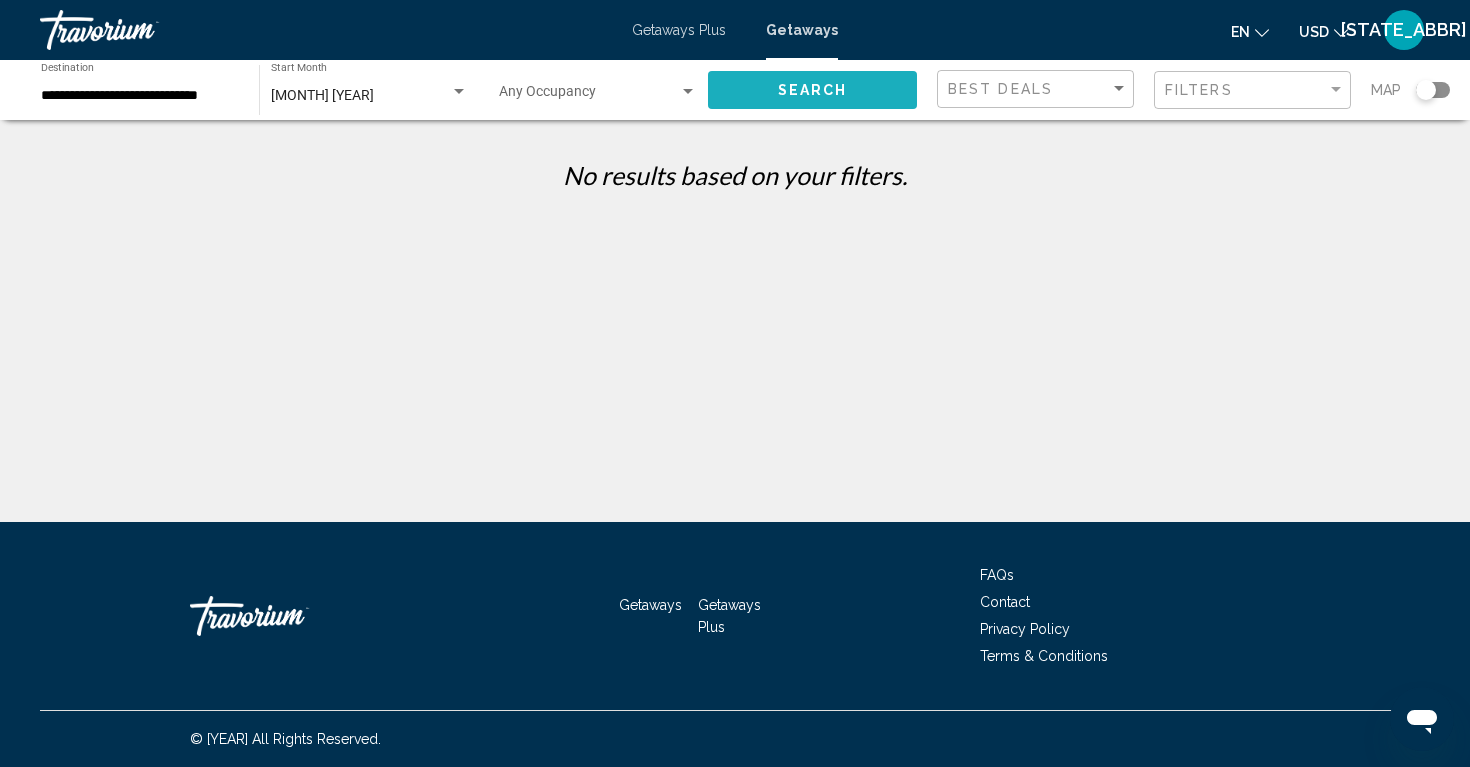 click on "••••••" at bounding box center [813, 91] 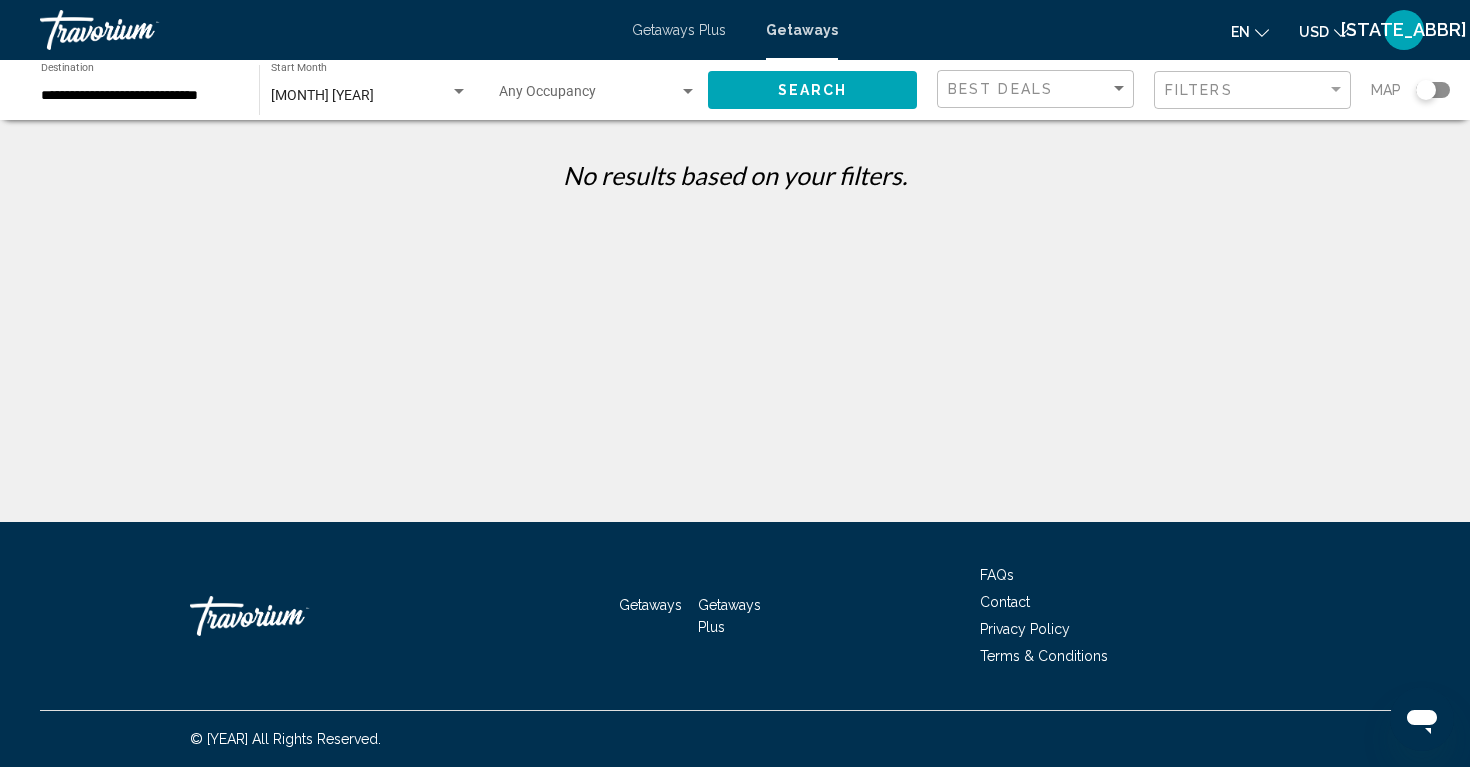 click on "Getaways" at bounding box center [802, 30] 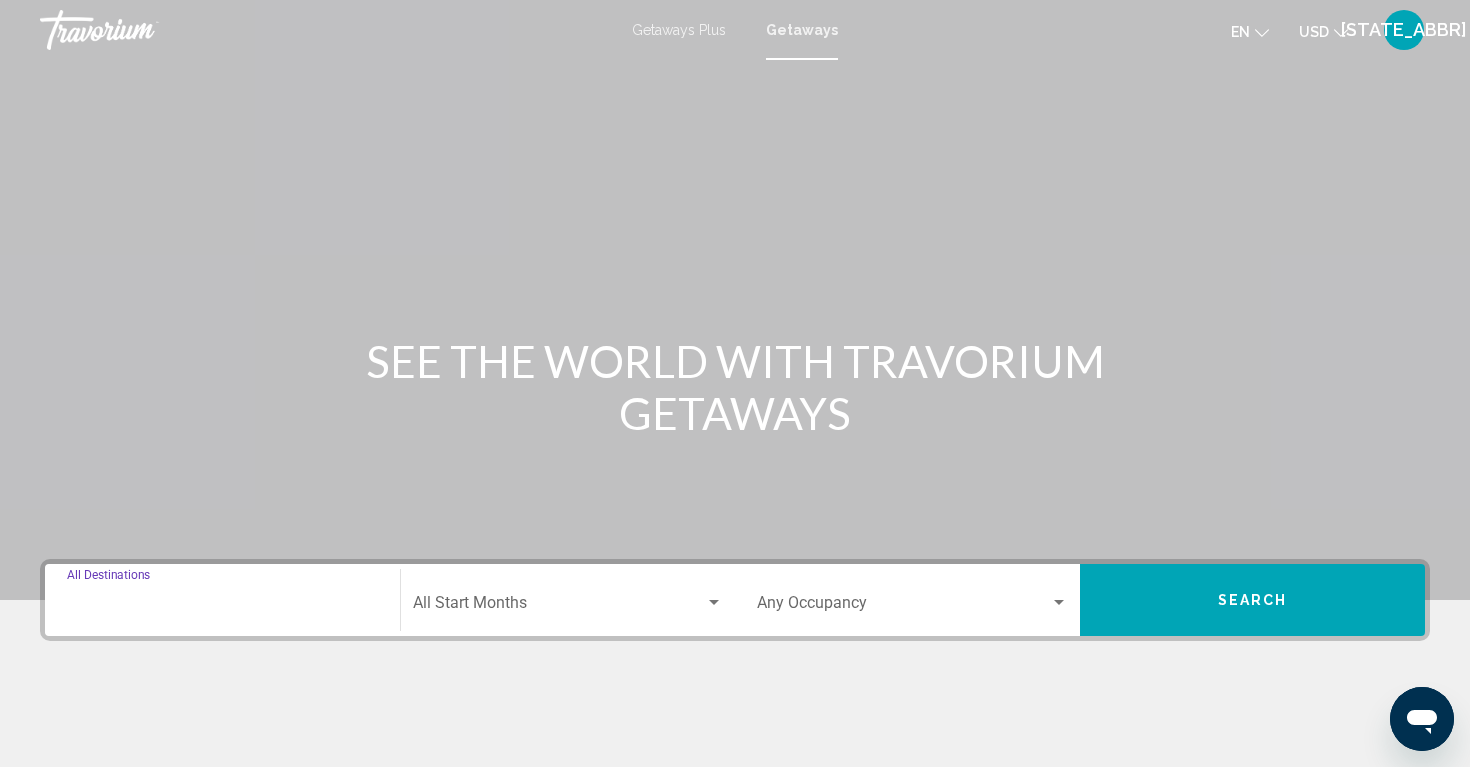 click on "Destination All Destinations" at bounding box center (222, 607) 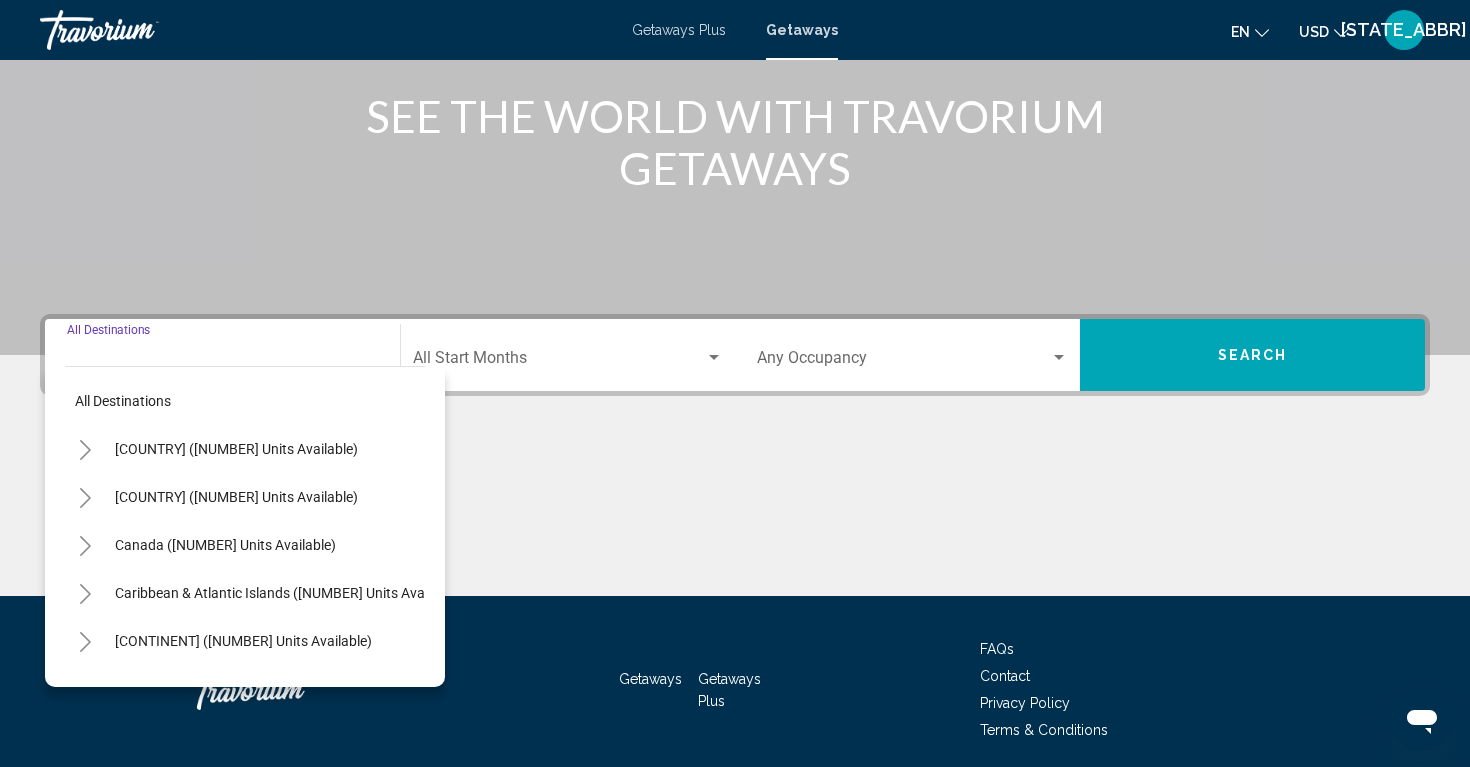 scroll, scrollTop: 319, scrollLeft: 0, axis: vertical 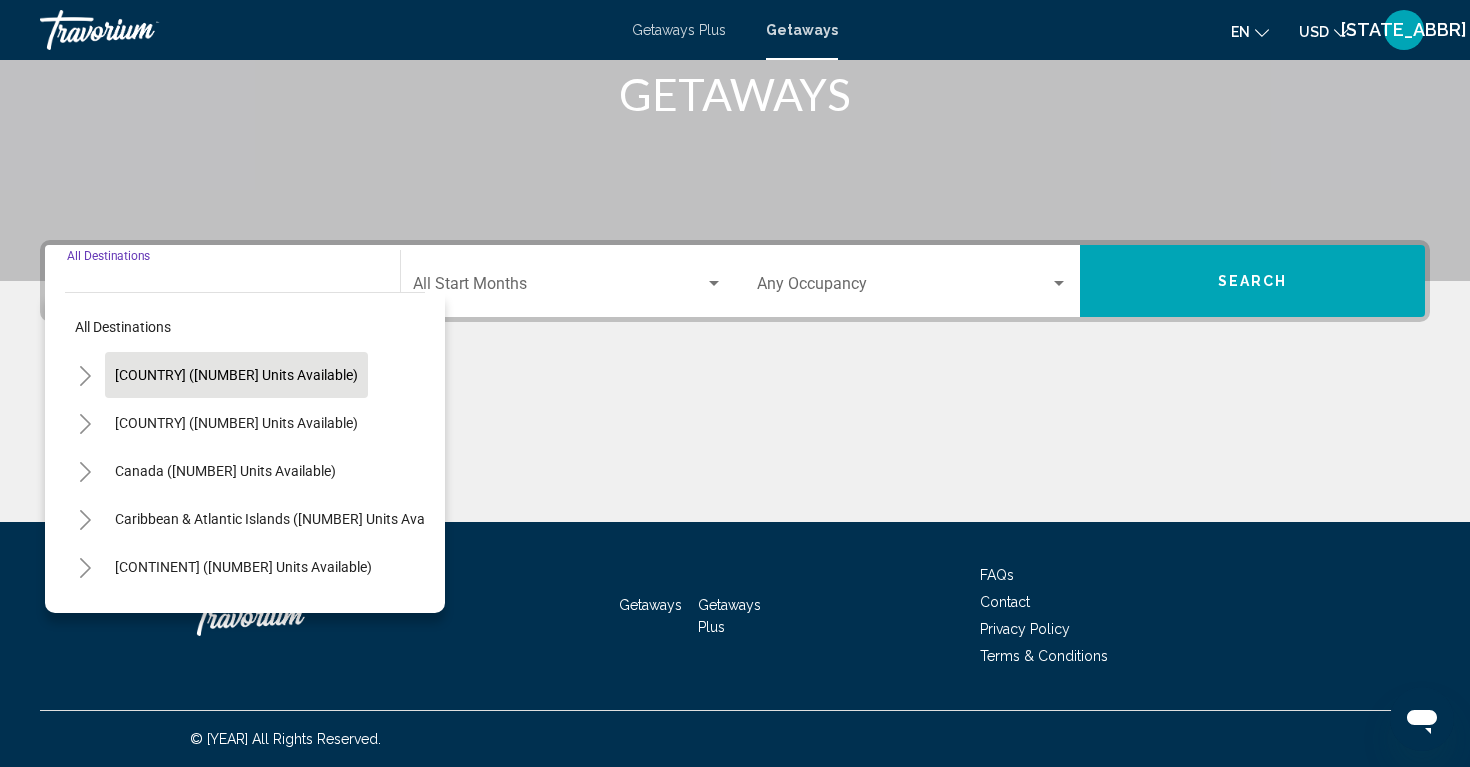 click on "United States (698,238 units available)" at bounding box center [236, 375] 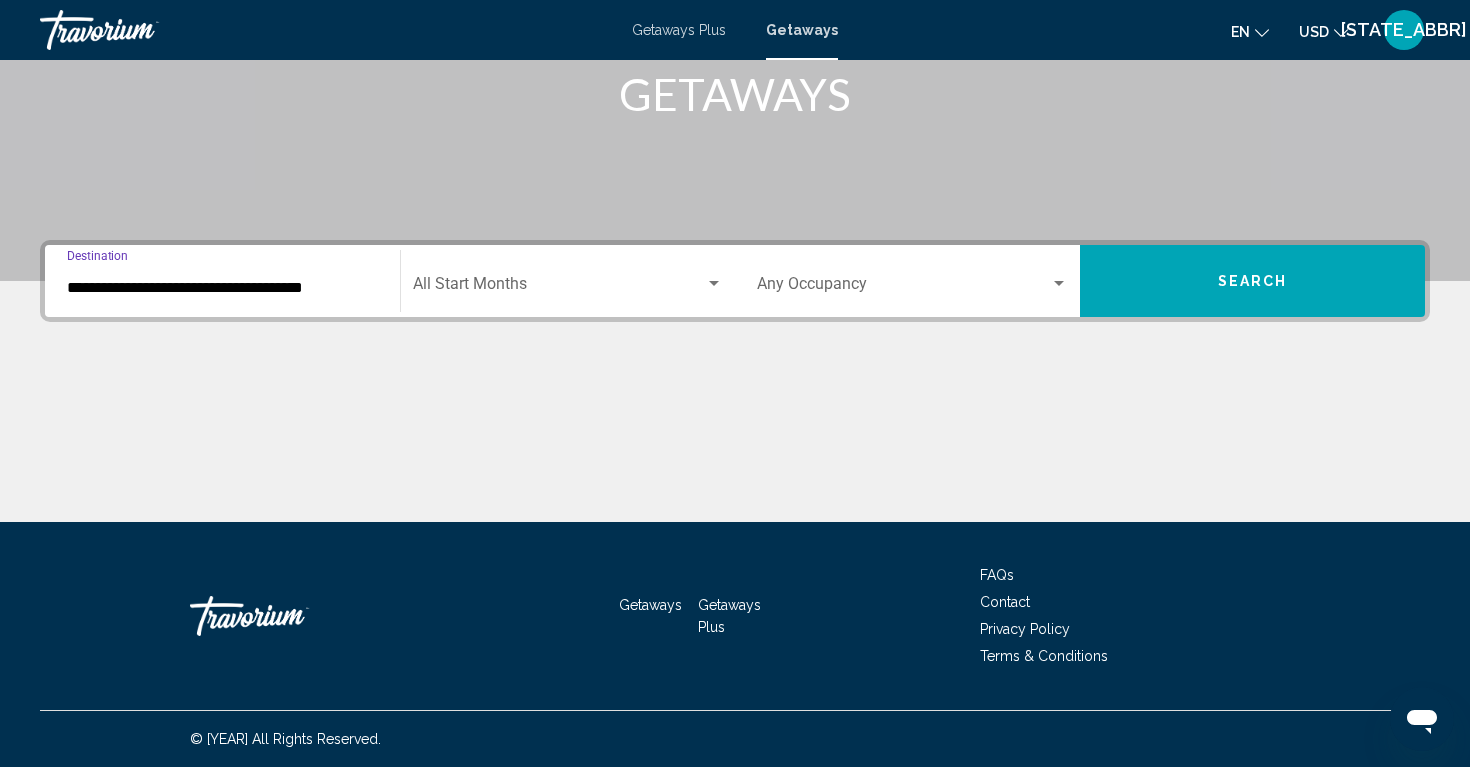 click on "**********" at bounding box center [222, 288] 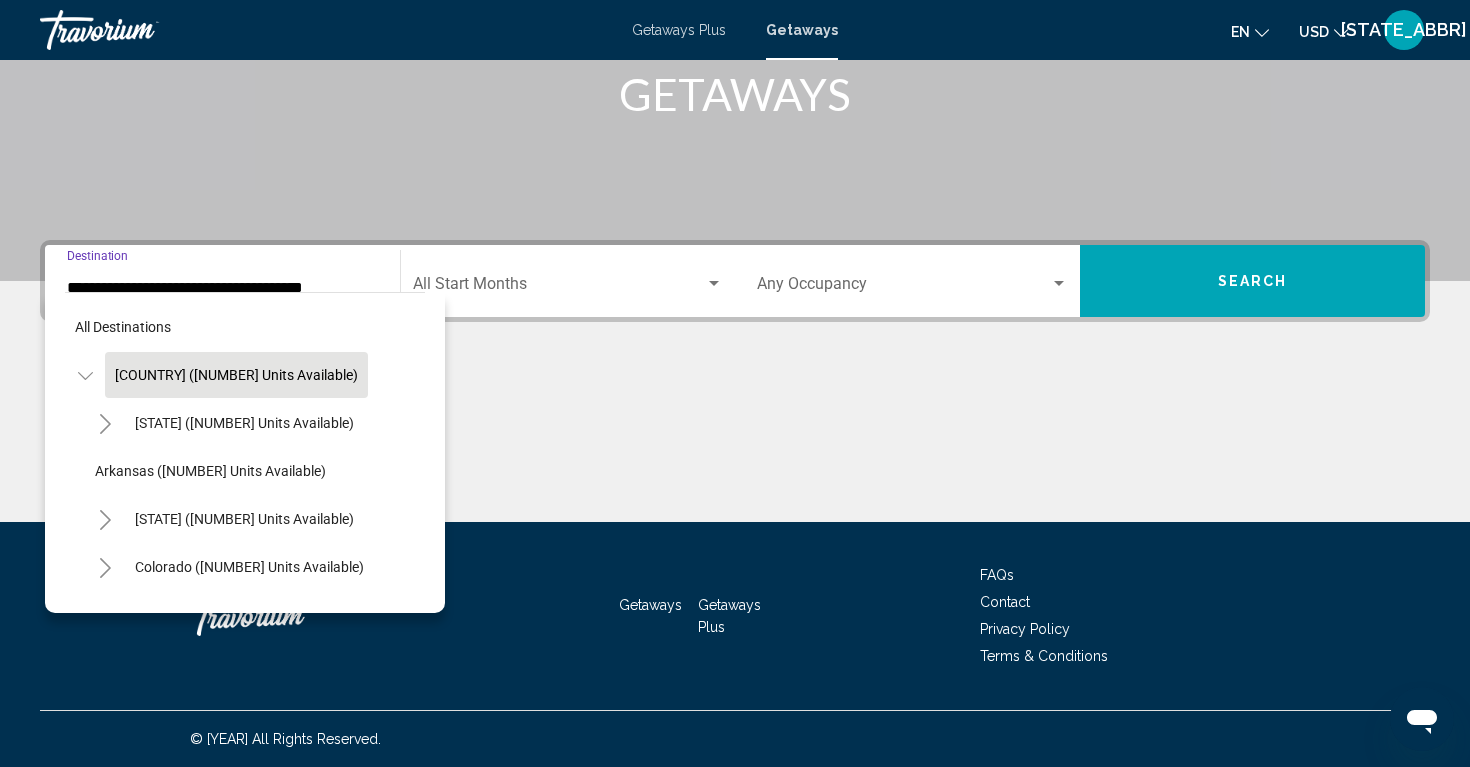 scroll, scrollTop: 311, scrollLeft: 0, axis: vertical 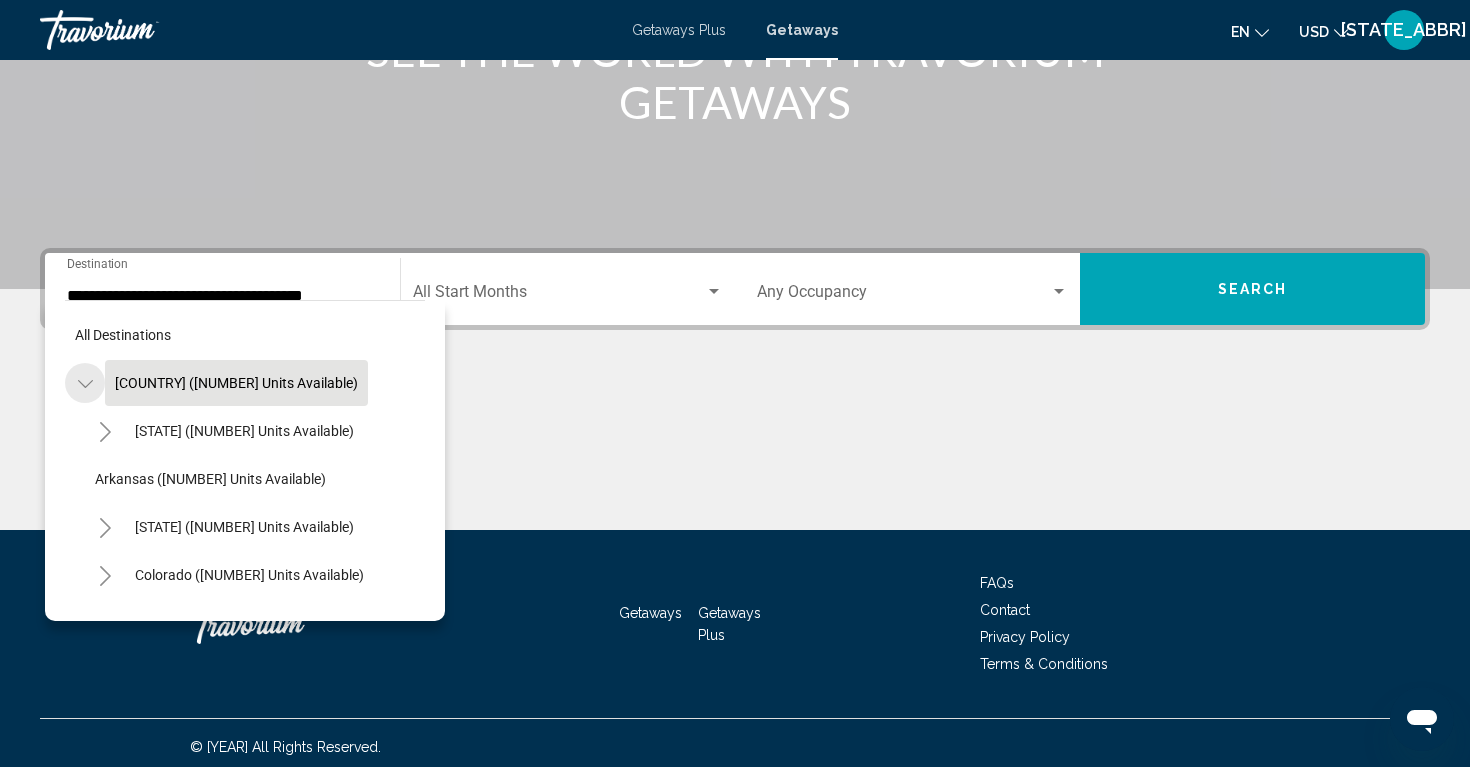 click at bounding box center [85, 384] 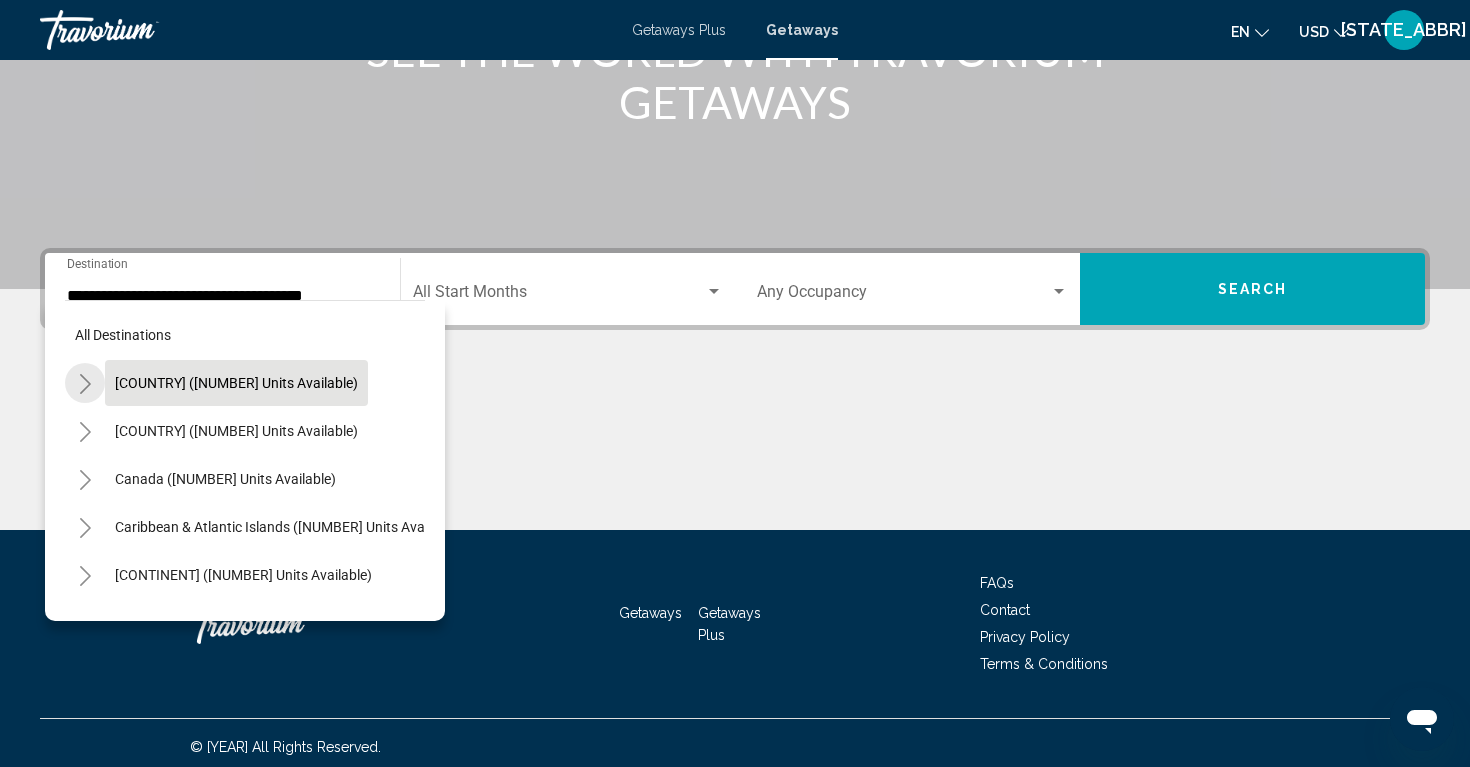 click at bounding box center (85, 384) 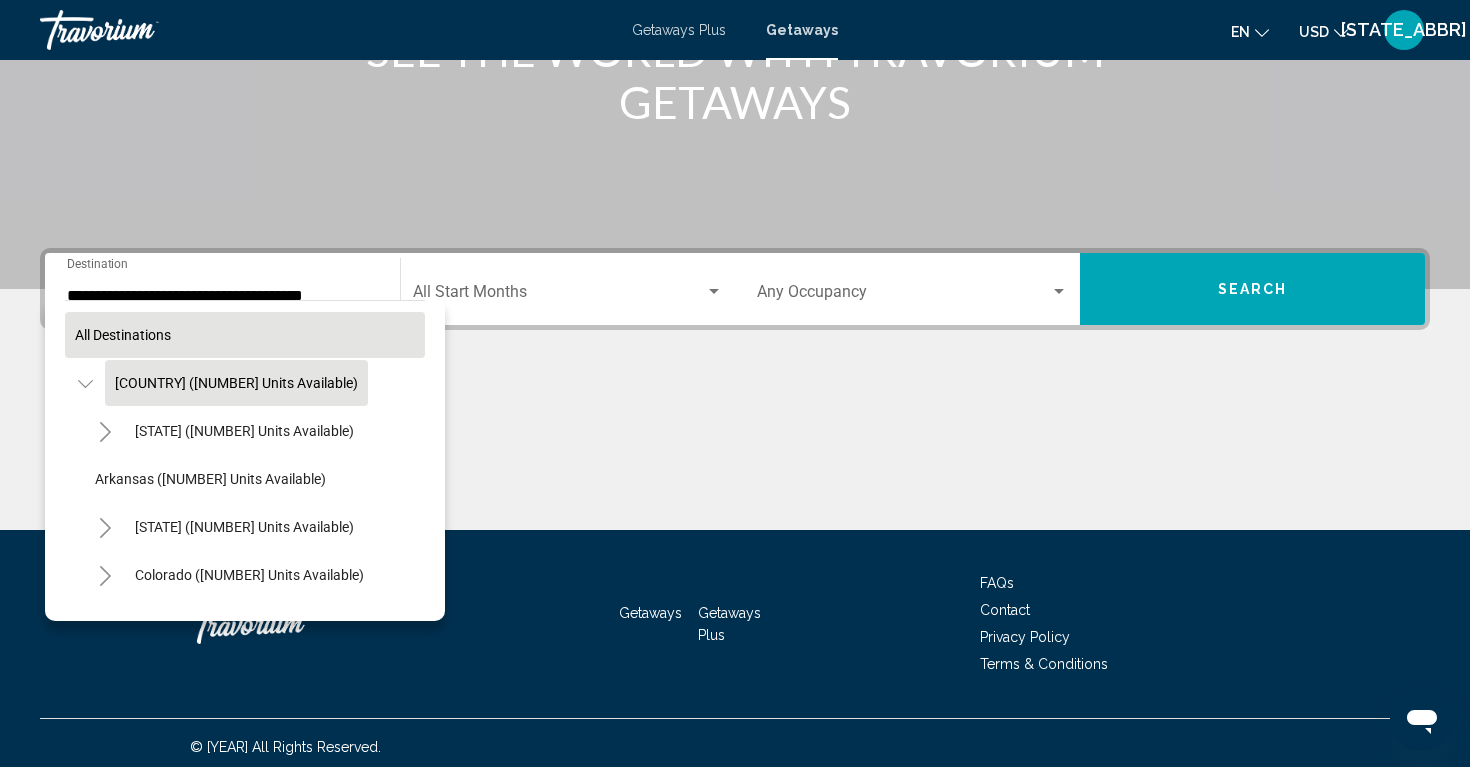 drag, startPoint x: 392, startPoint y: 391, endPoint x: 399, endPoint y: 350, distance: 41.59327 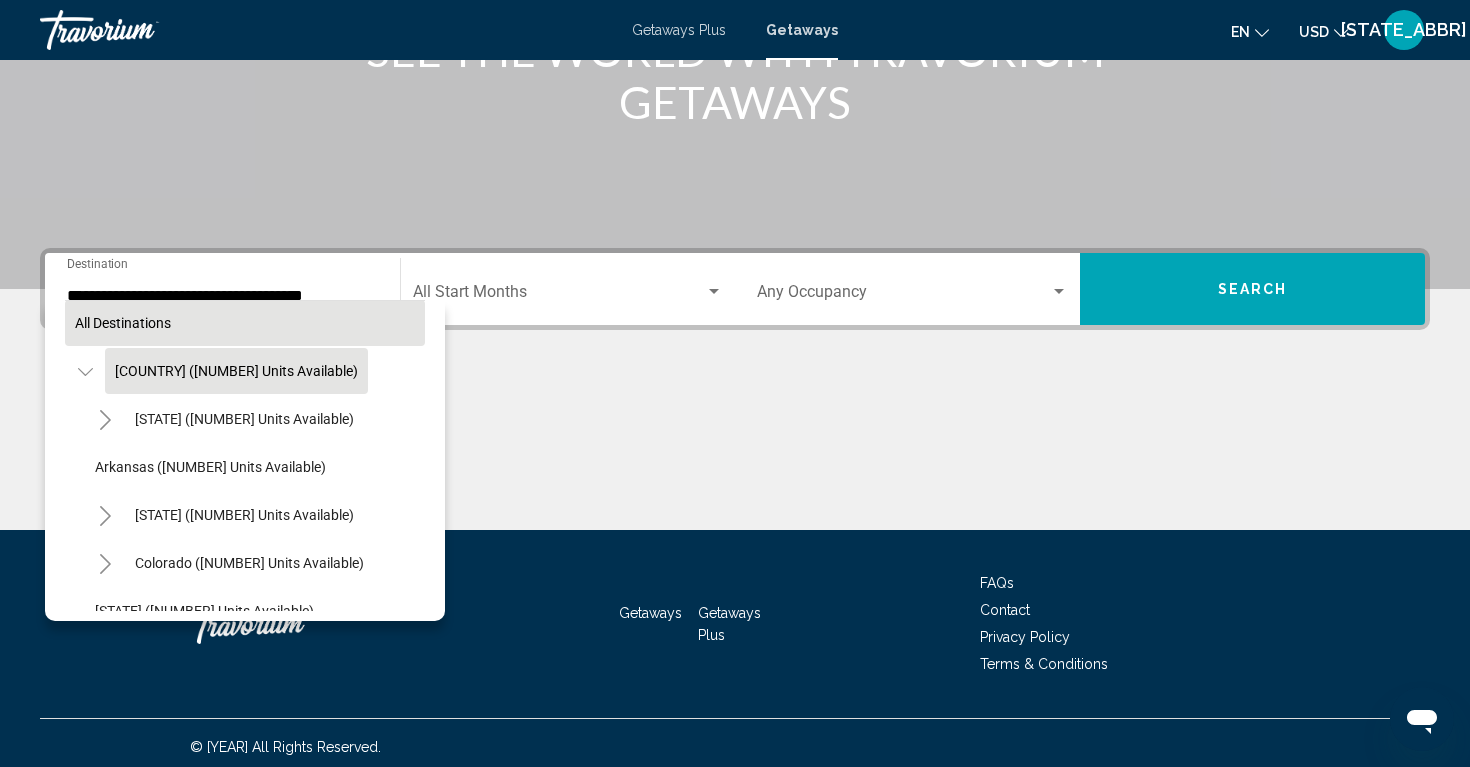 scroll, scrollTop: 319, scrollLeft: 0, axis: vertical 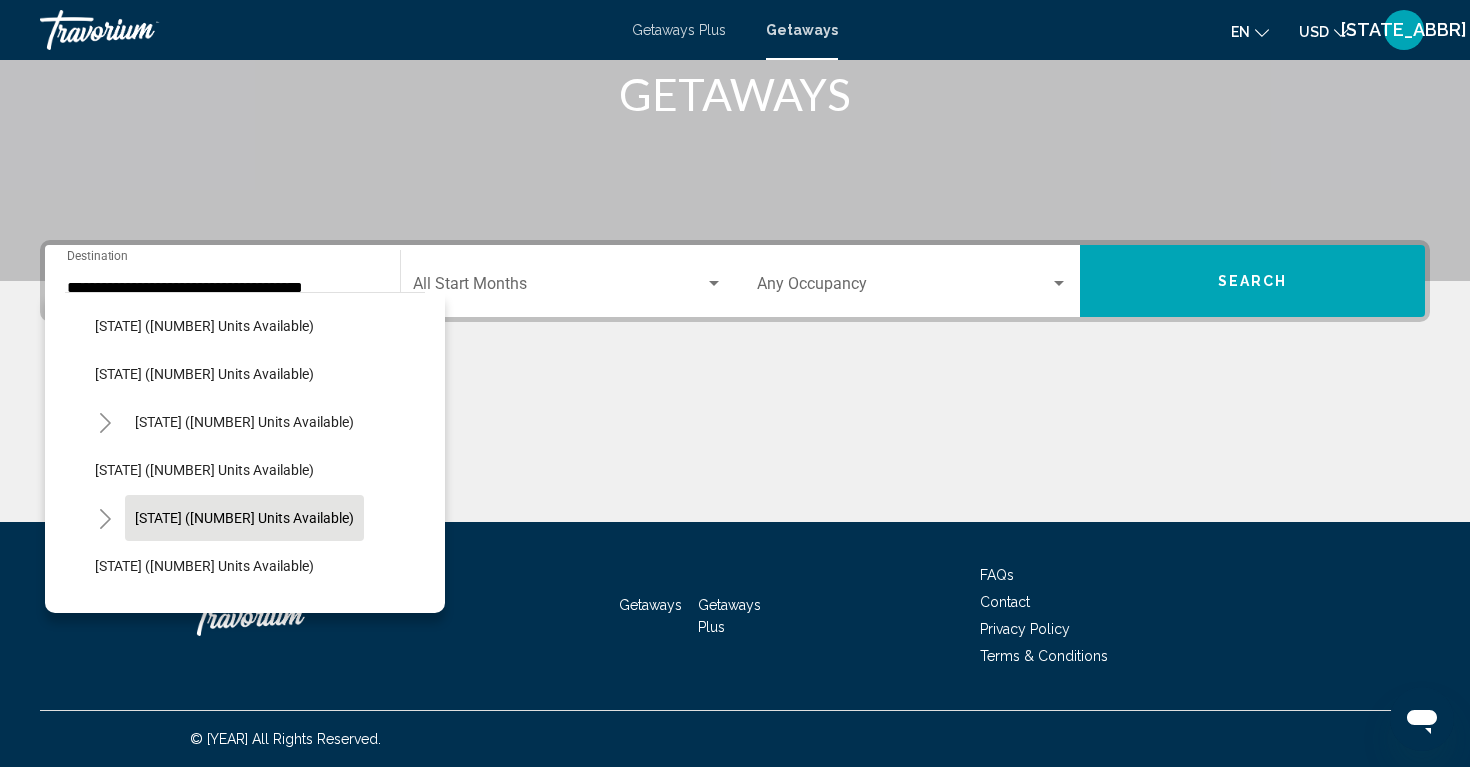click on "Hawaii (31,984 units available)" at bounding box center (244, 134) 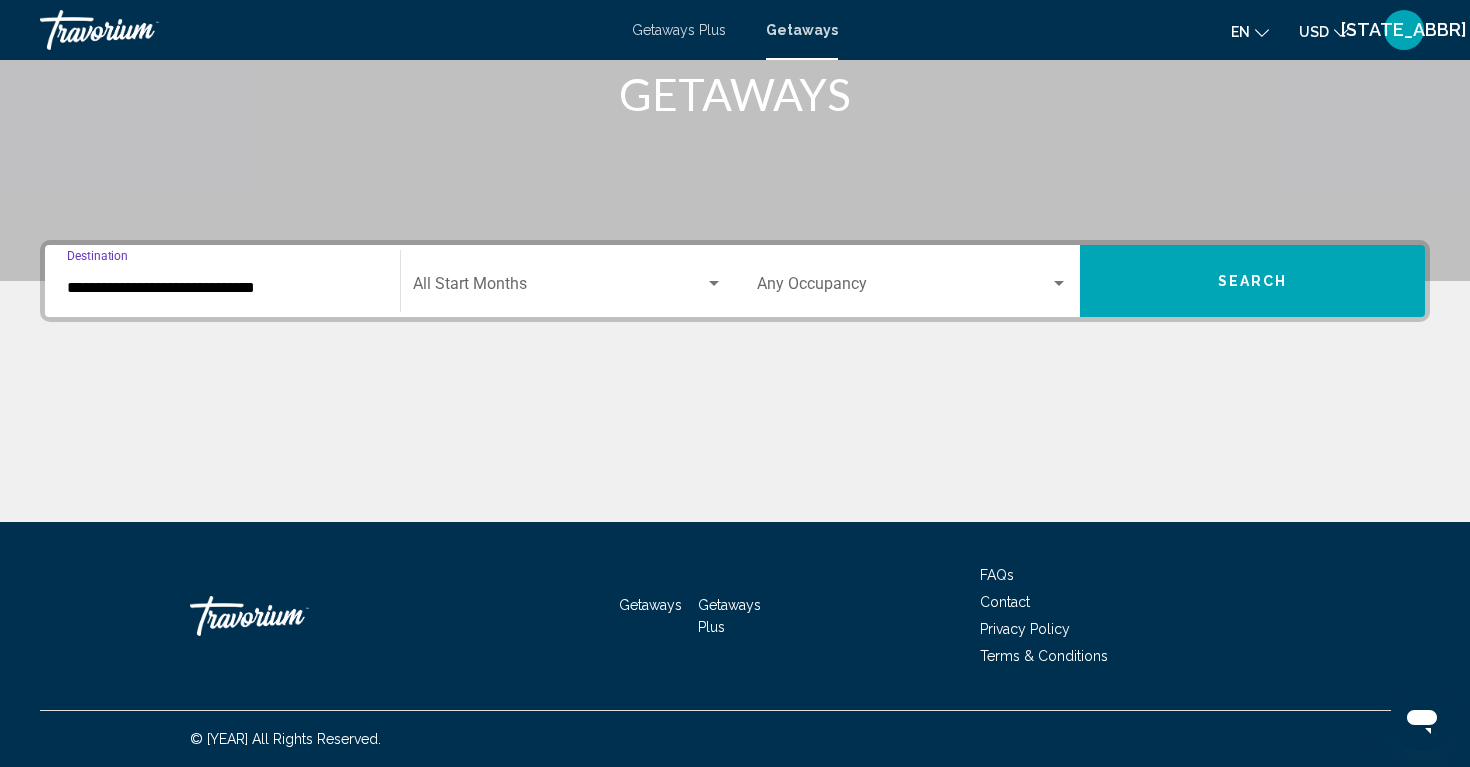 click at bounding box center [714, 284] 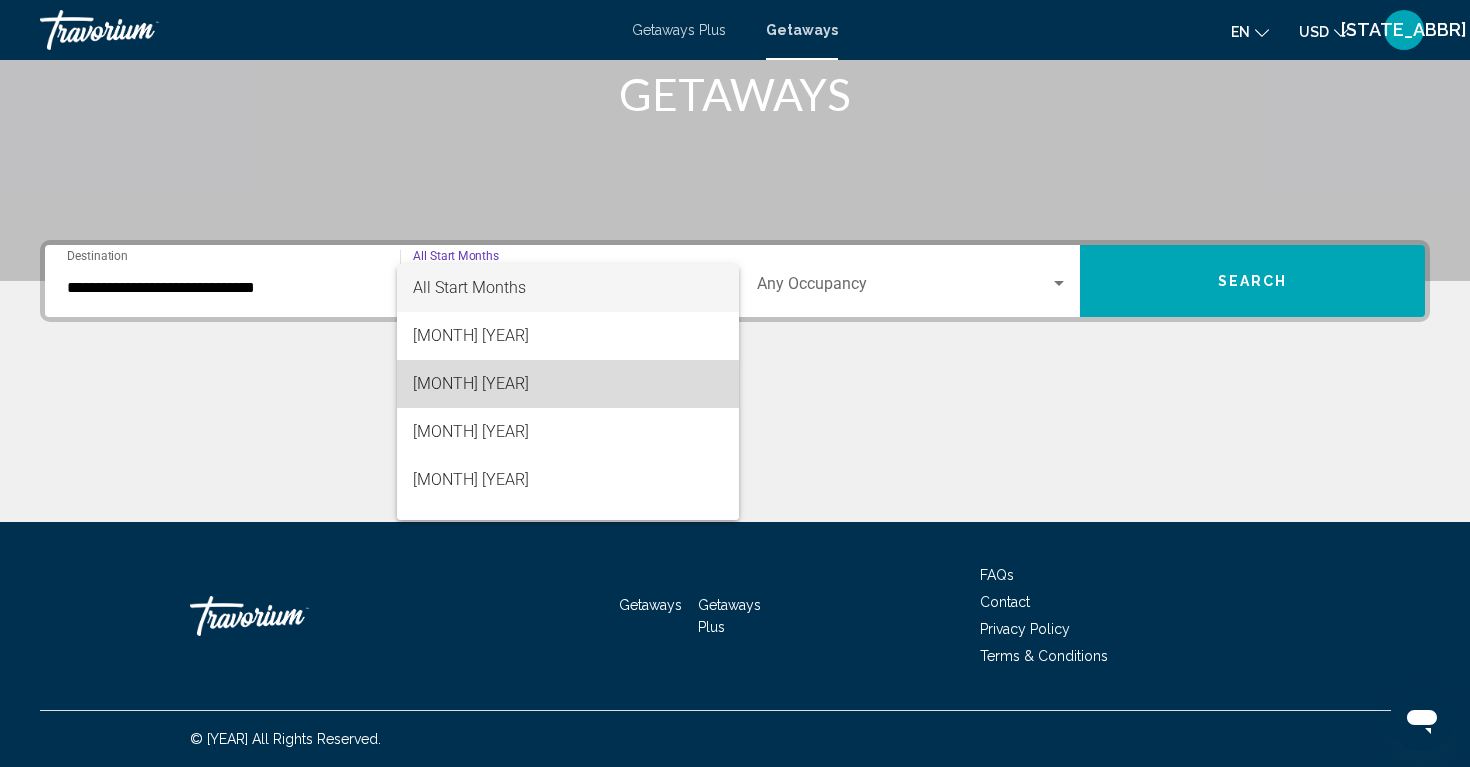 click on "August 2025" at bounding box center [568, 384] 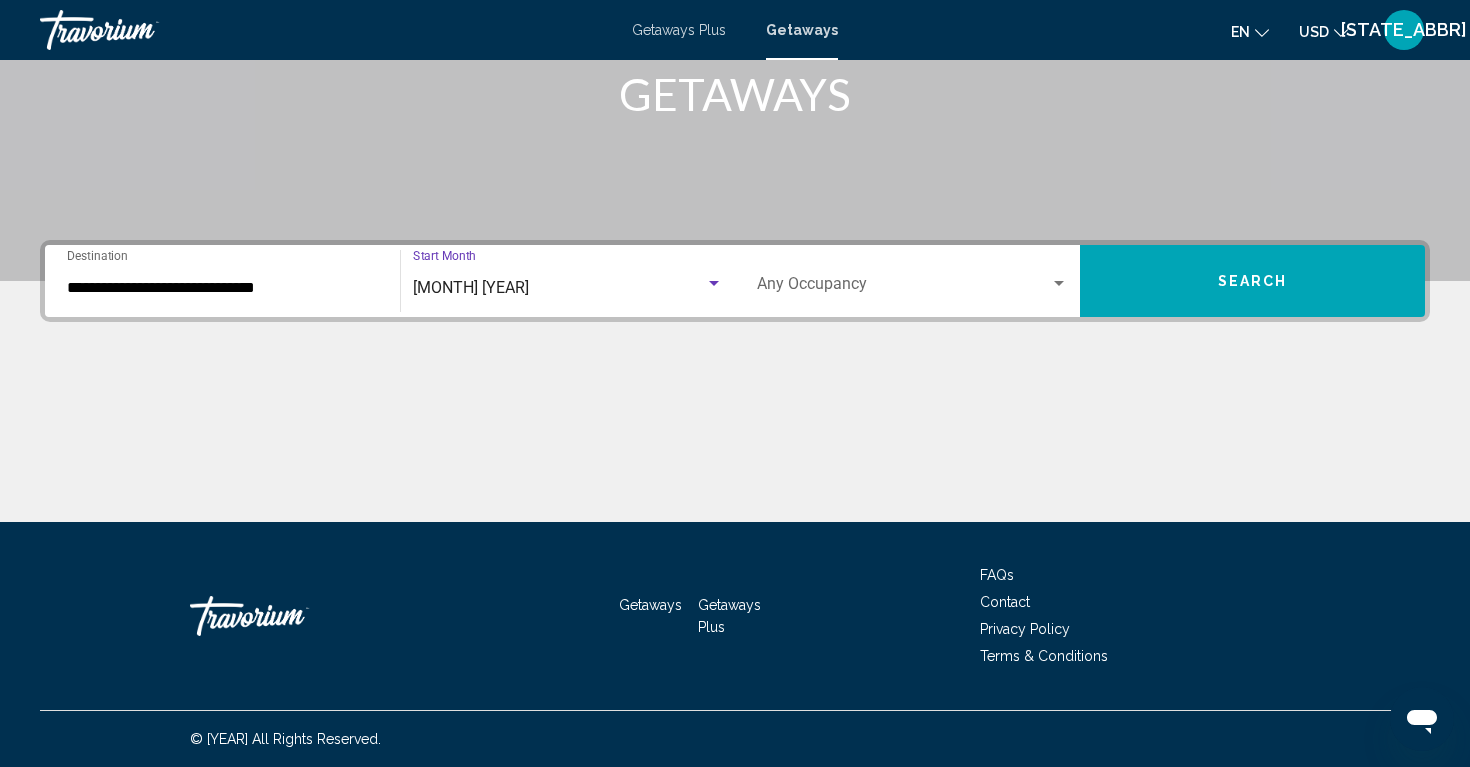 click at bounding box center (1059, 284) 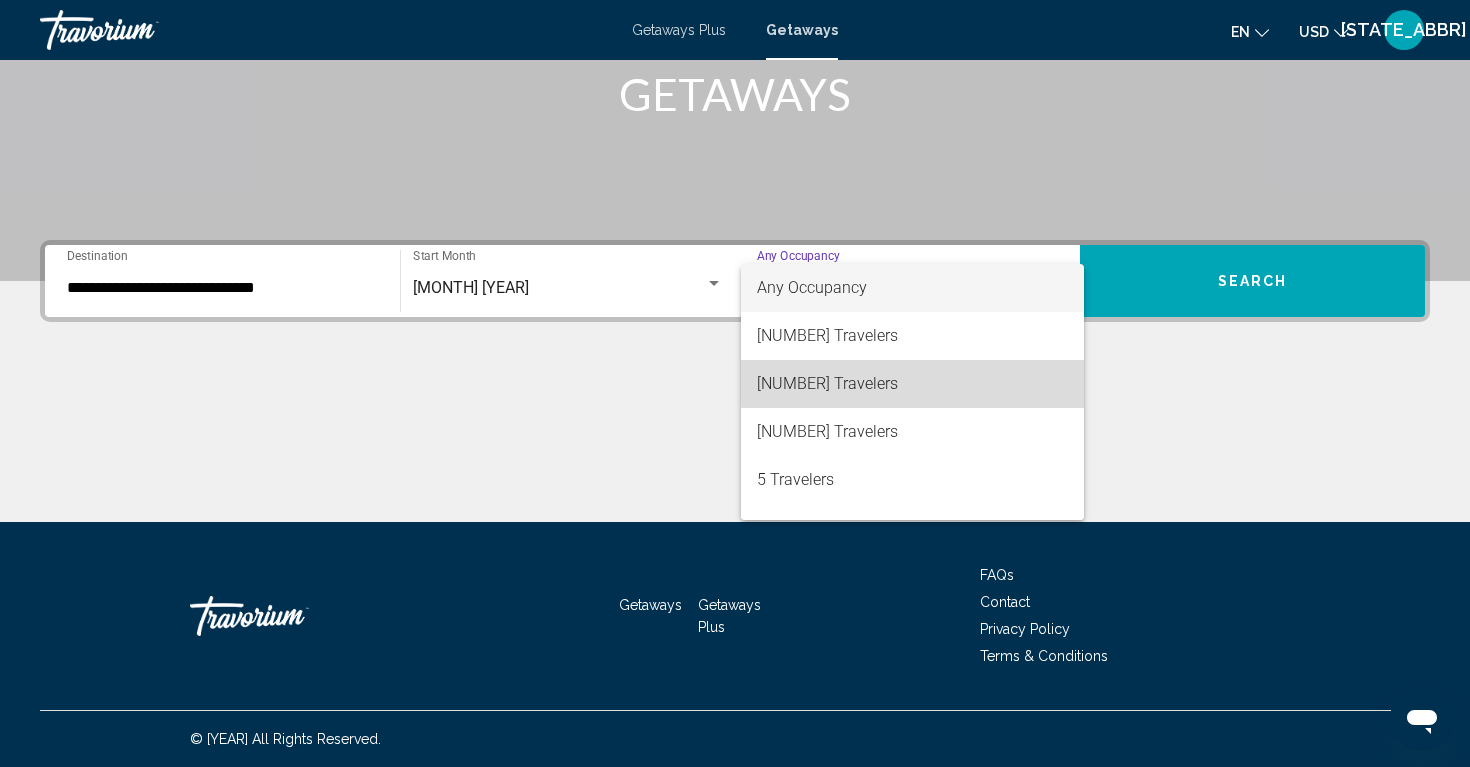 click on "3 Travelers" at bounding box center [912, 384] 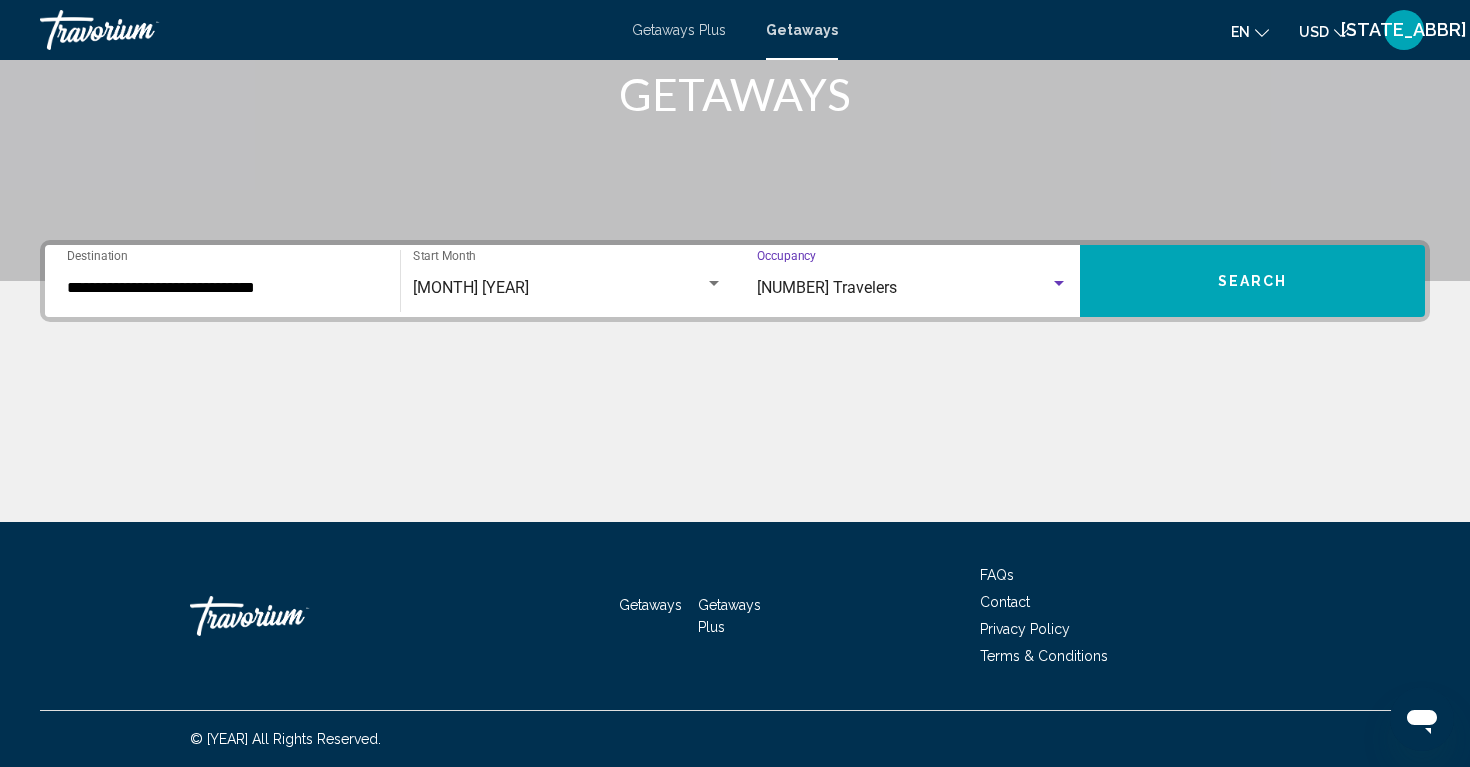 click on "••••••" at bounding box center (1253, 282) 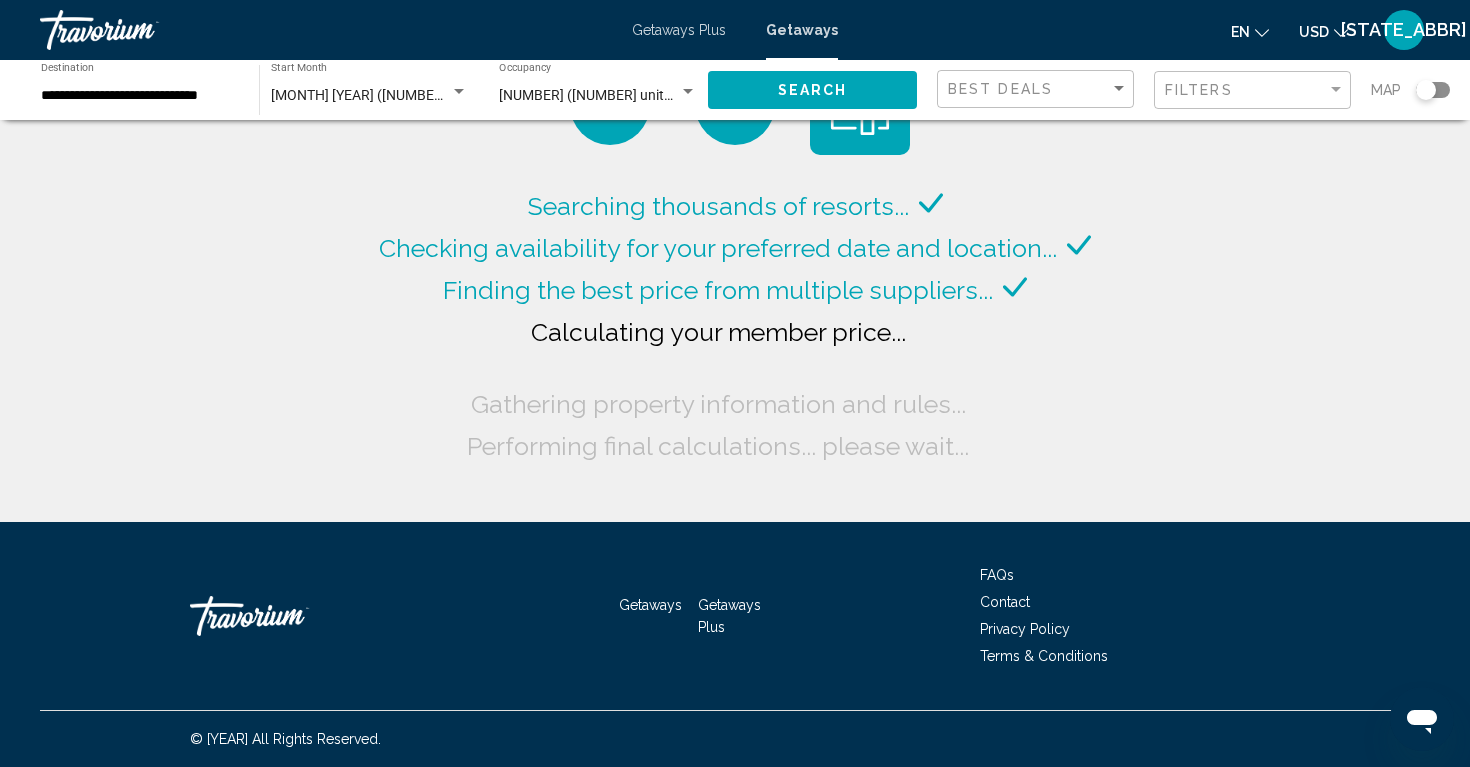 scroll, scrollTop: 0, scrollLeft: 0, axis: both 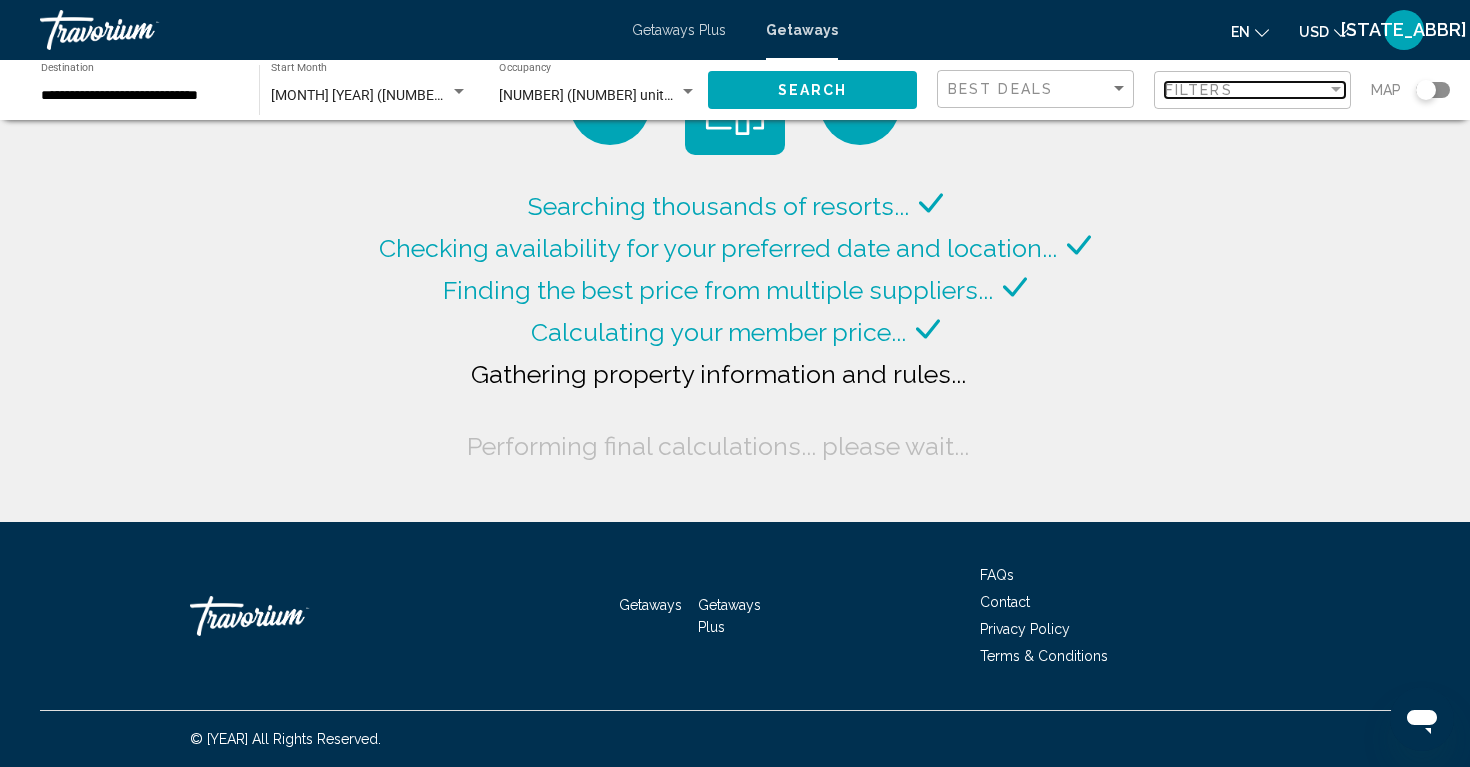 click on "Filters" at bounding box center (1199, 90) 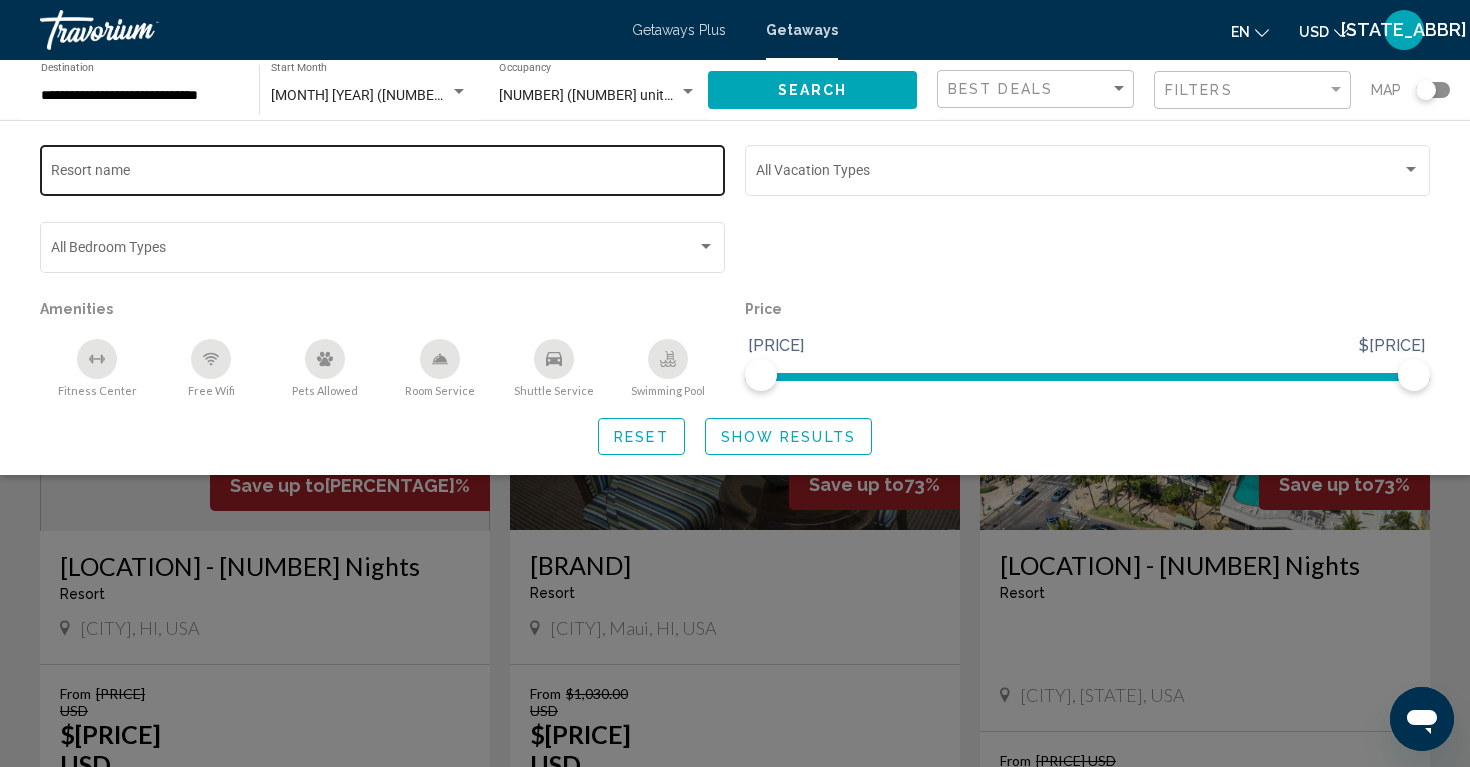 click on "Resort name" at bounding box center (383, 168) 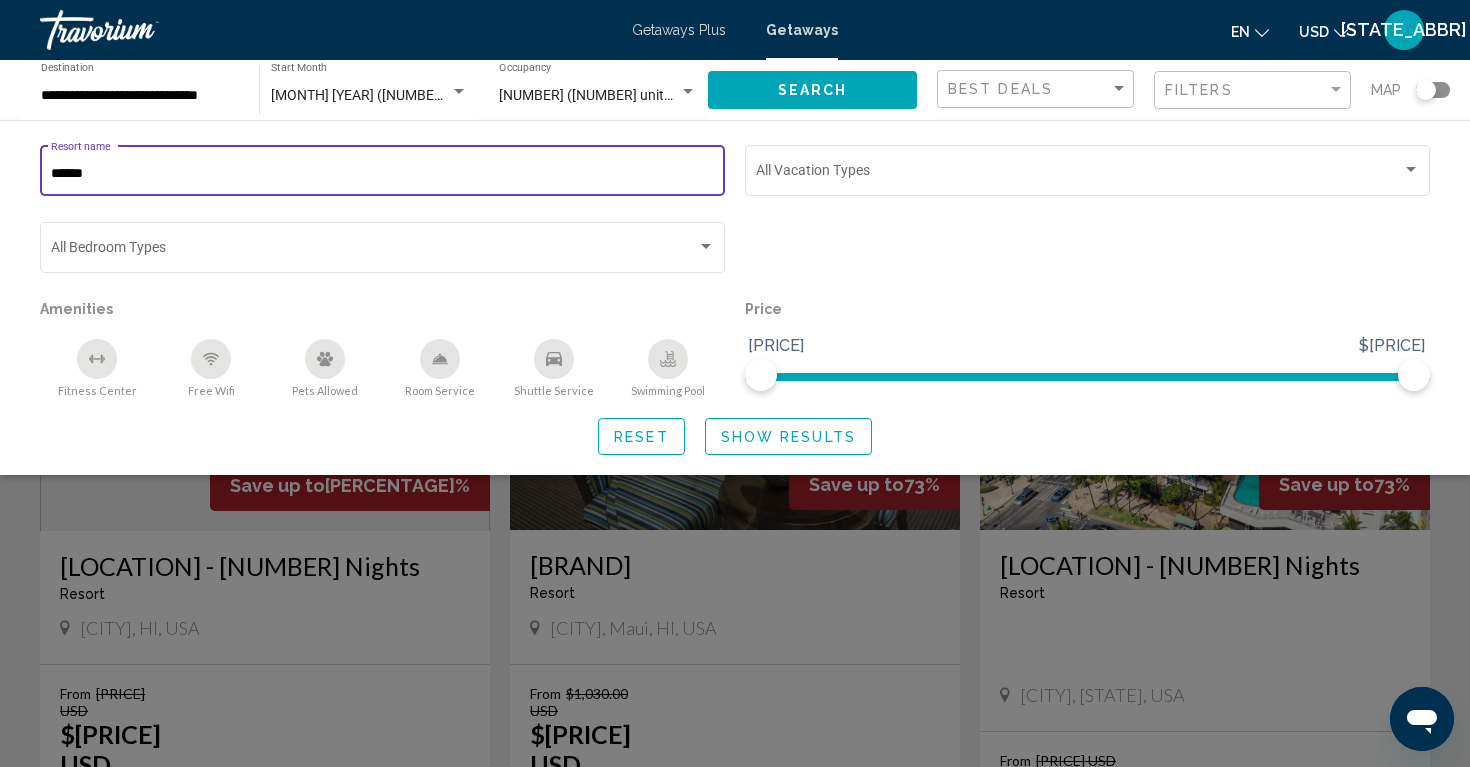 type on "*******" 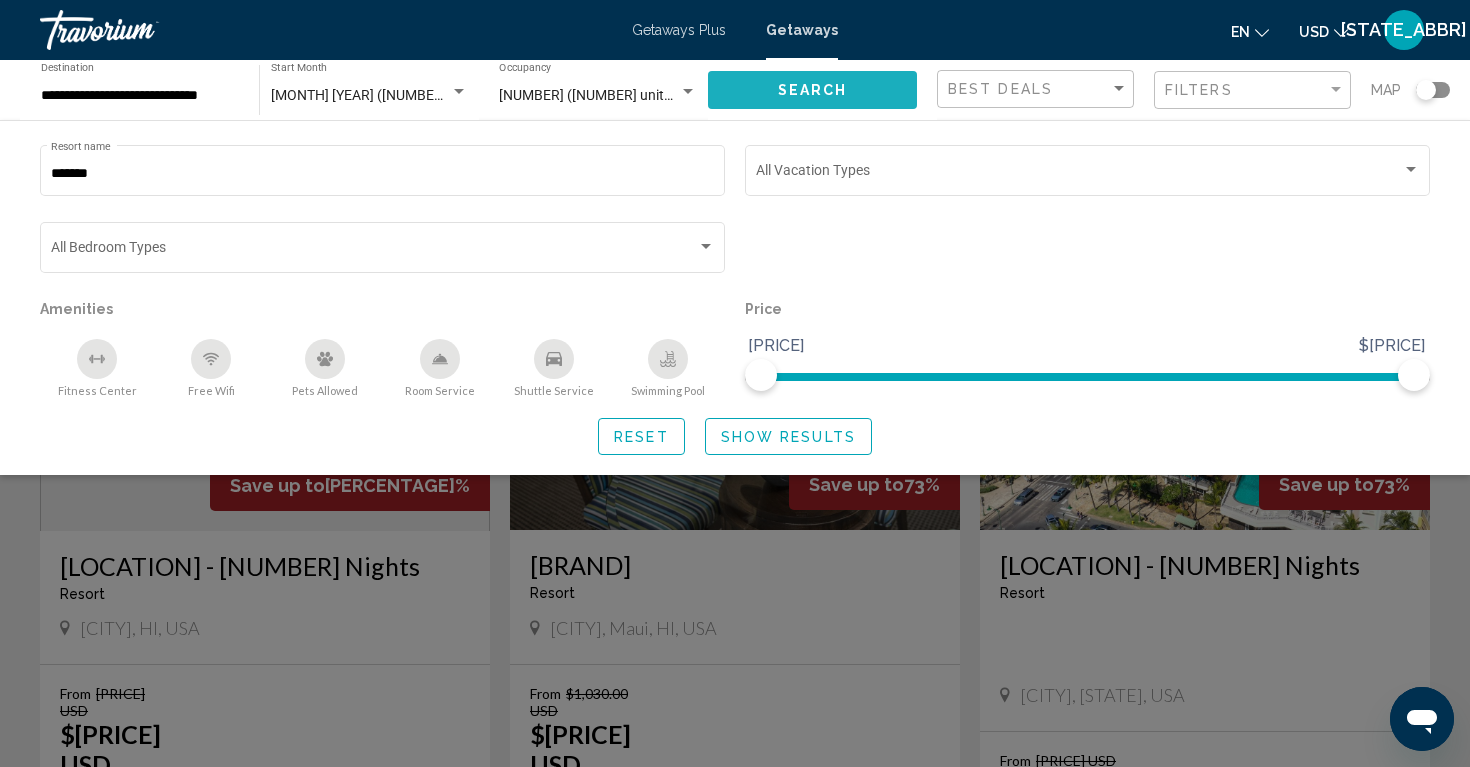 drag, startPoint x: 234, startPoint y: 156, endPoint x: 832, endPoint y: 87, distance: 601.9676 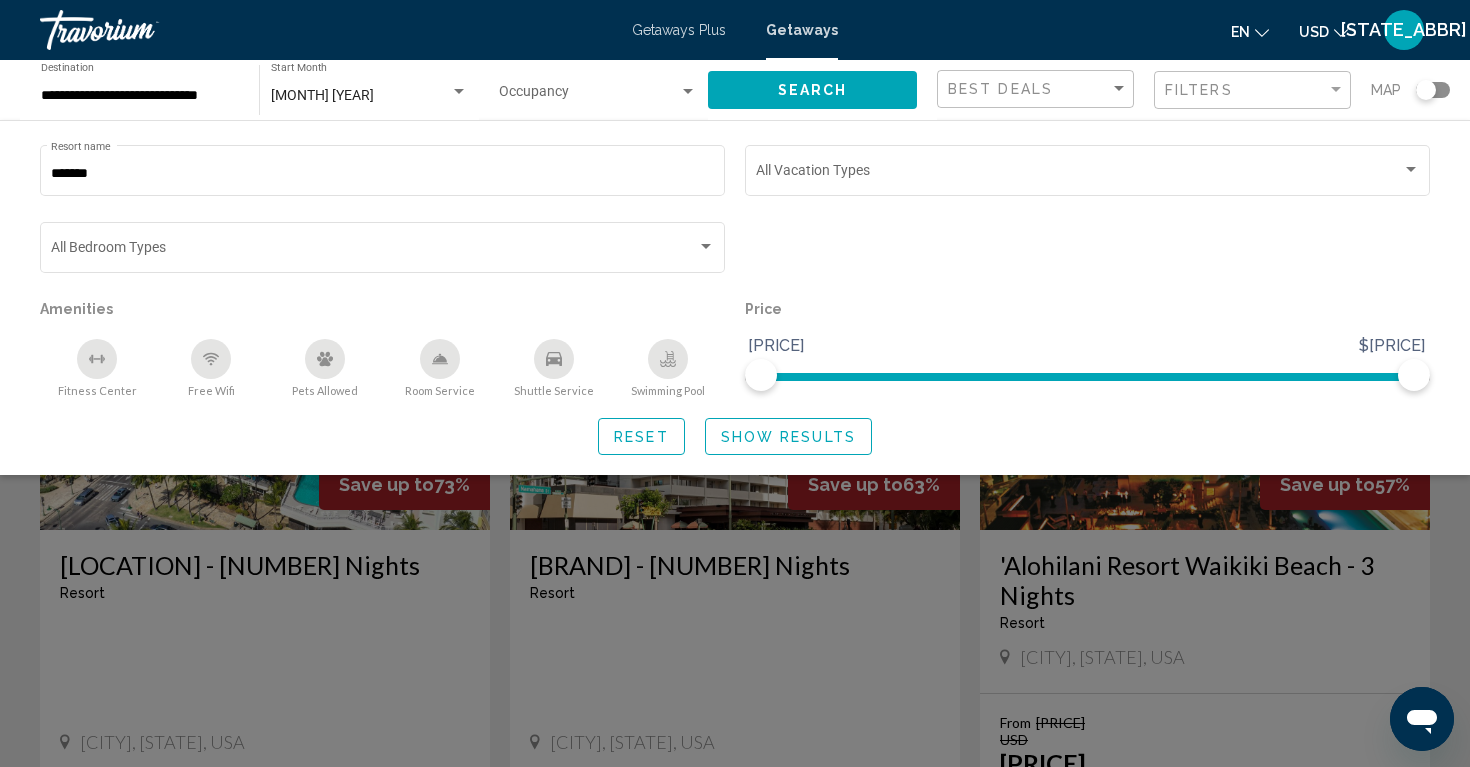 click at bounding box center [1087, 256] 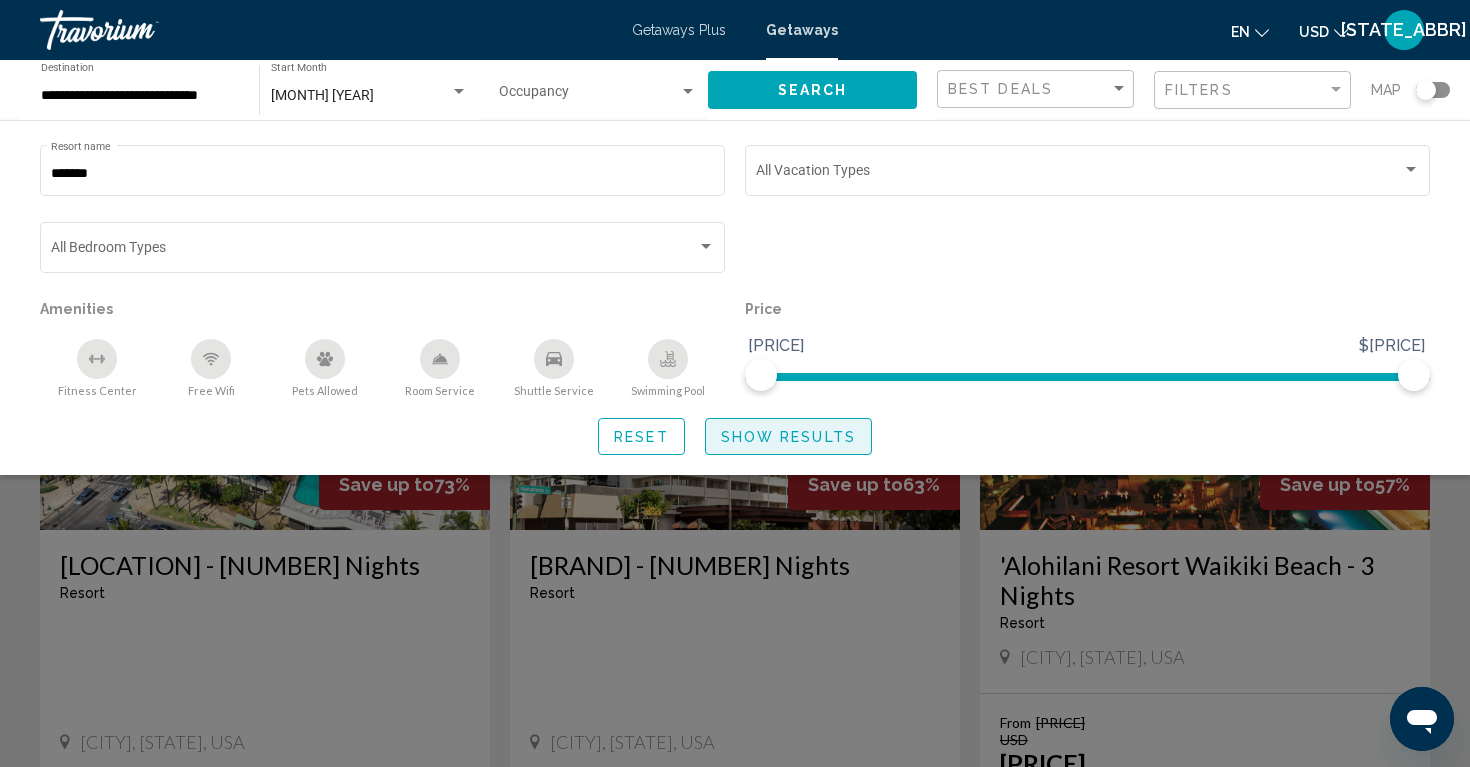 click on "Show Results" at bounding box center [788, 437] 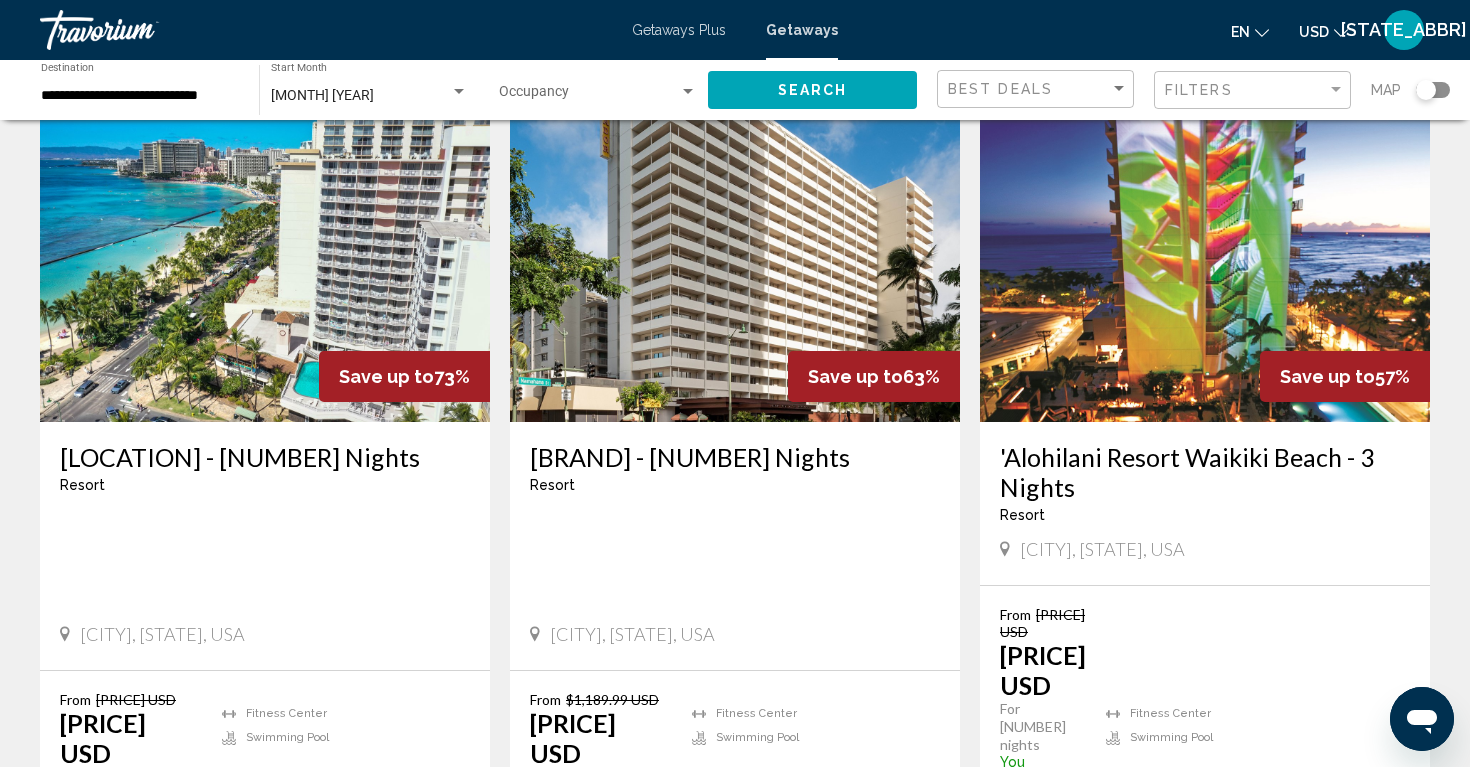 scroll, scrollTop: 118, scrollLeft: 0, axis: vertical 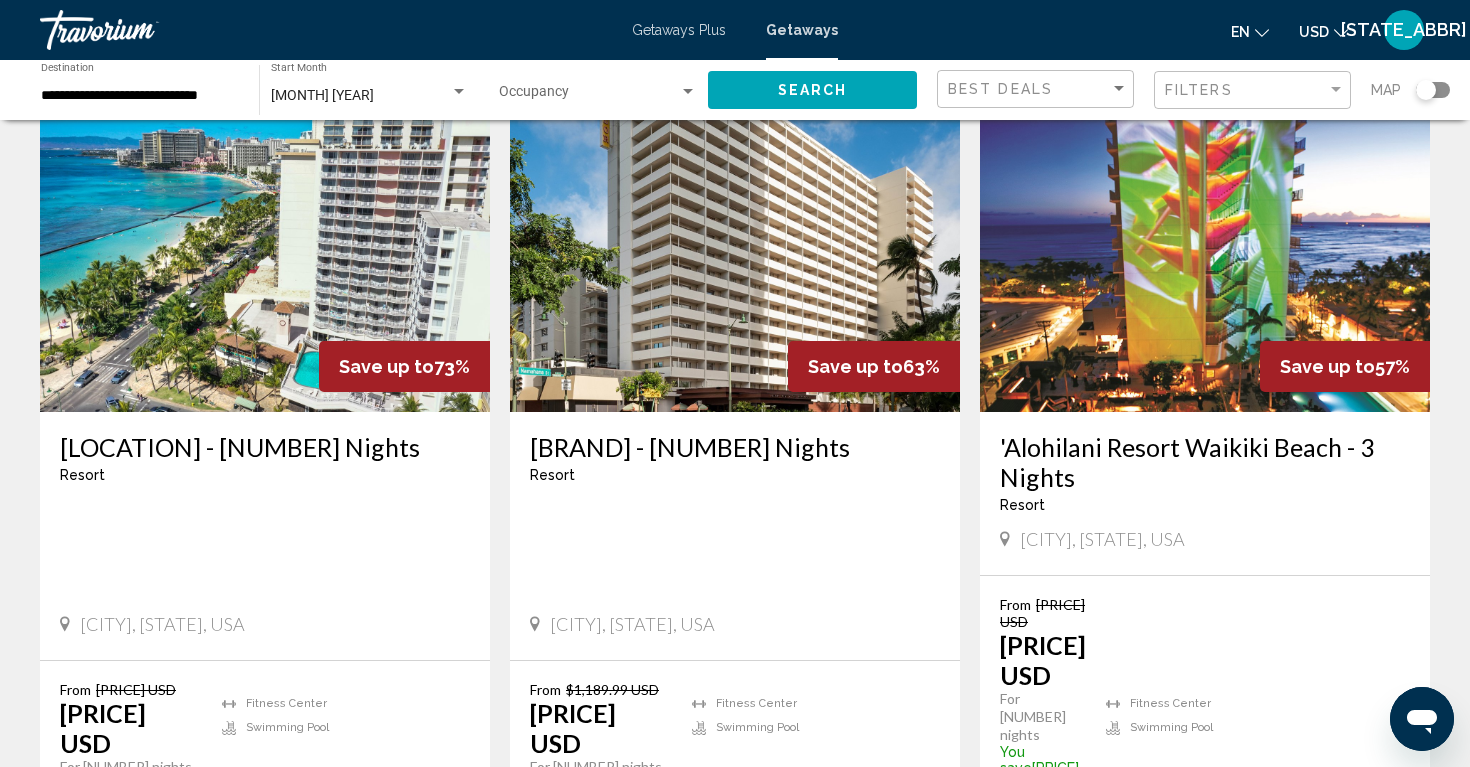 click on "View Resort" at bounding box center (1181, 788) 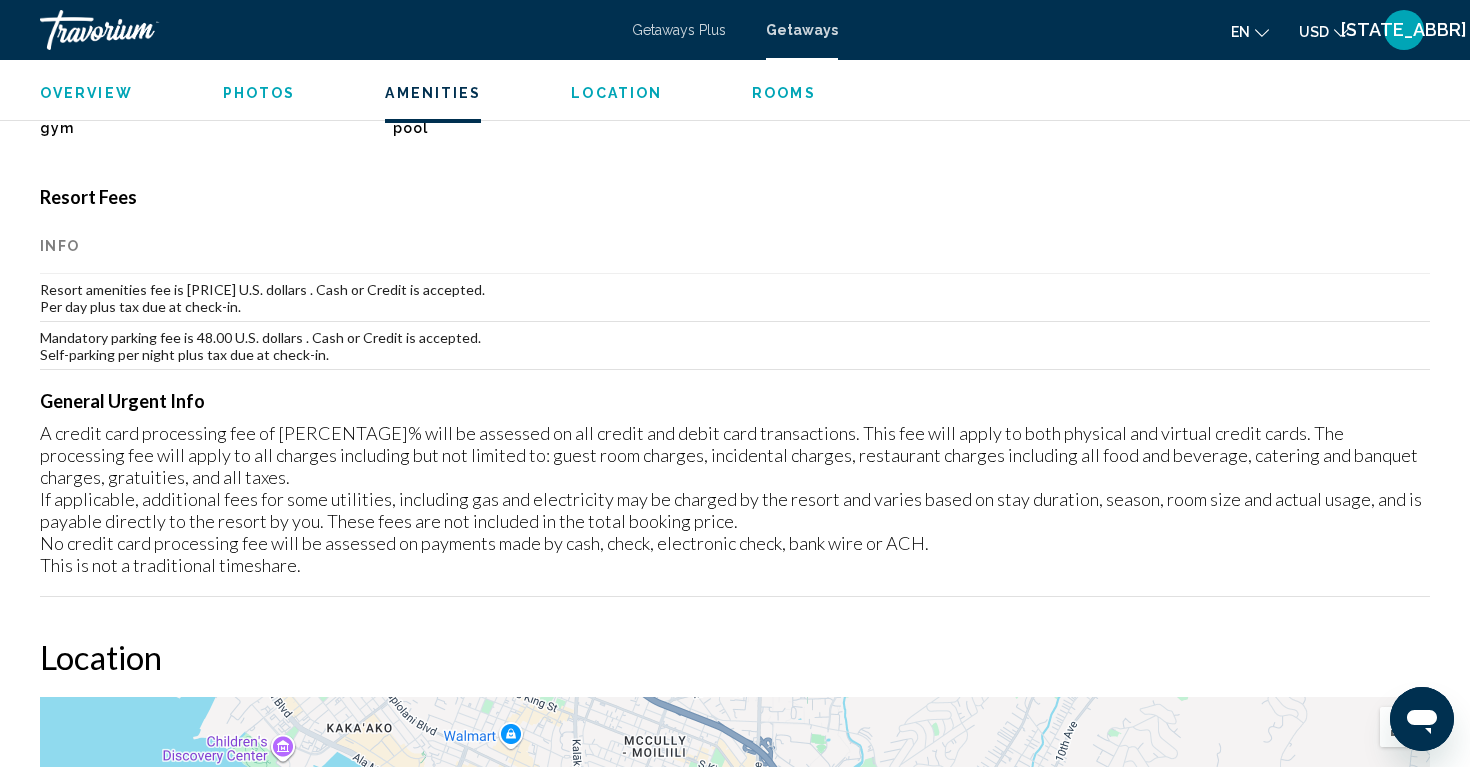 scroll, scrollTop: 1564, scrollLeft: 0, axis: vertical 